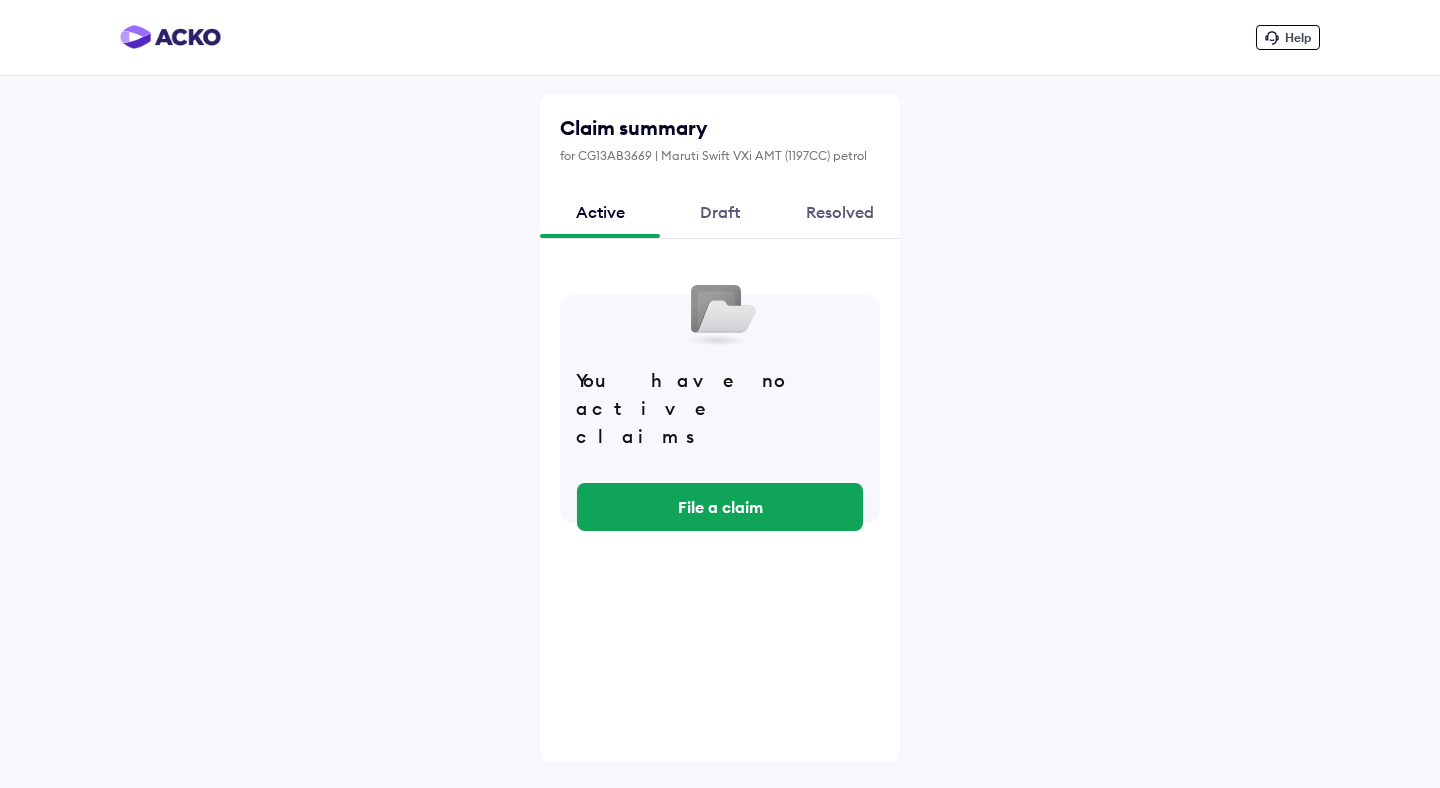 scroll, scrollTop: 0, scrollLeft: 0, axis: both 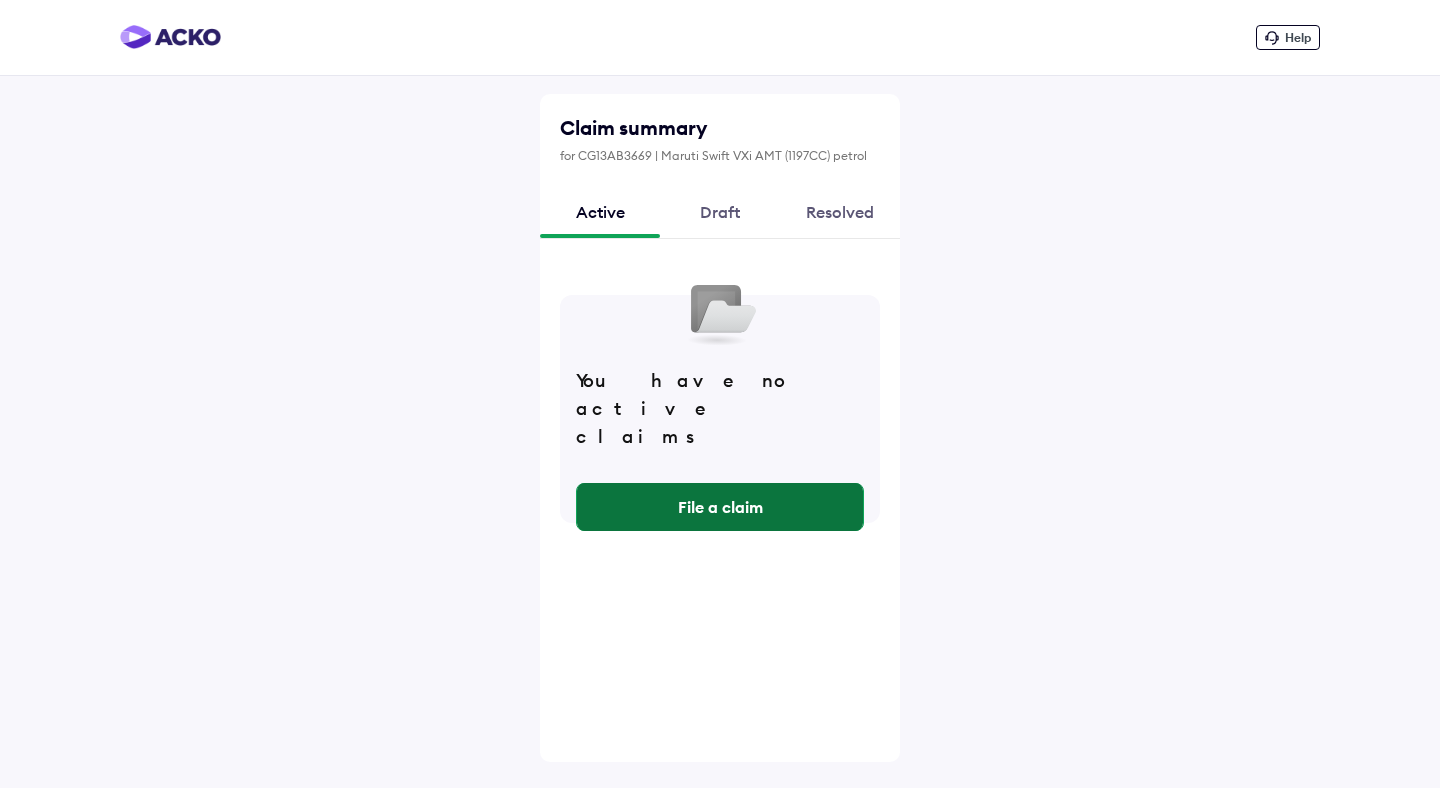 click on "File a claim" at bounding box center (720, 507) 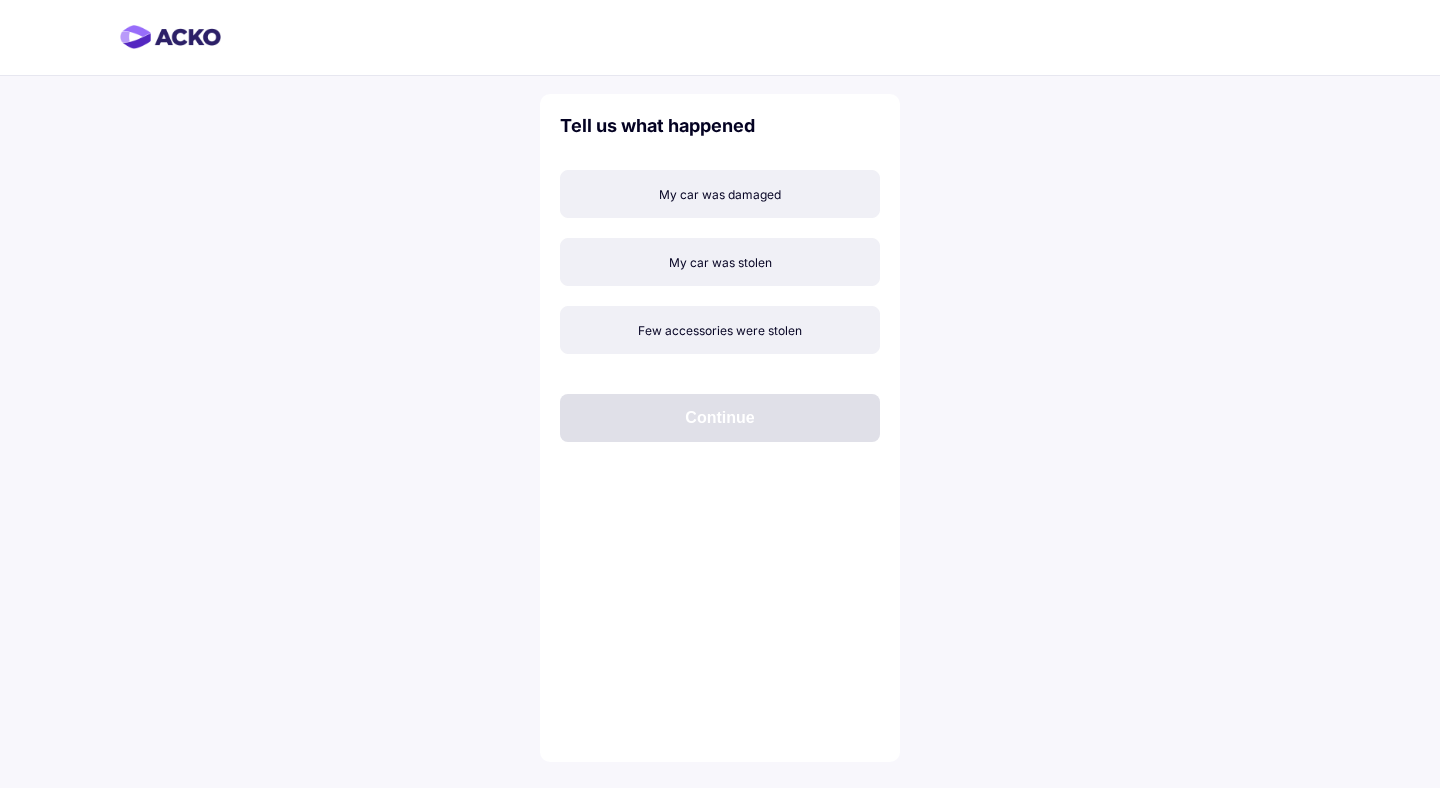 scroll, scrollTop: 0, scrollLeft: 0, axis: both 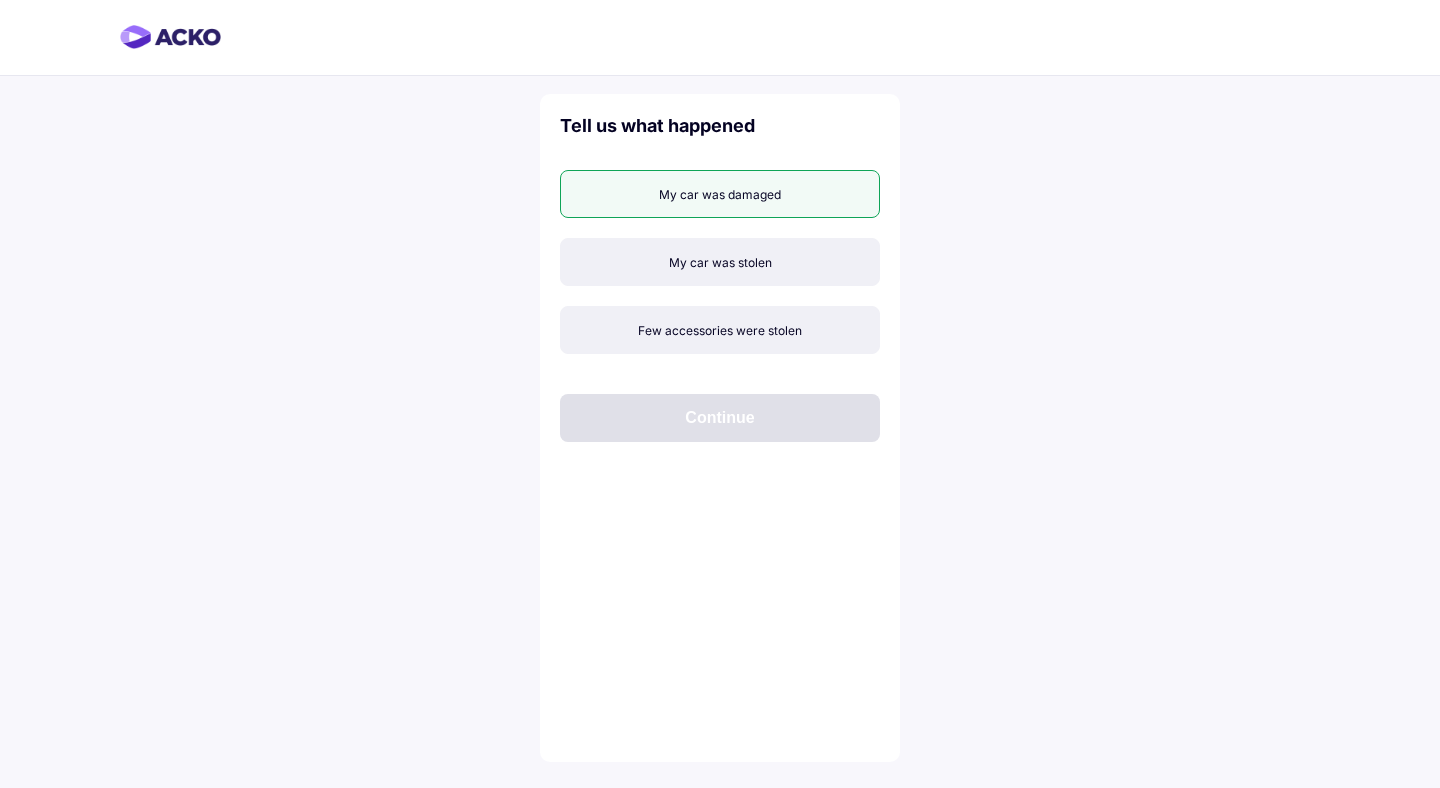 click on "My car was damaged" at bounding box center (720, 194) 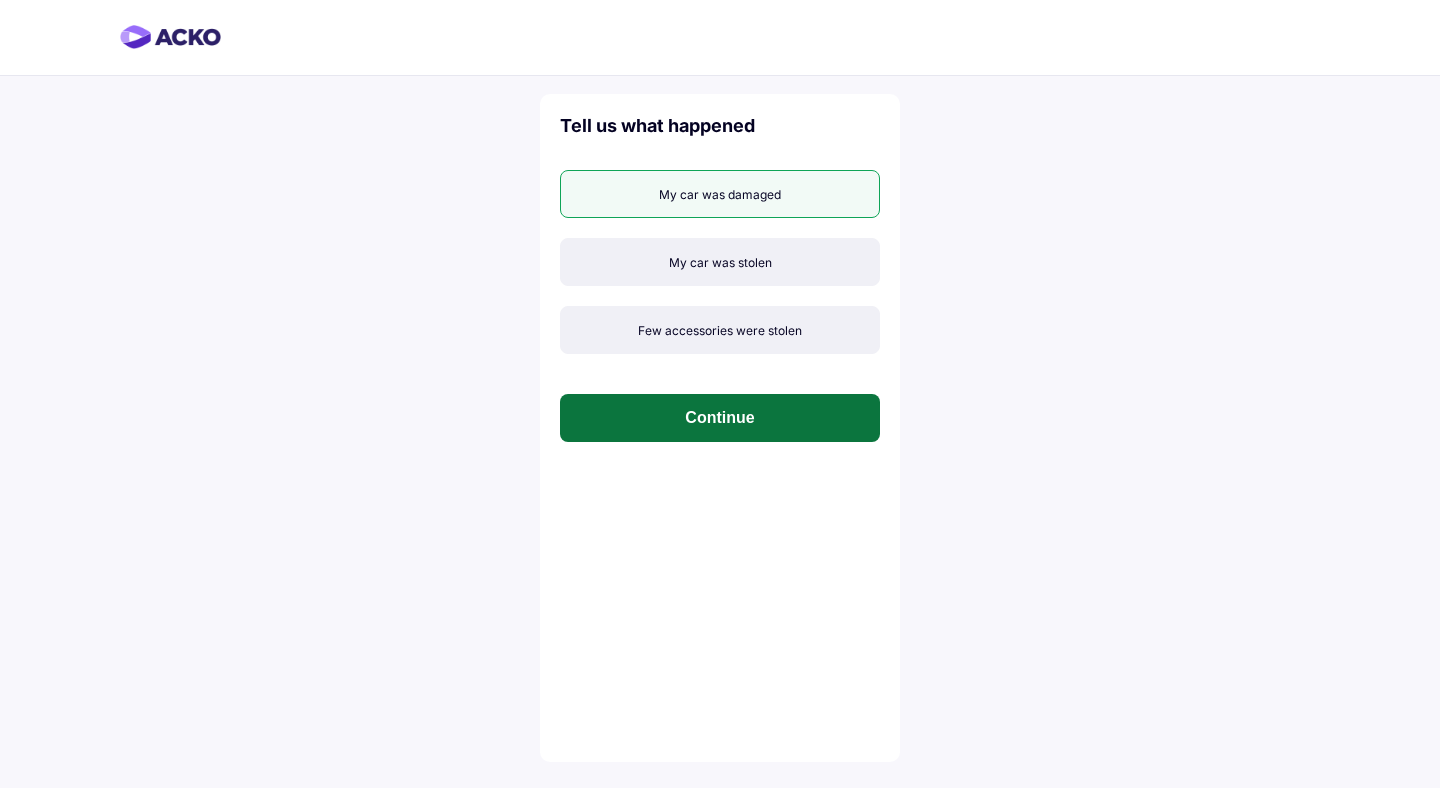 click on "Continue" at bounding box center (720, 418) 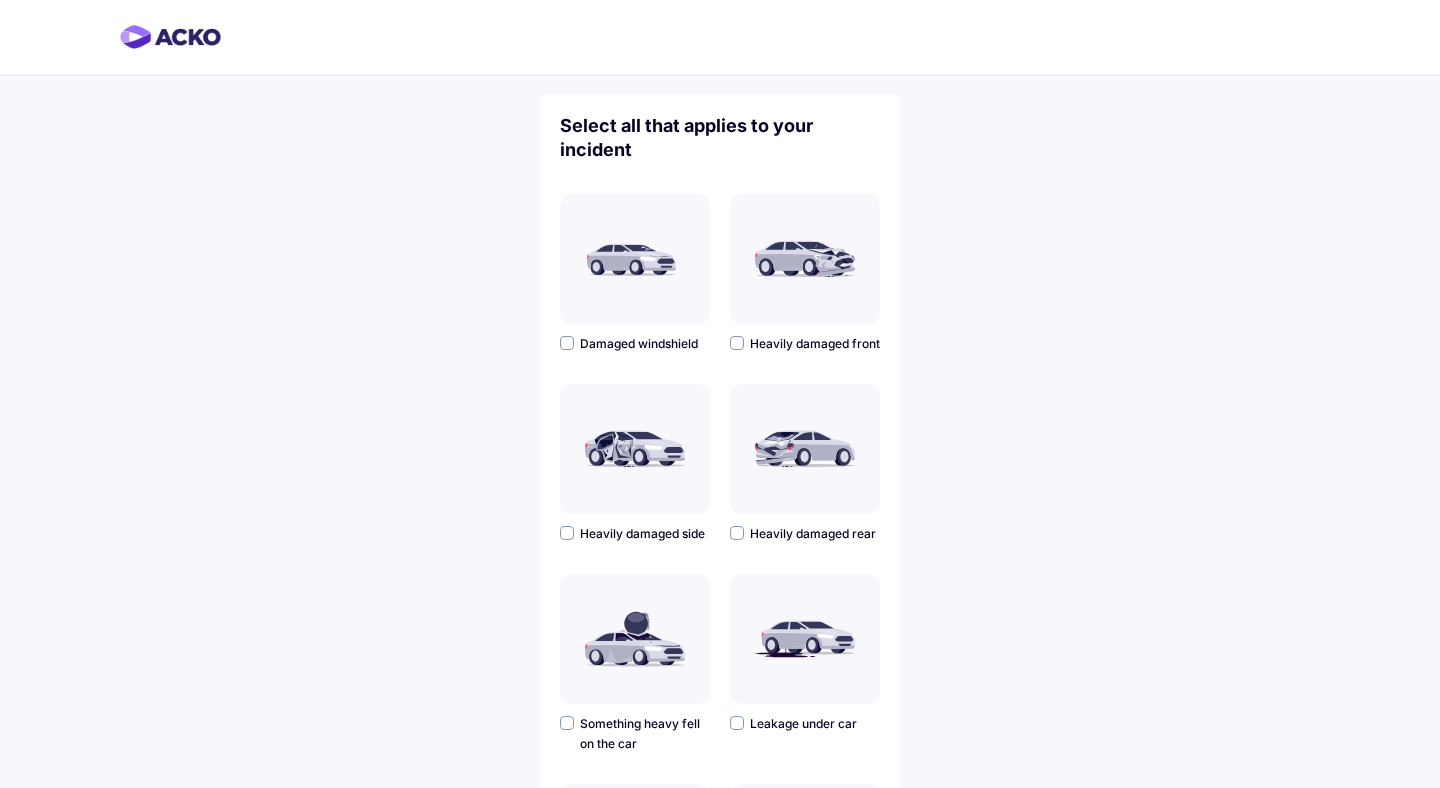 click at bounding box center (805, 259) 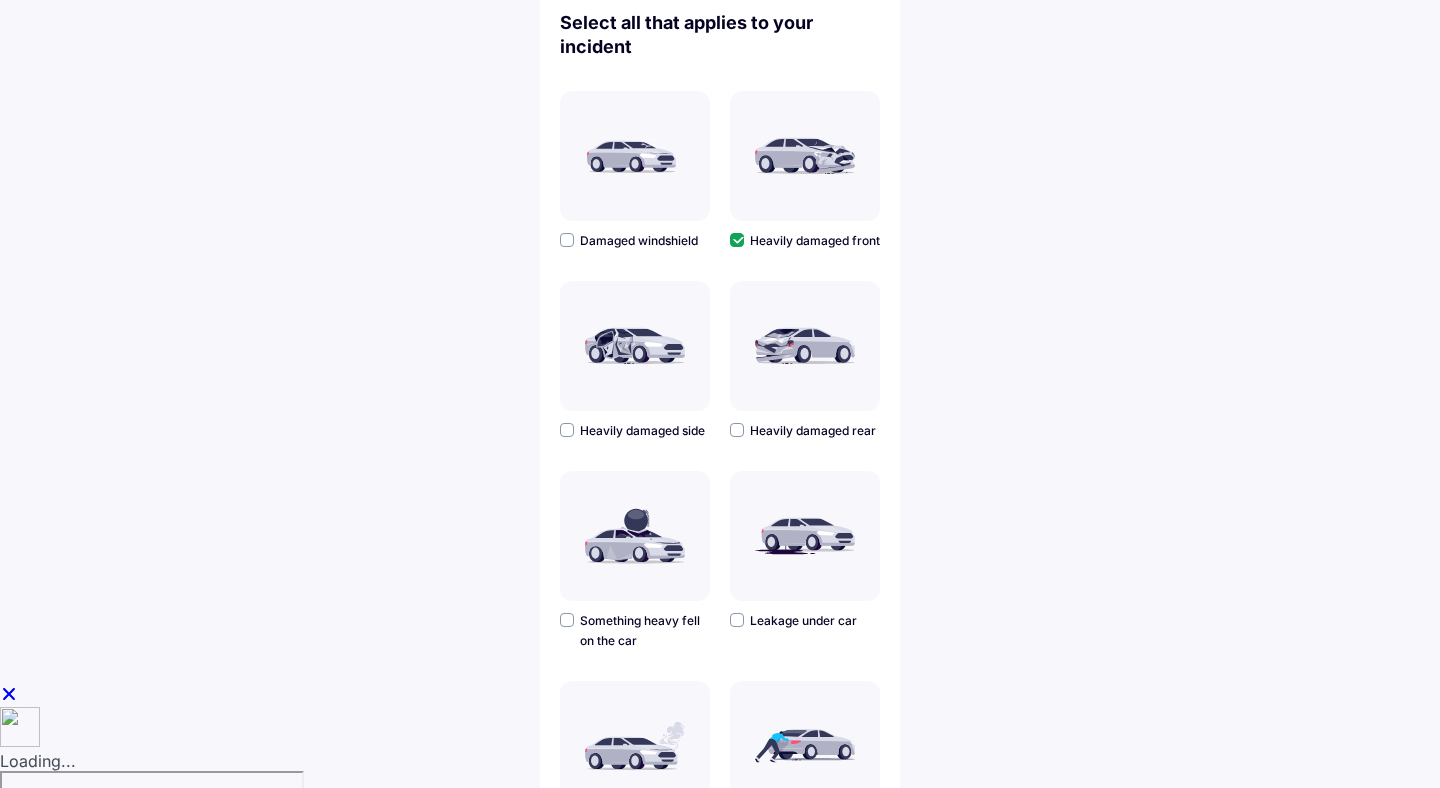 scroll, scrollTop: 113, scrollLeft: 0, axis: vertical 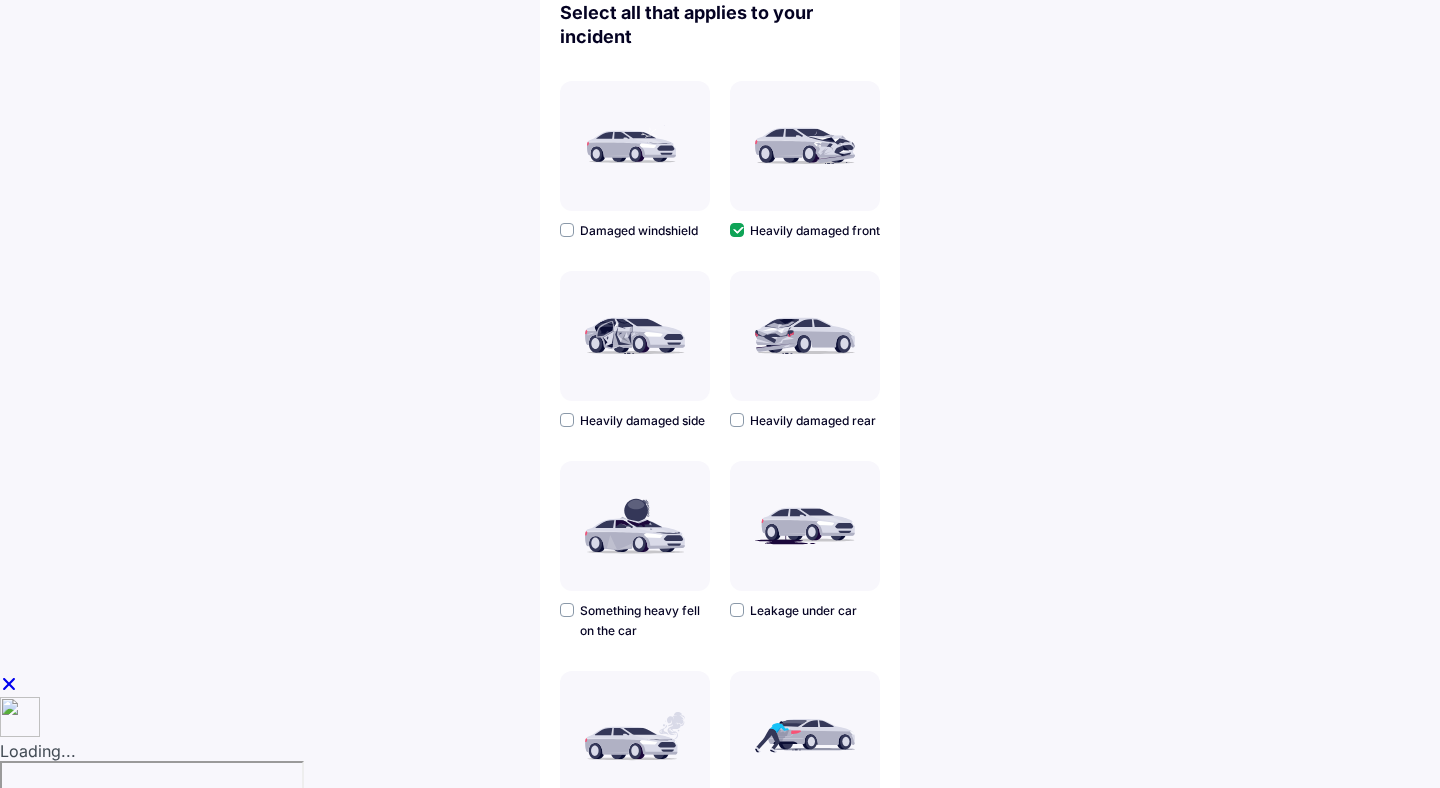 click at bounding box center (635, 336) 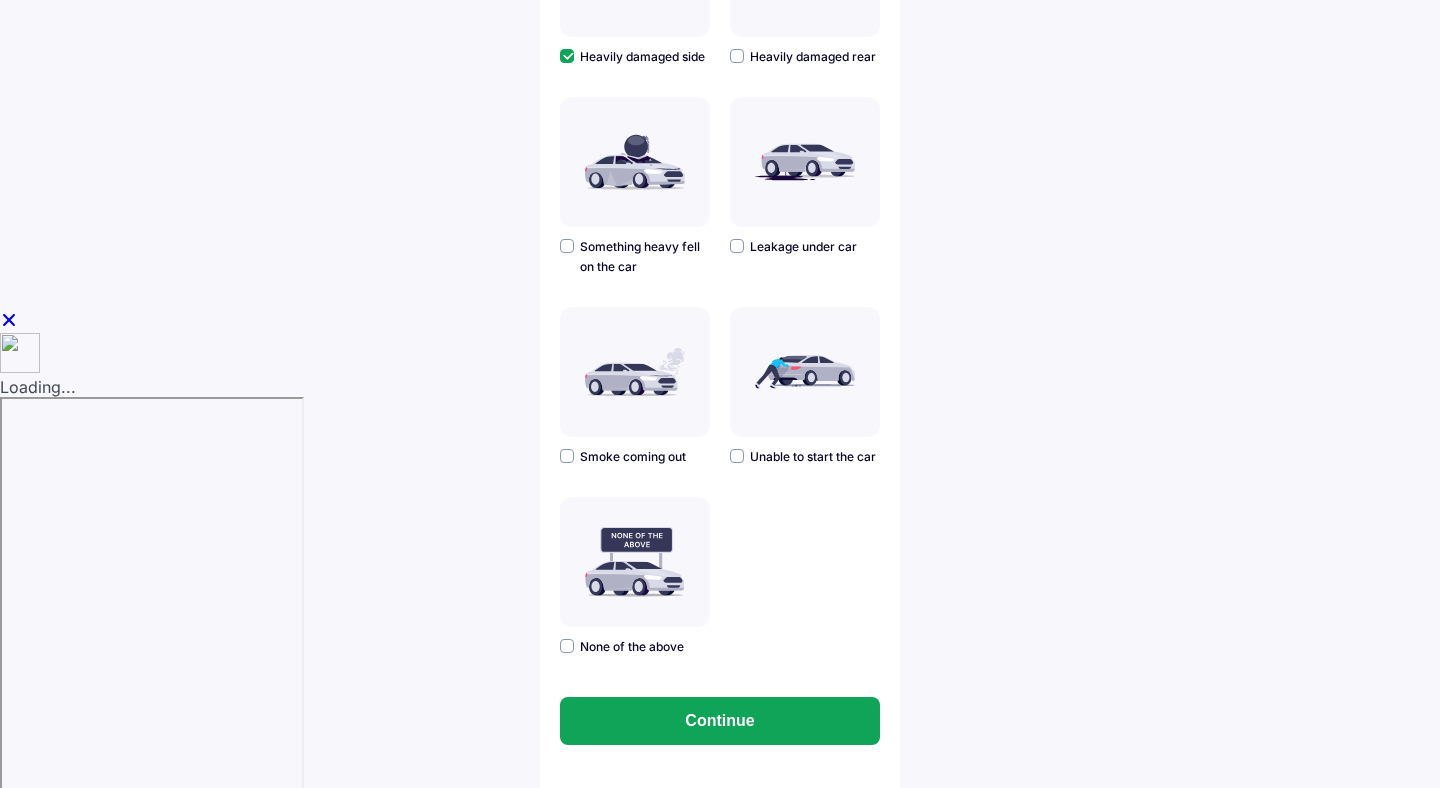 scroll, scrollTop: 508, scrollLeft: 0, axis: vertical 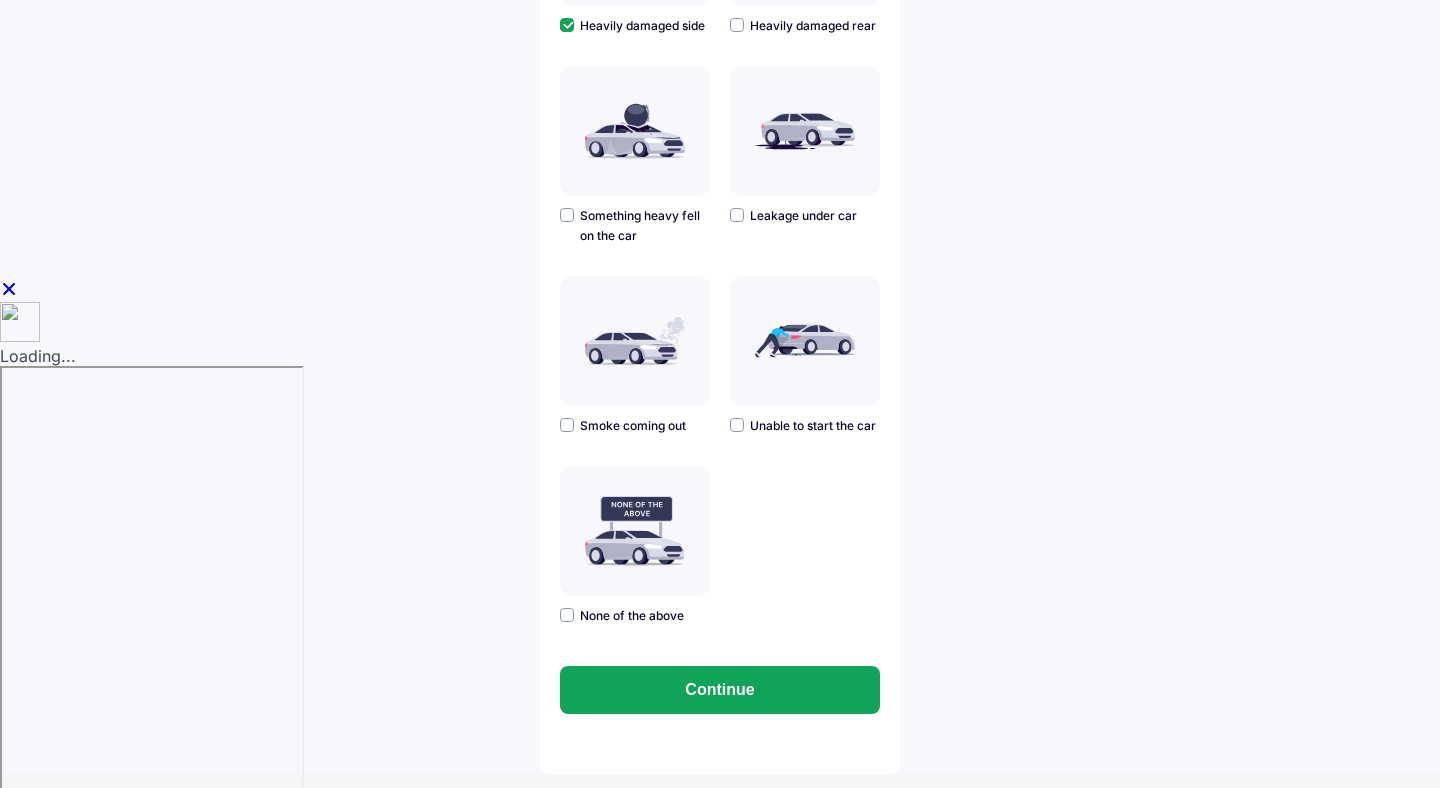 click at bounding box center (805, 341) 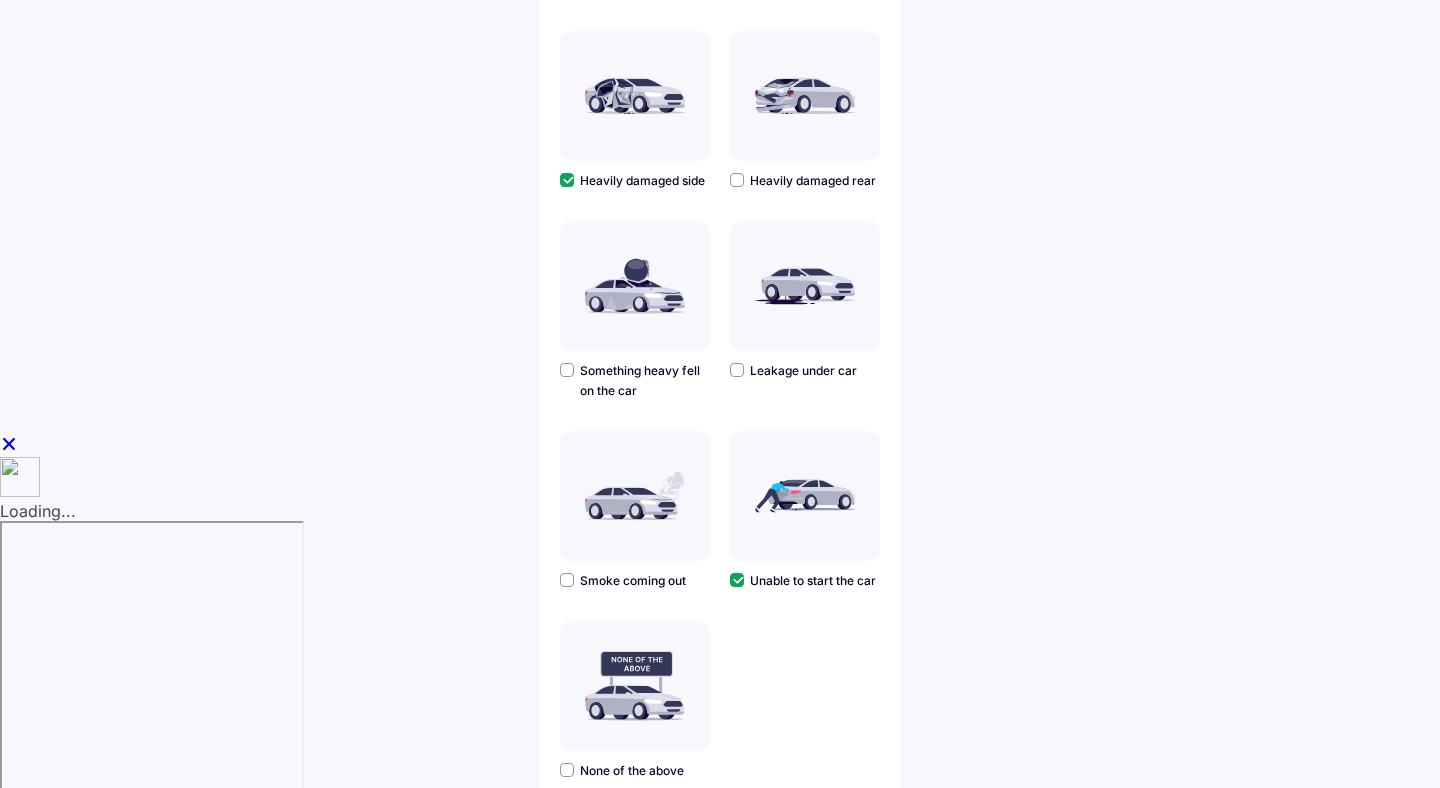scroll, scrollTop: 514, scrollLeft: 0, axis: vertical 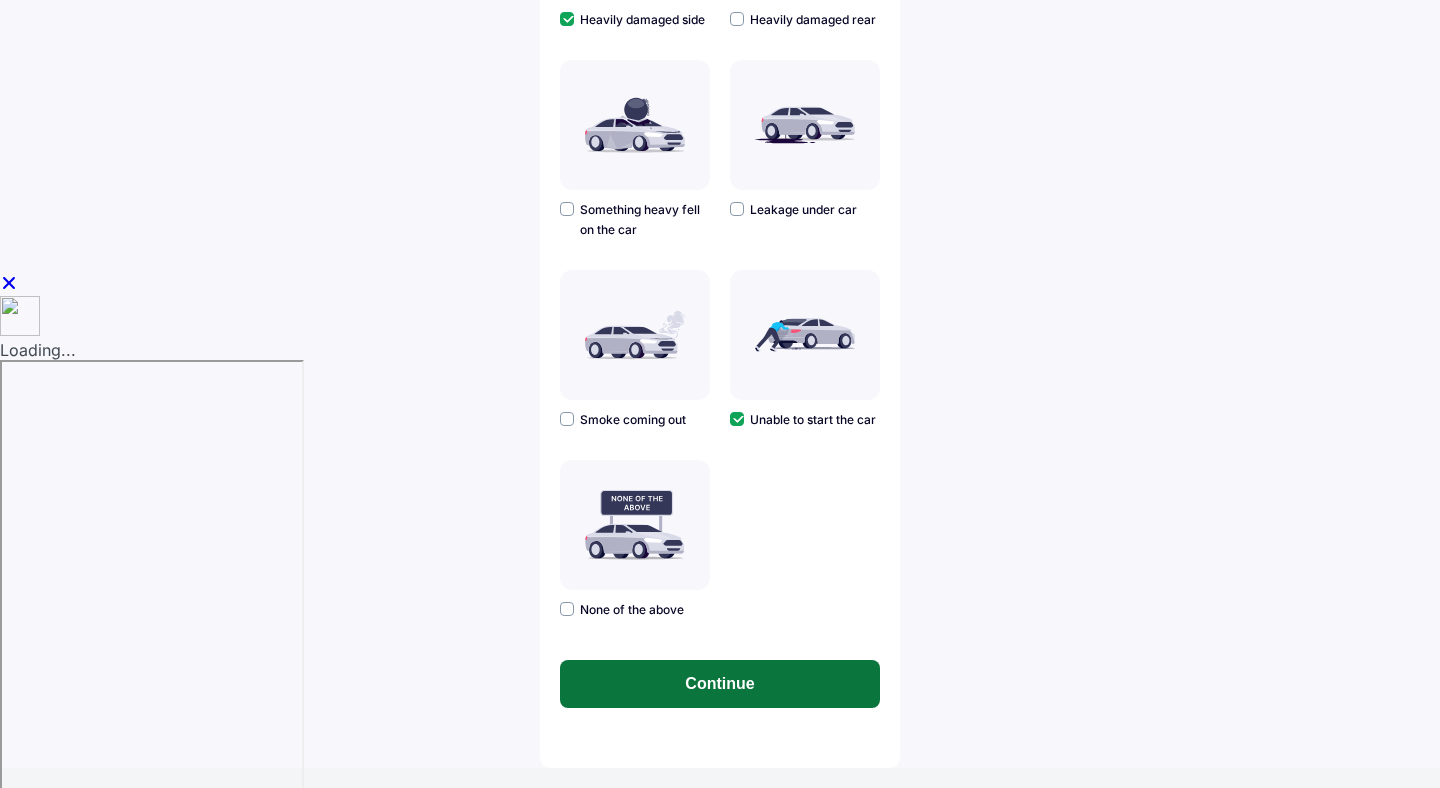 click on "Continue" at bounding box center [720, 684] 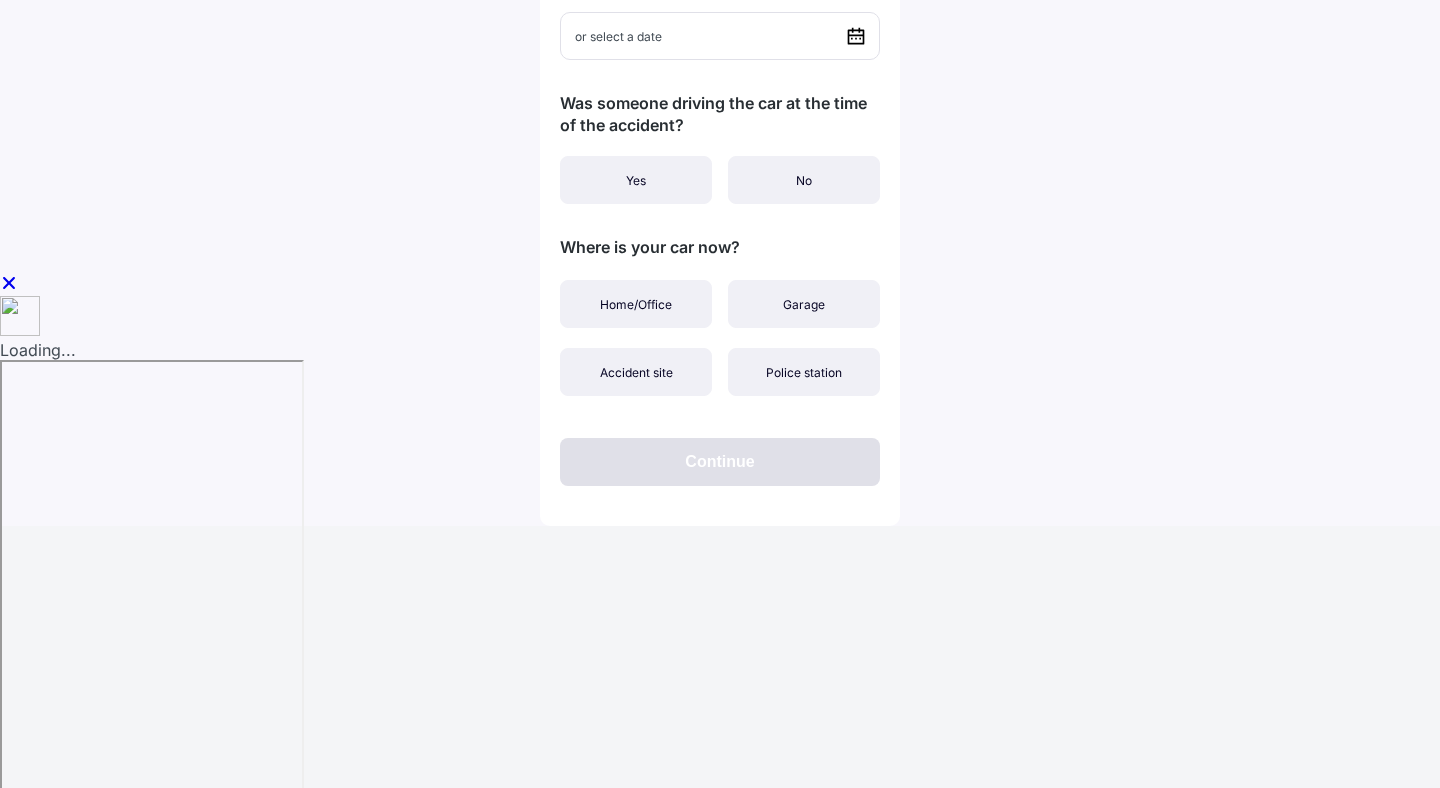 scroll, scrollTop: 0, scrollLeft: 0, axis: both 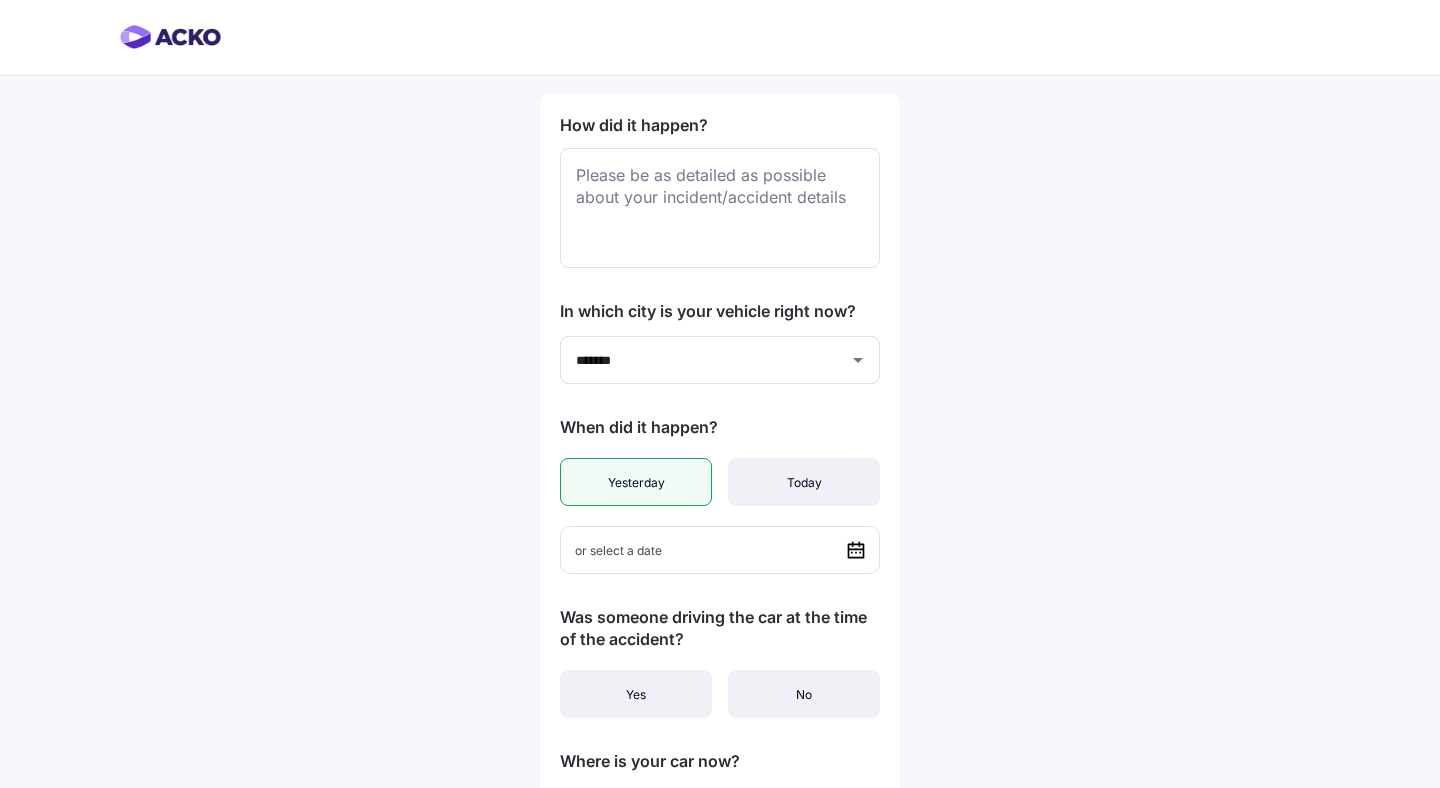click on "Yesterday" at bounding box center [636, 482] 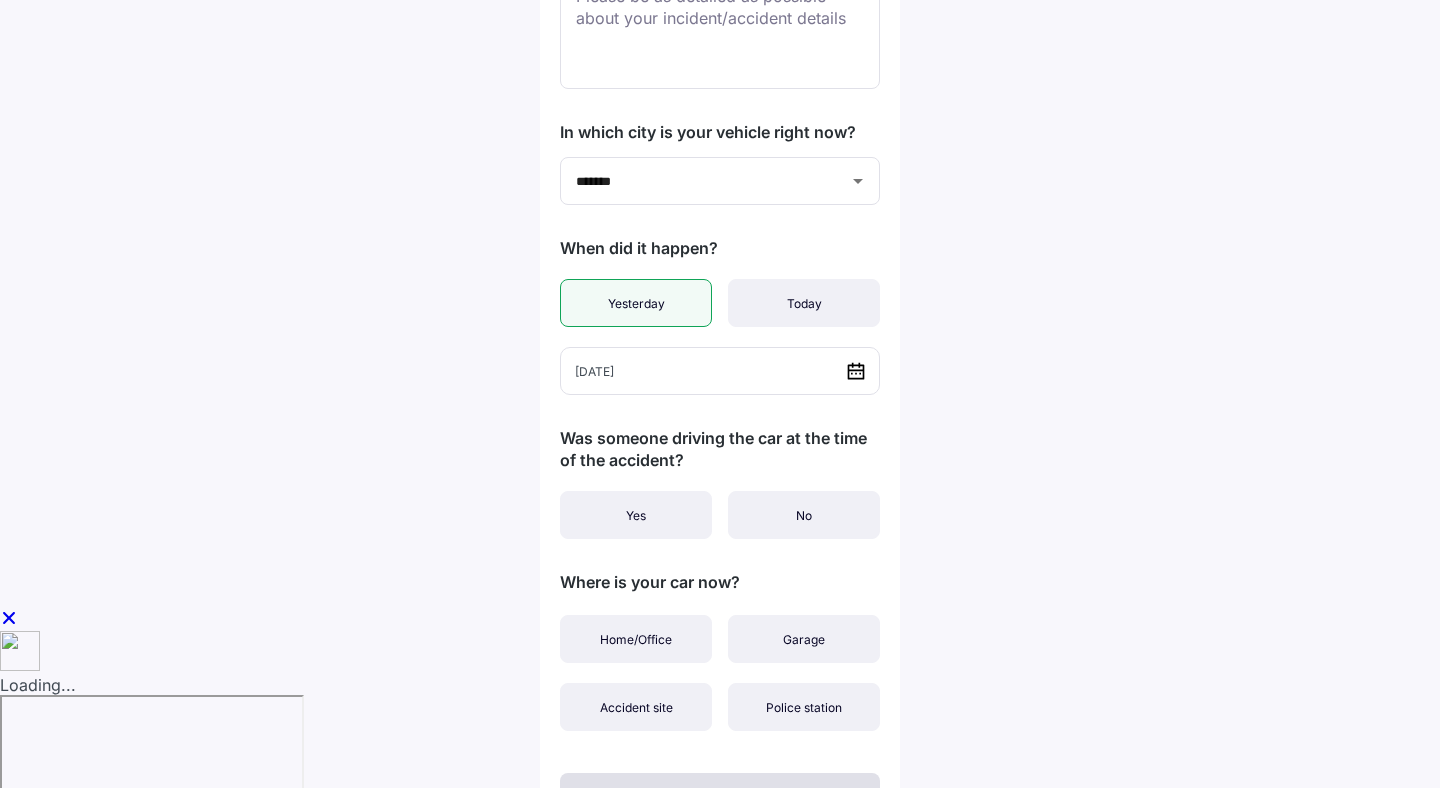 scroll, scrollTop: 187, scrollLeft: 0, axis: vertical 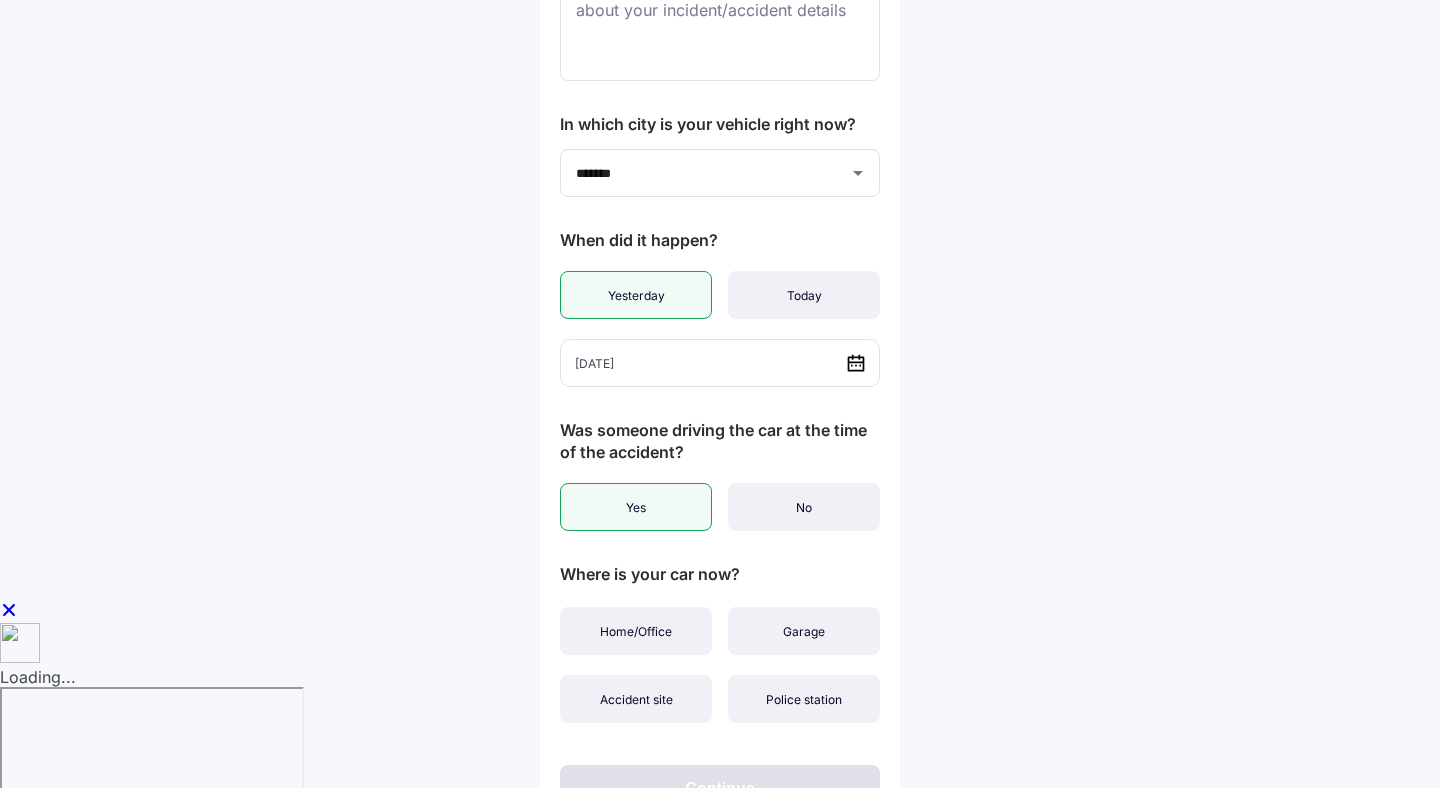 click on "Yes" at bounding box center [636, 507] 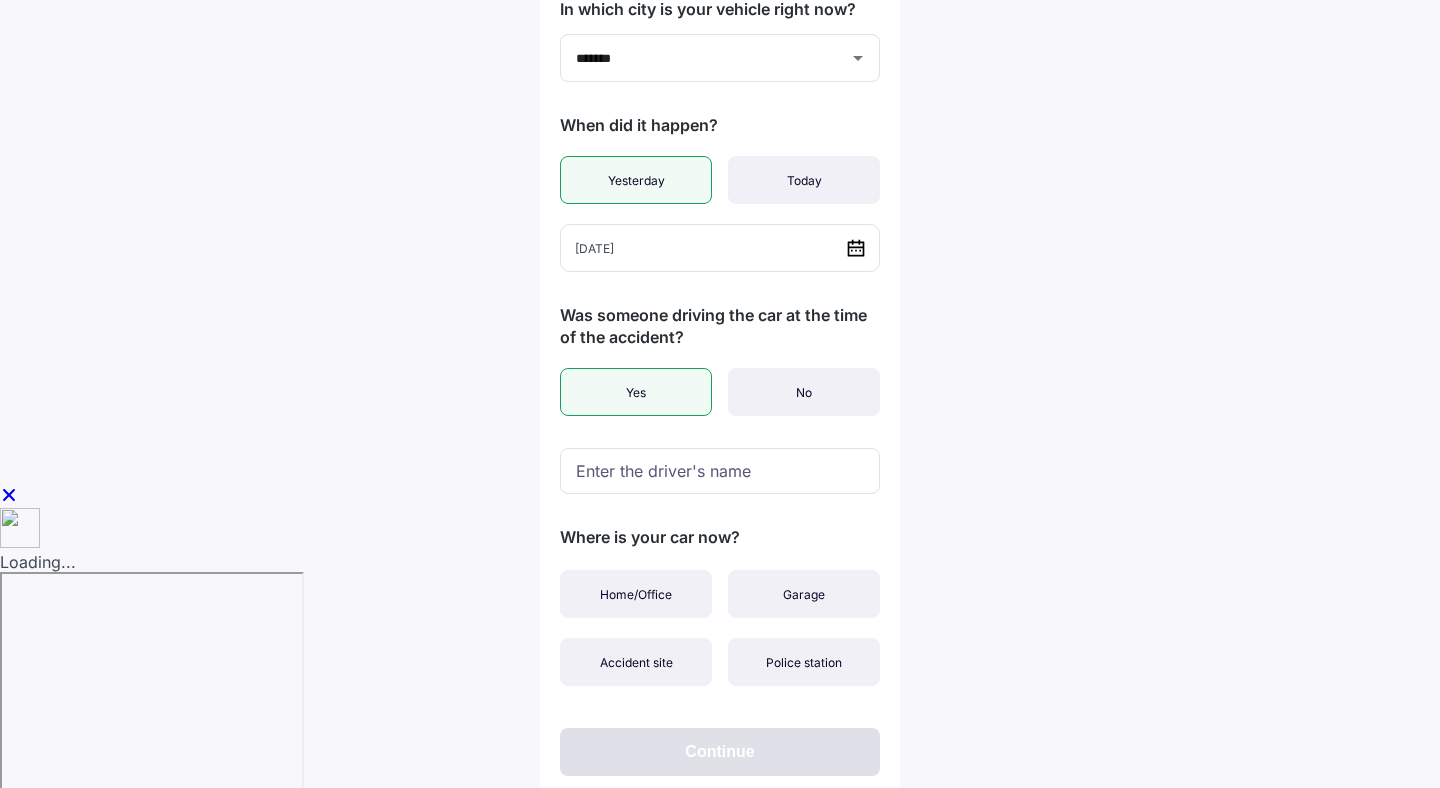 scroll, scrollTop: 330, scrollLeft: 0, axis: vertical 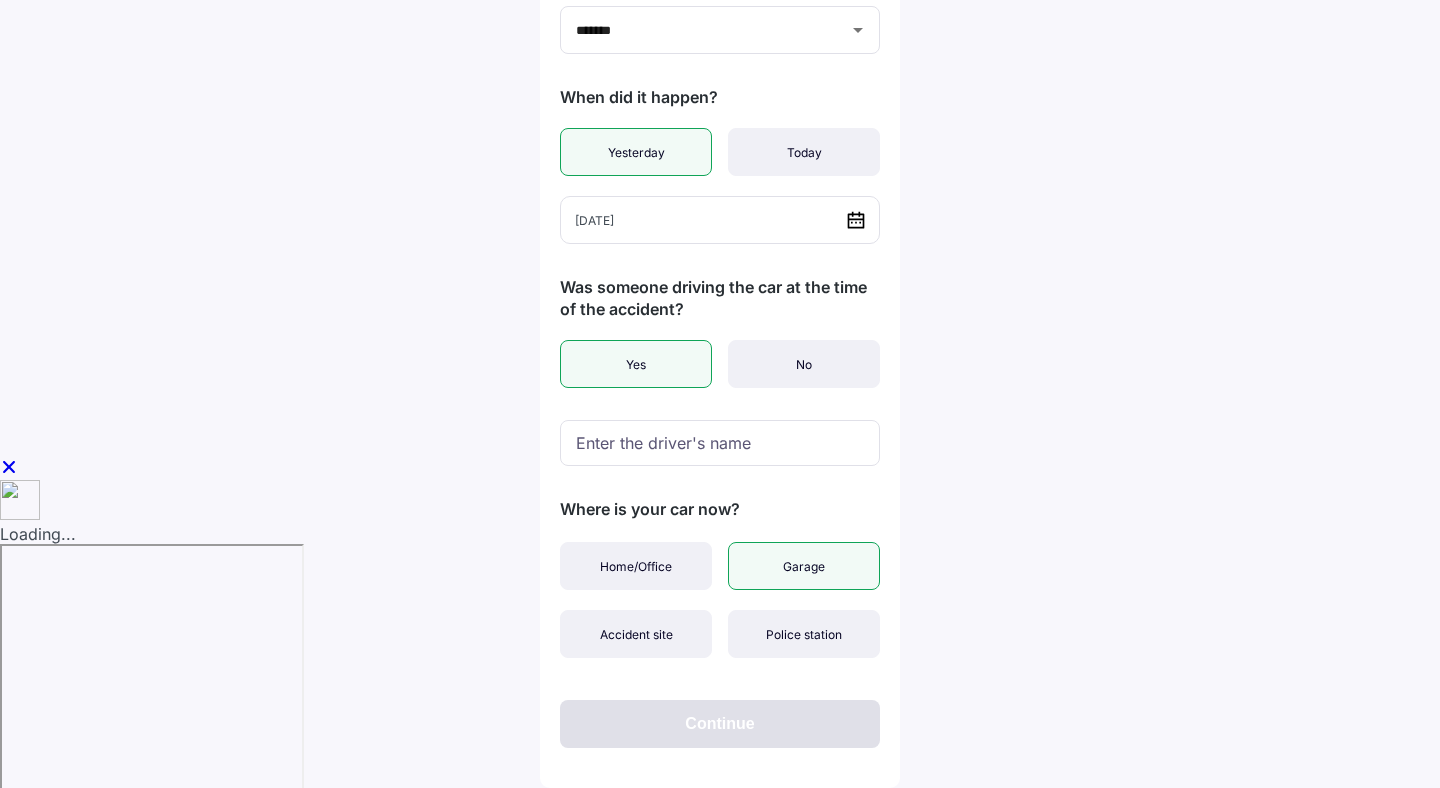 click on "Garage" at bounding box center [804, 566] 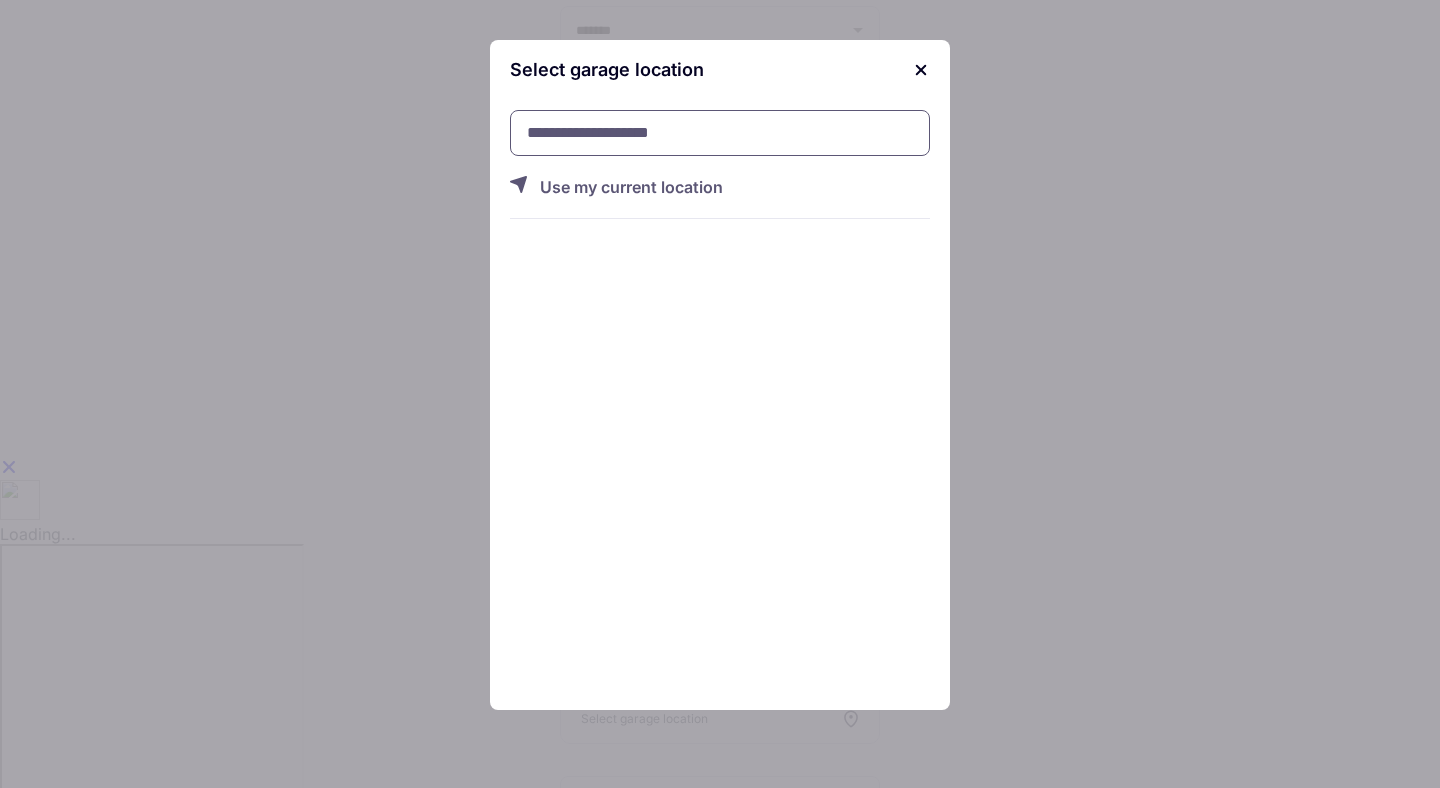 click at bounding box center (720, 133) 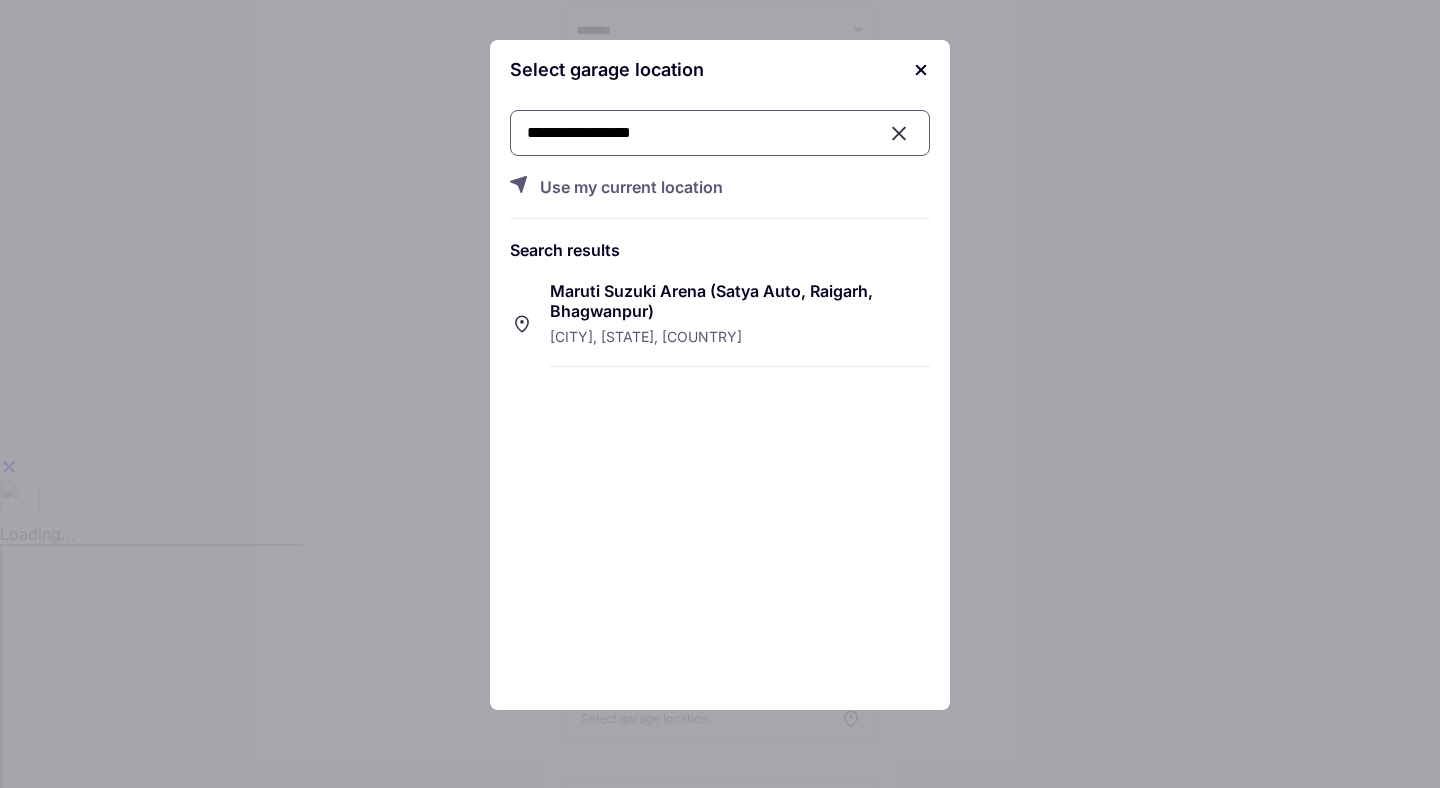 click on "Maruti Suzuki Arena (Satya Auto, Raigarh, Bhagwanpur)" at bounding box center [740, 301] 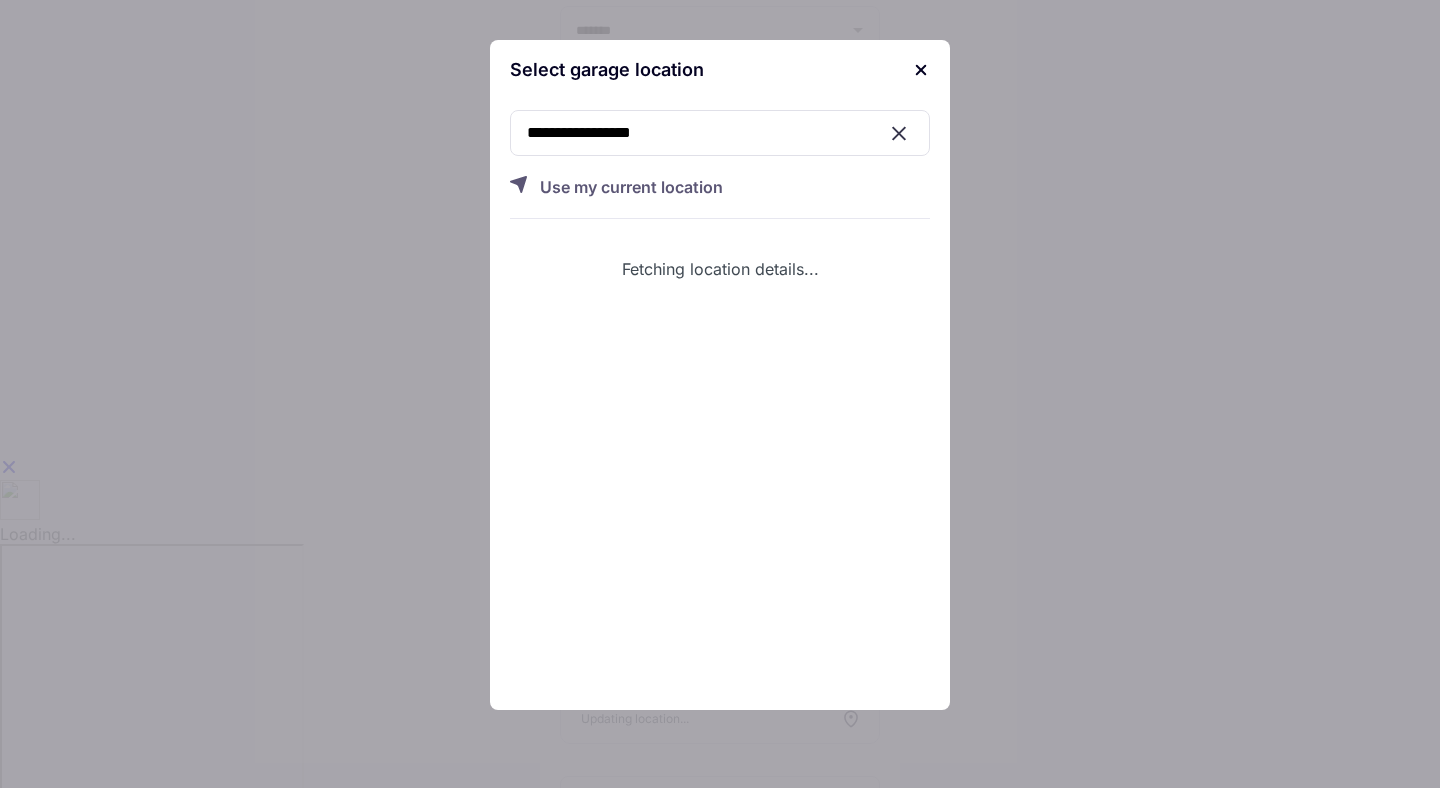 type 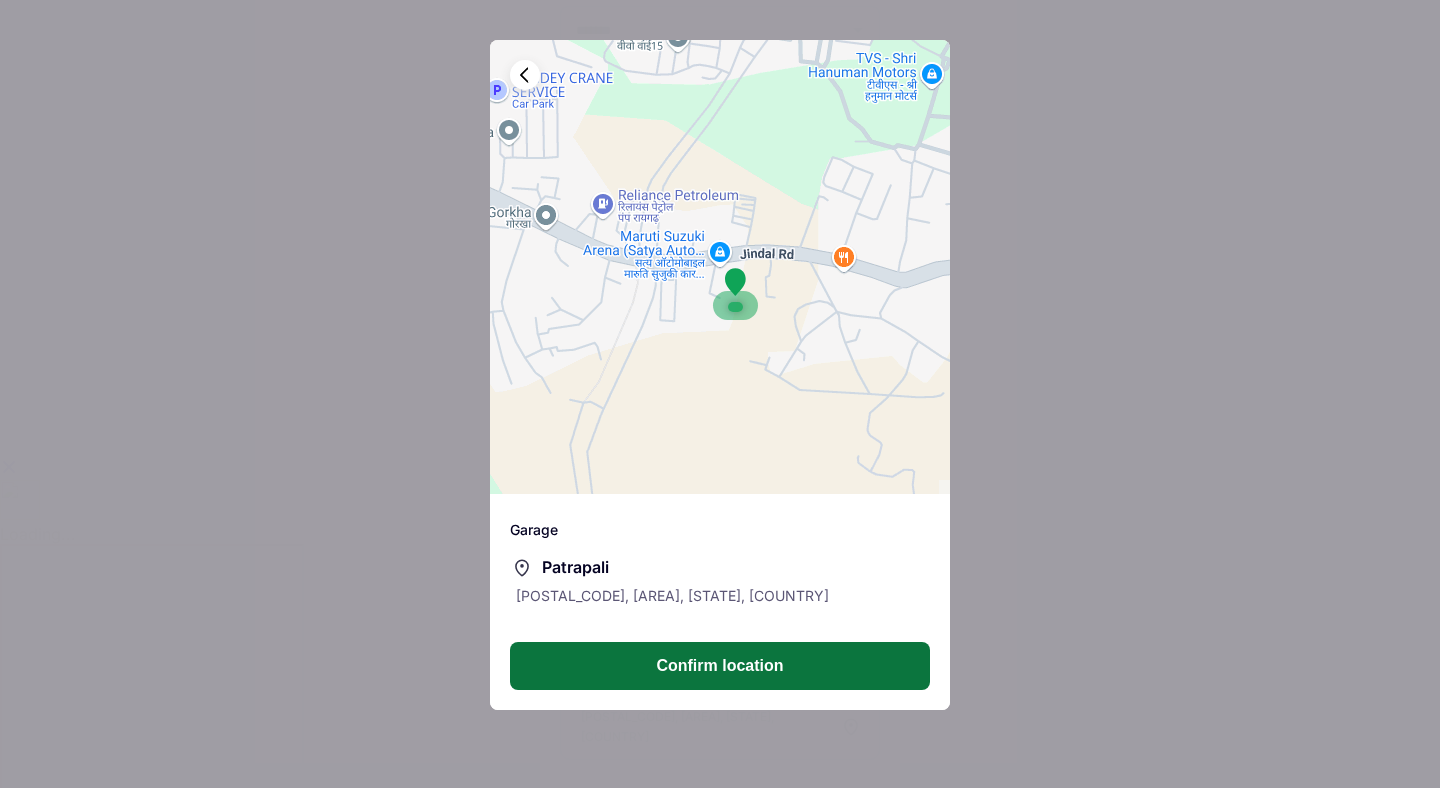 click on "Confirm location" at bounding box center [720, 666] 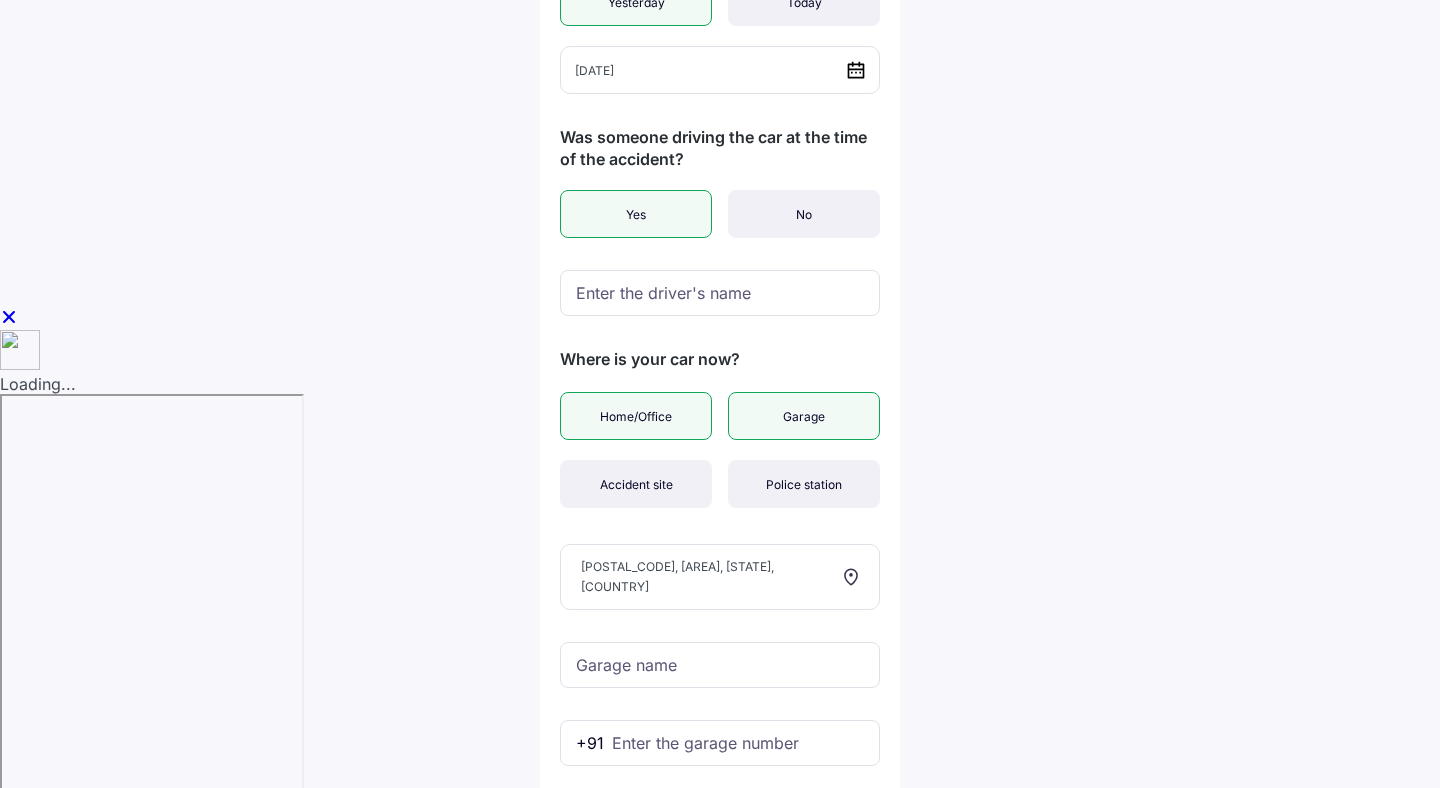 scroll, scrollTop: 578, scrollLeft: 0, axis: vertical 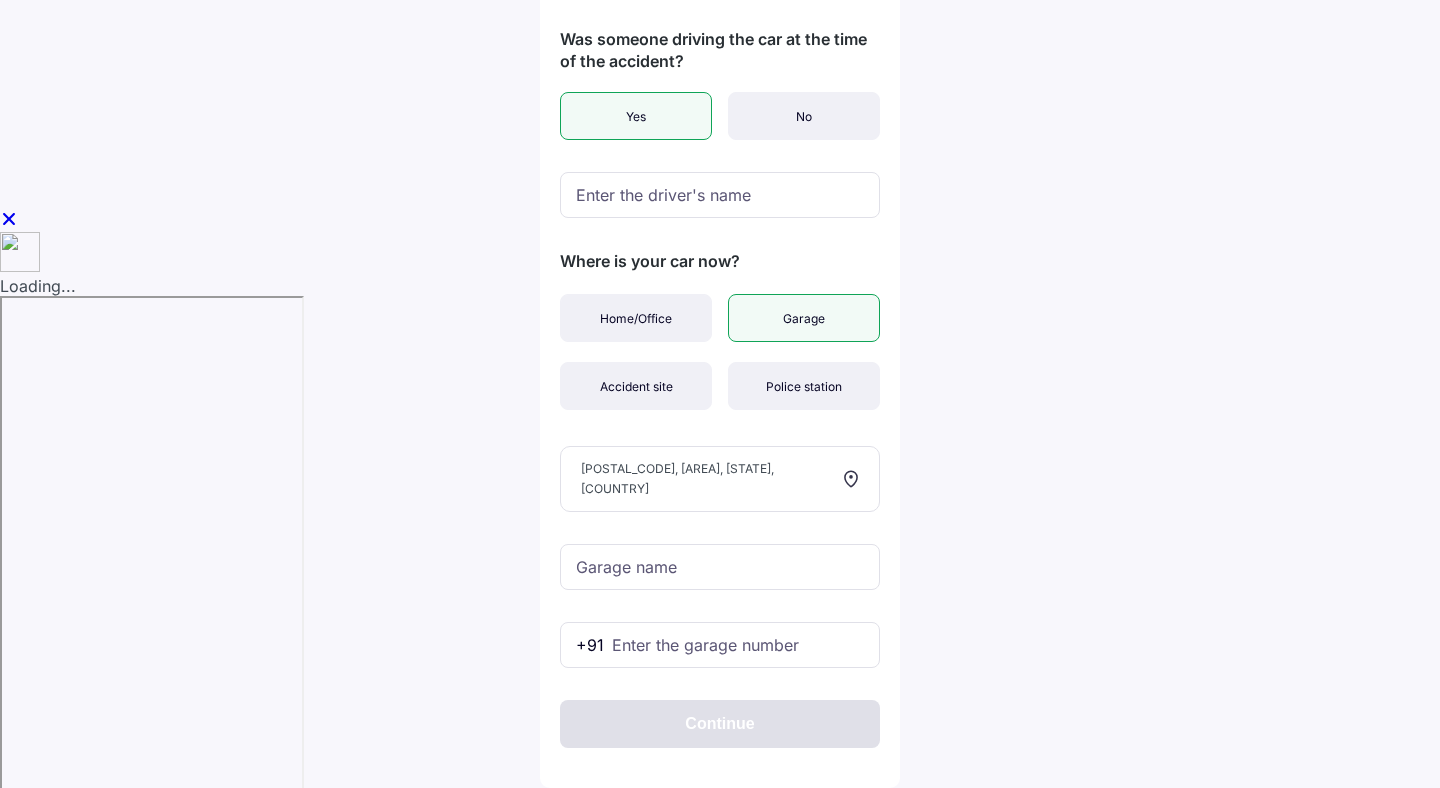 click on "[POSTAL_CODE], [AREA], [STATE], [COUNTRY]" at bounding box center (720, 479) 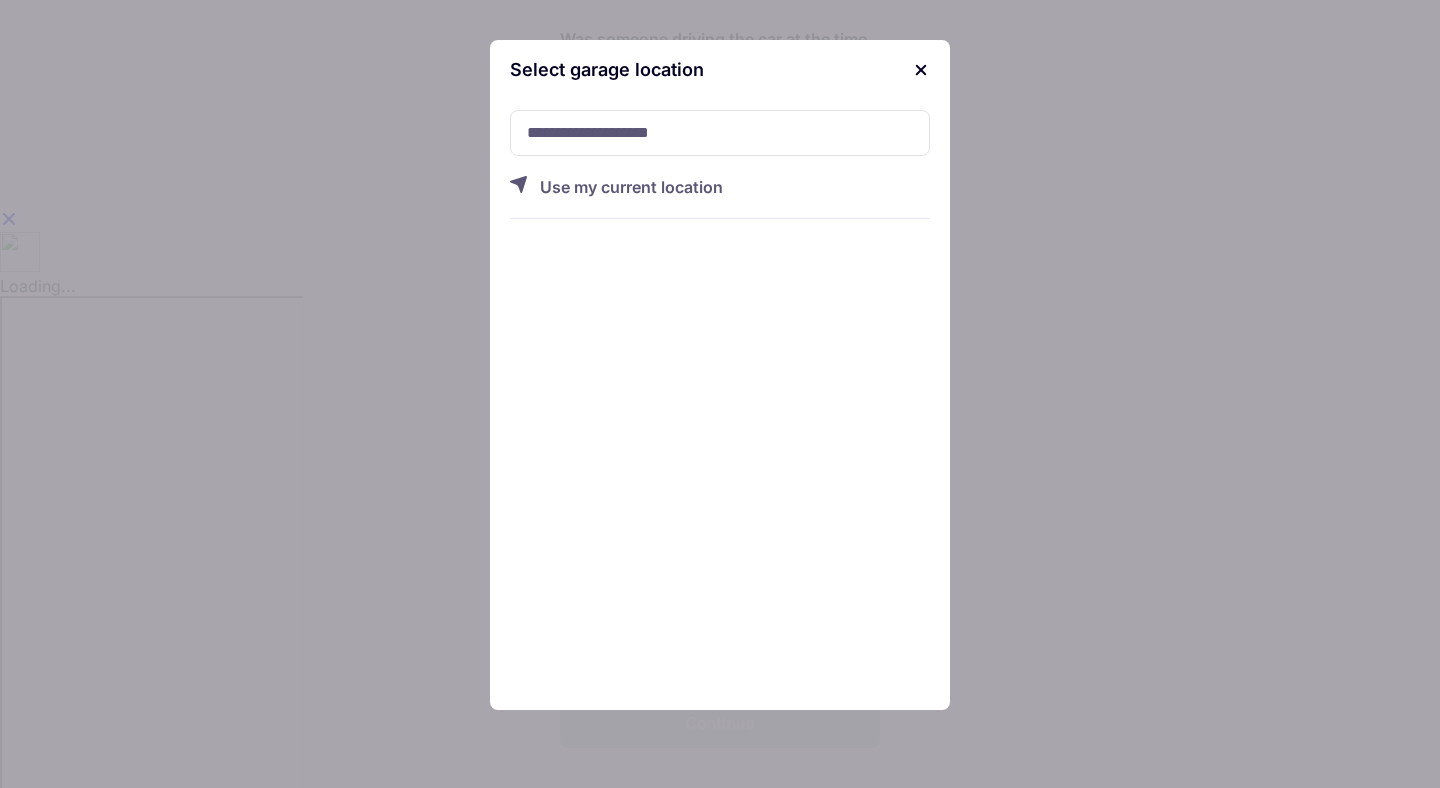 click at bounding box center (920, 70) 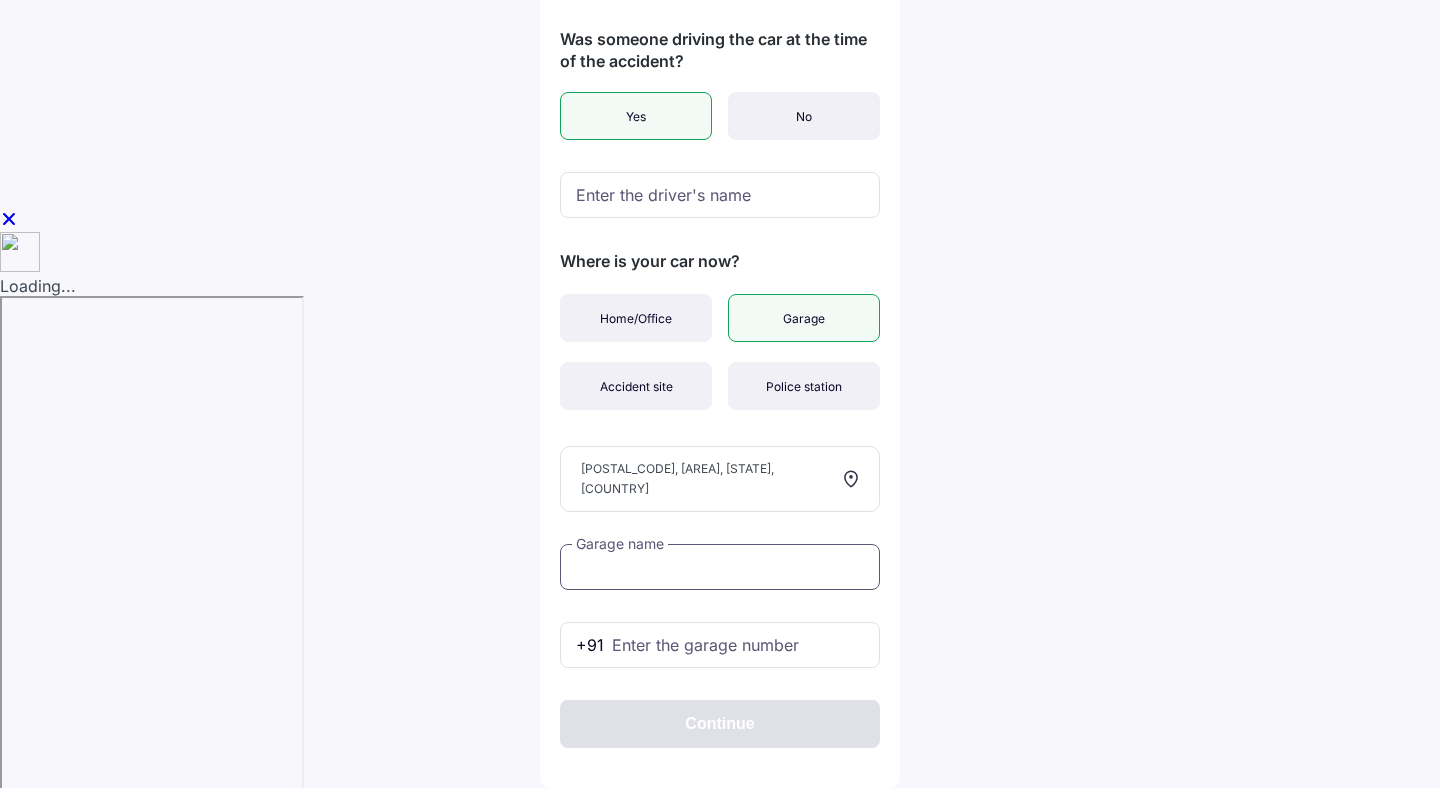 click at bounding box center [720, 567] 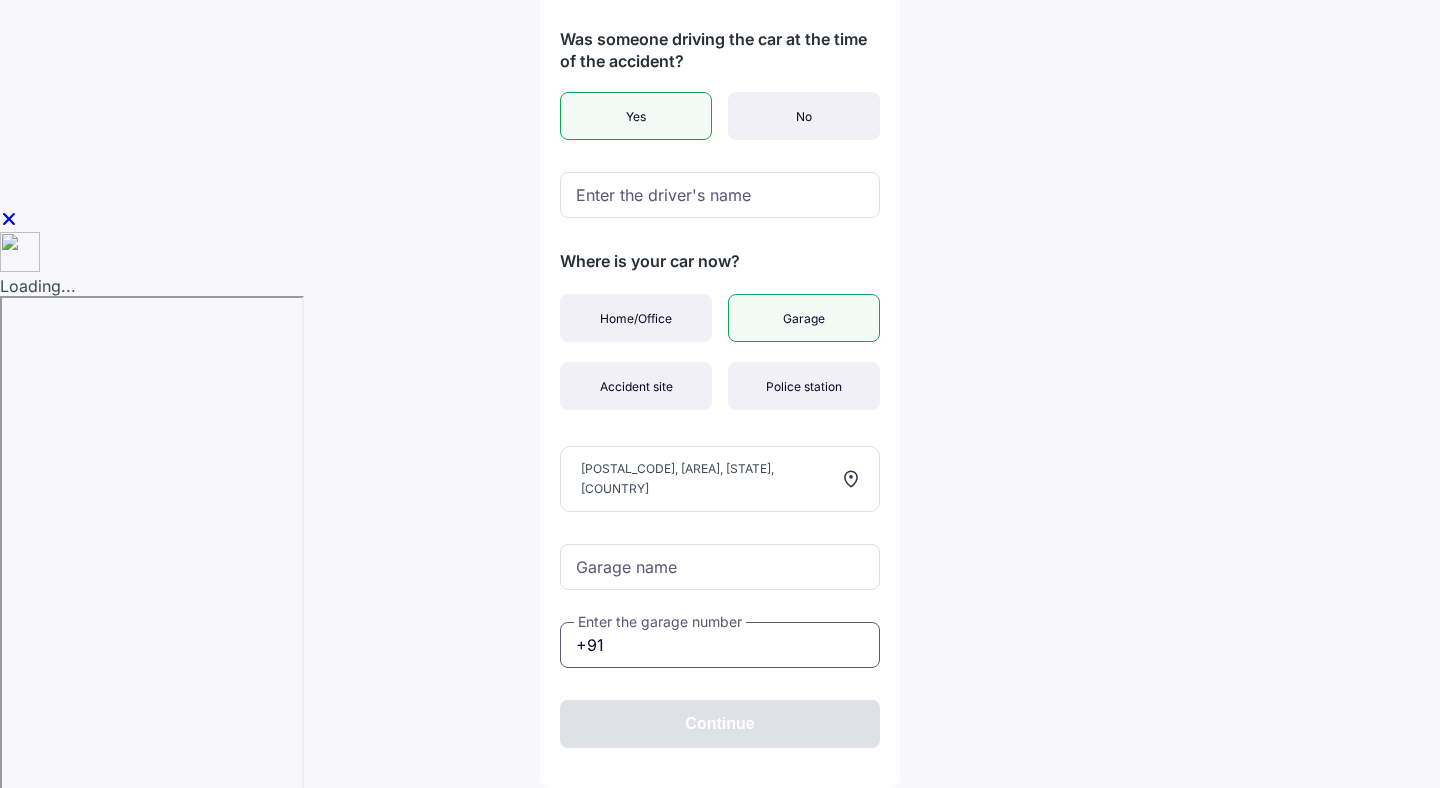 click at bounding box center (720, 645) 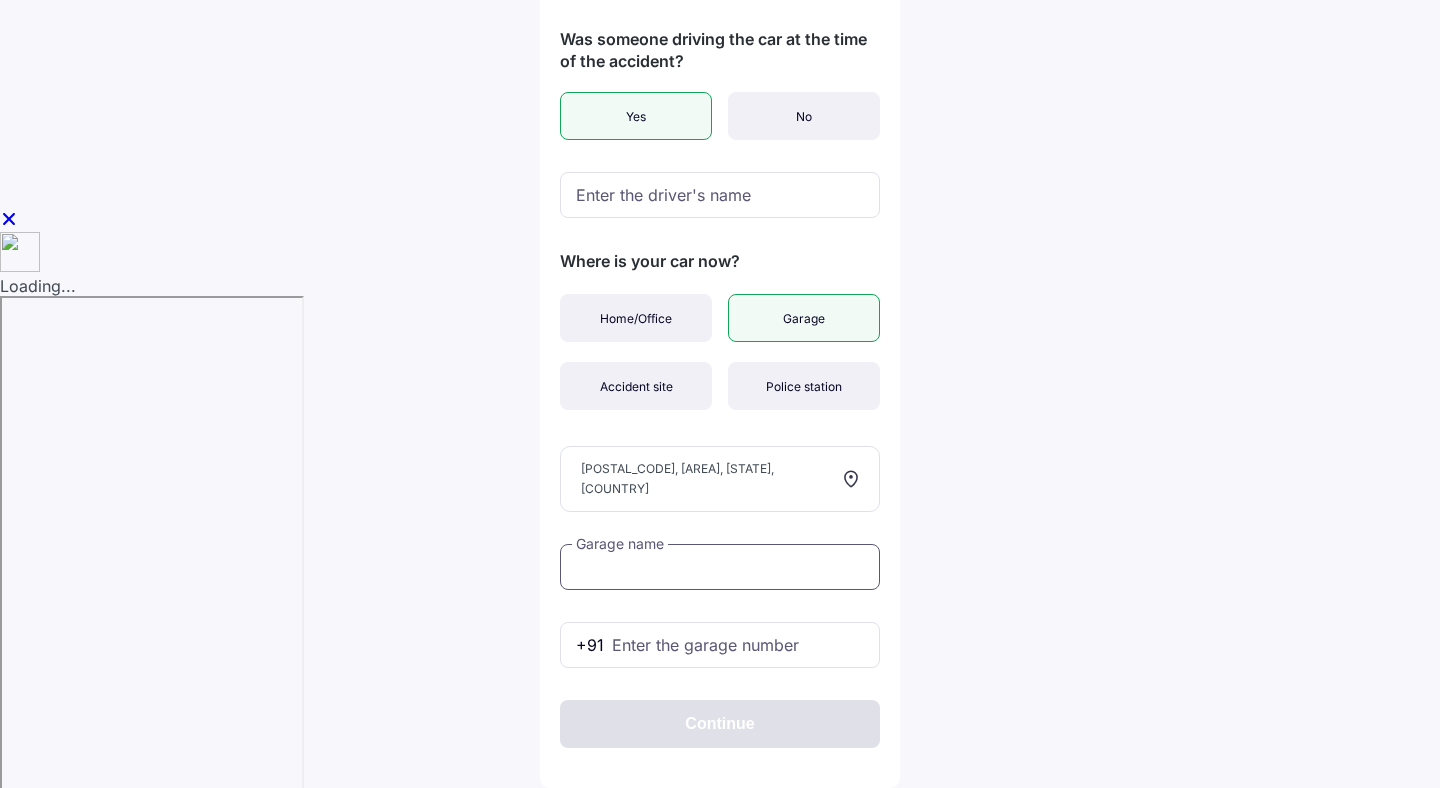 click at bounding box center (720, 567) 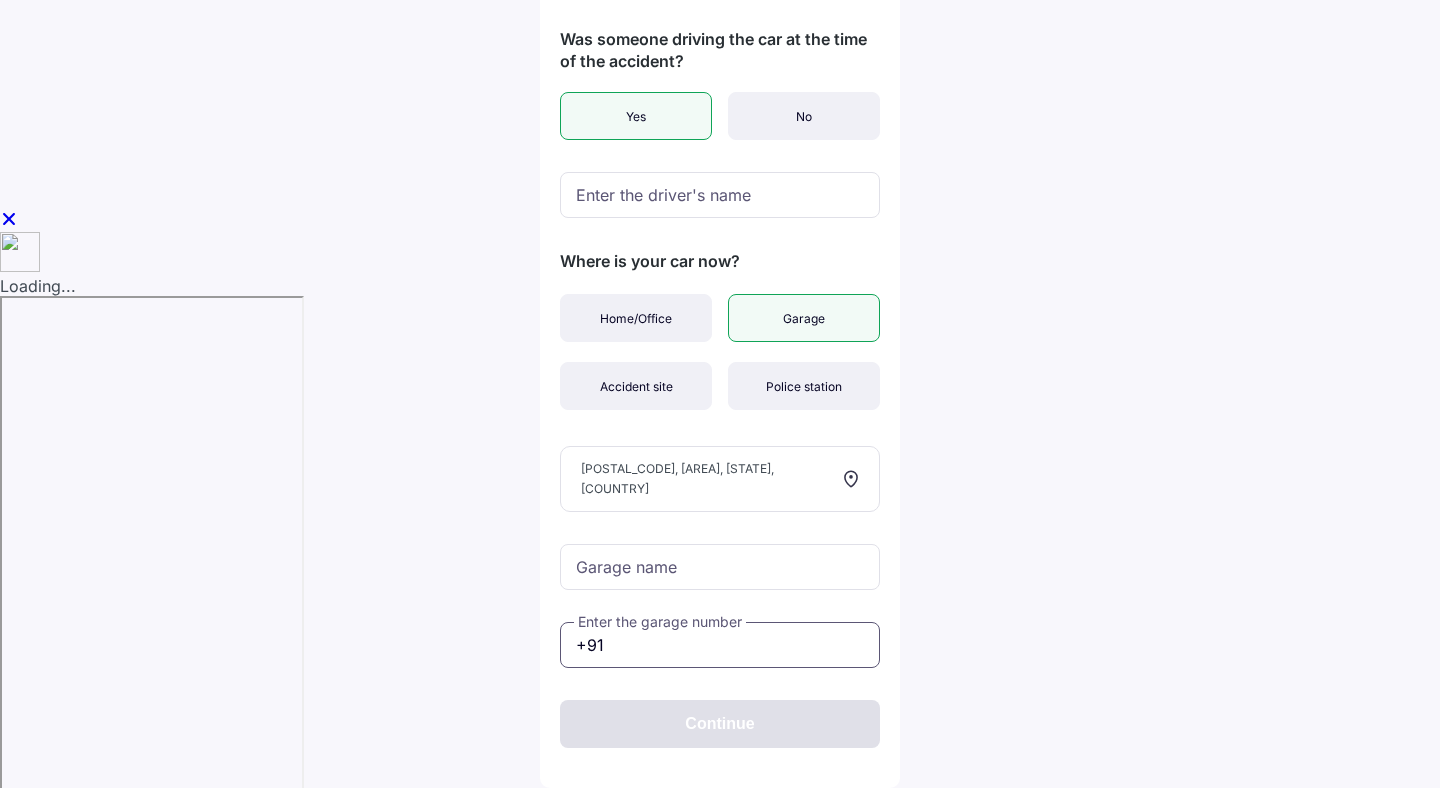 click at bounding box center [720, 645] 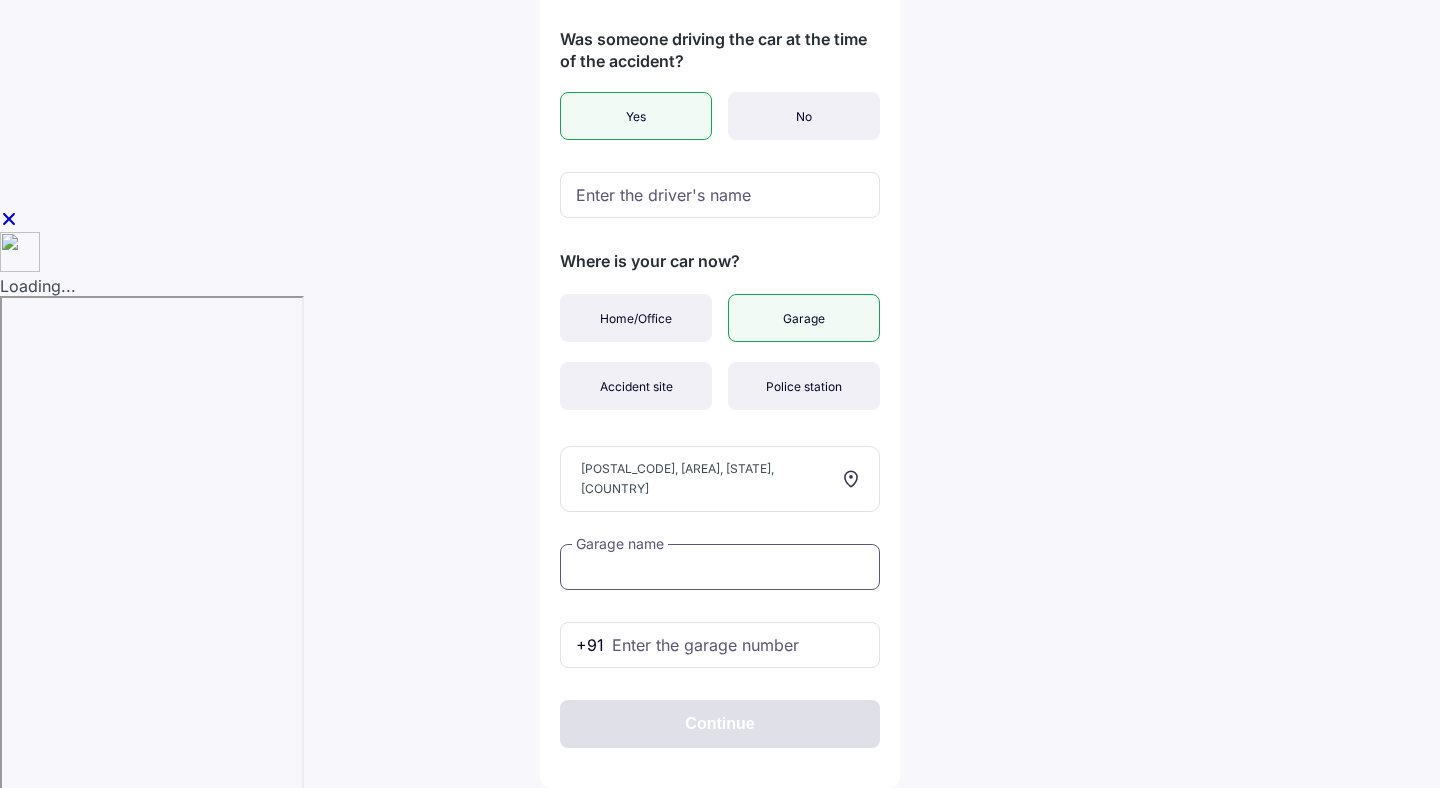 click at bounding box center (720, 567) 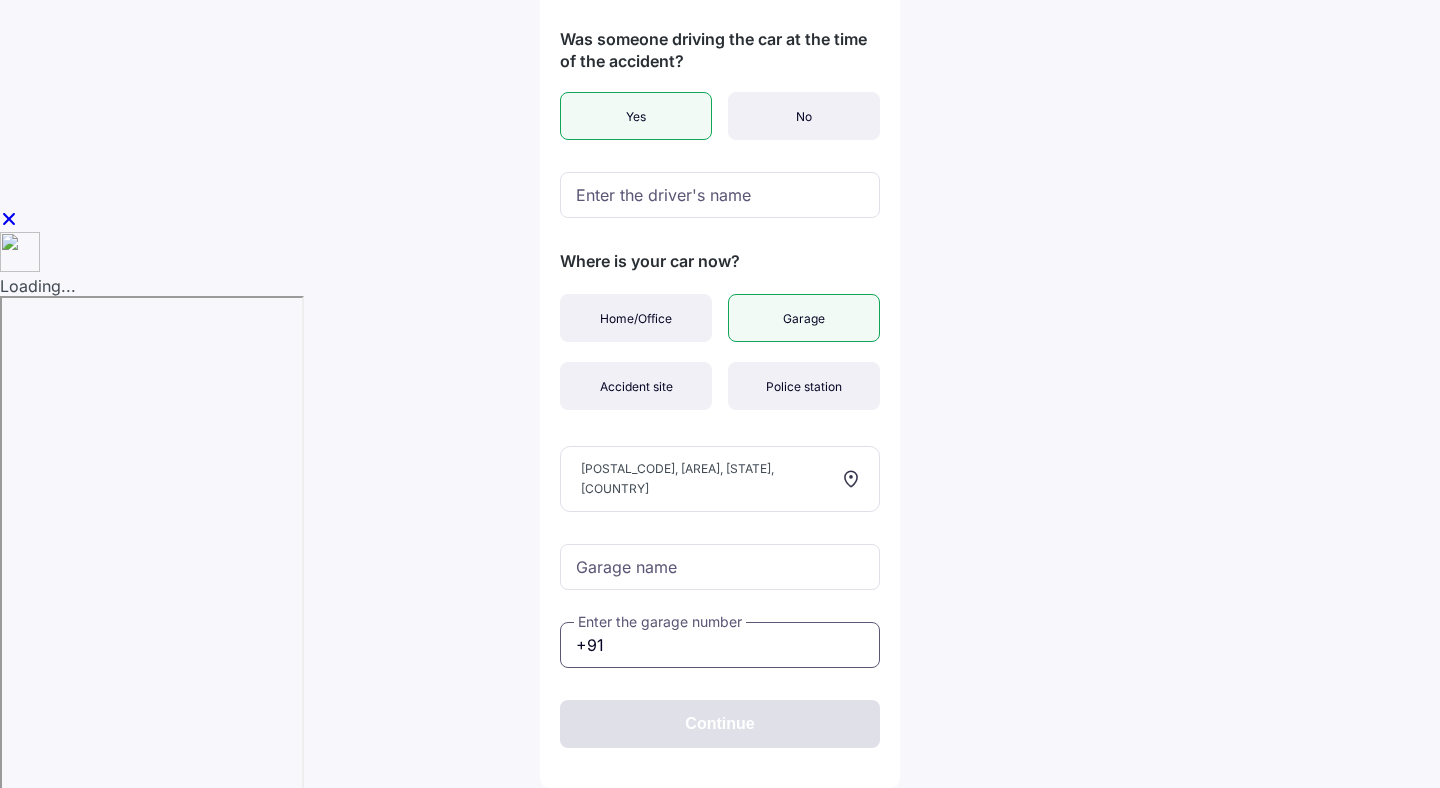 click at bounding box center (720, 645) 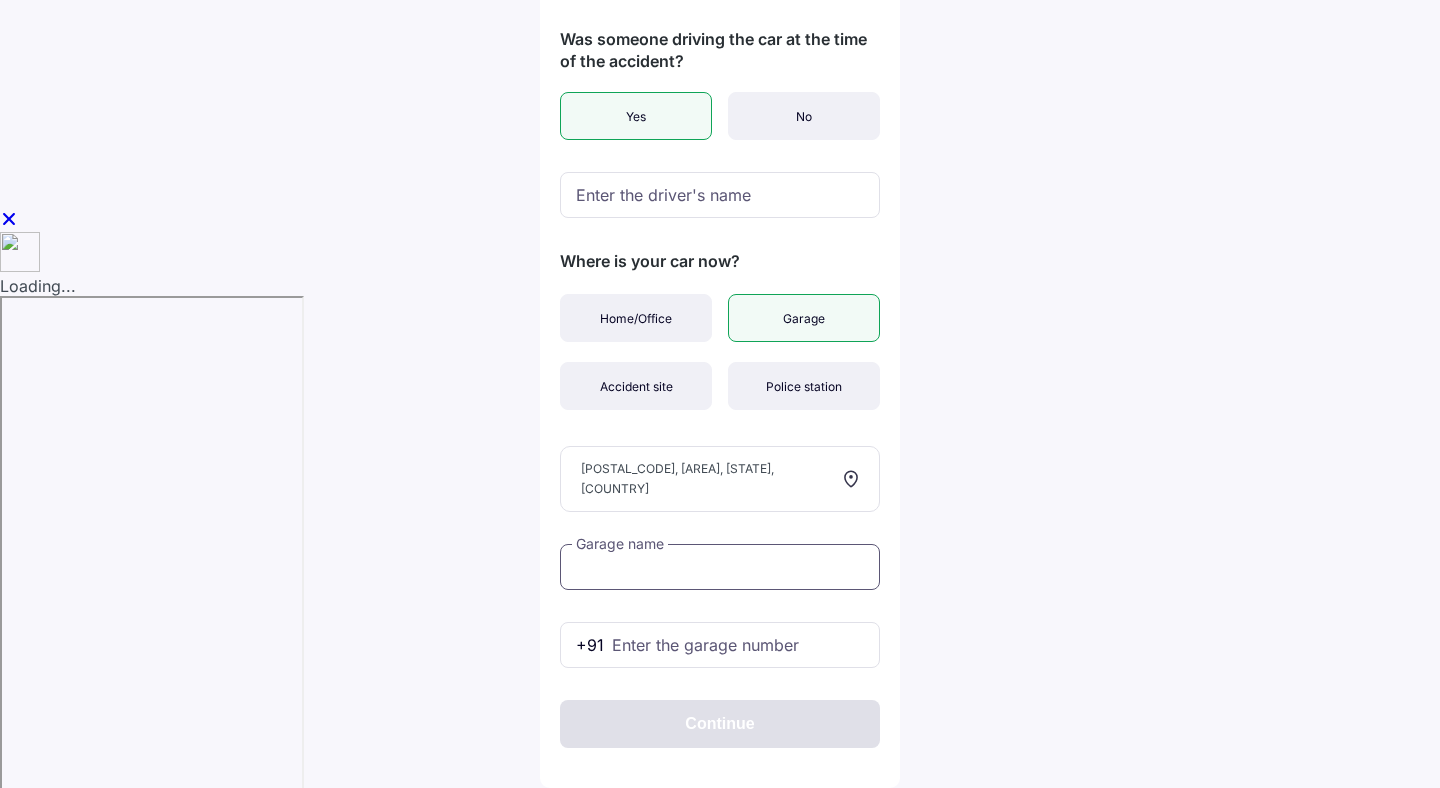 click at bounding box center [720, 567] 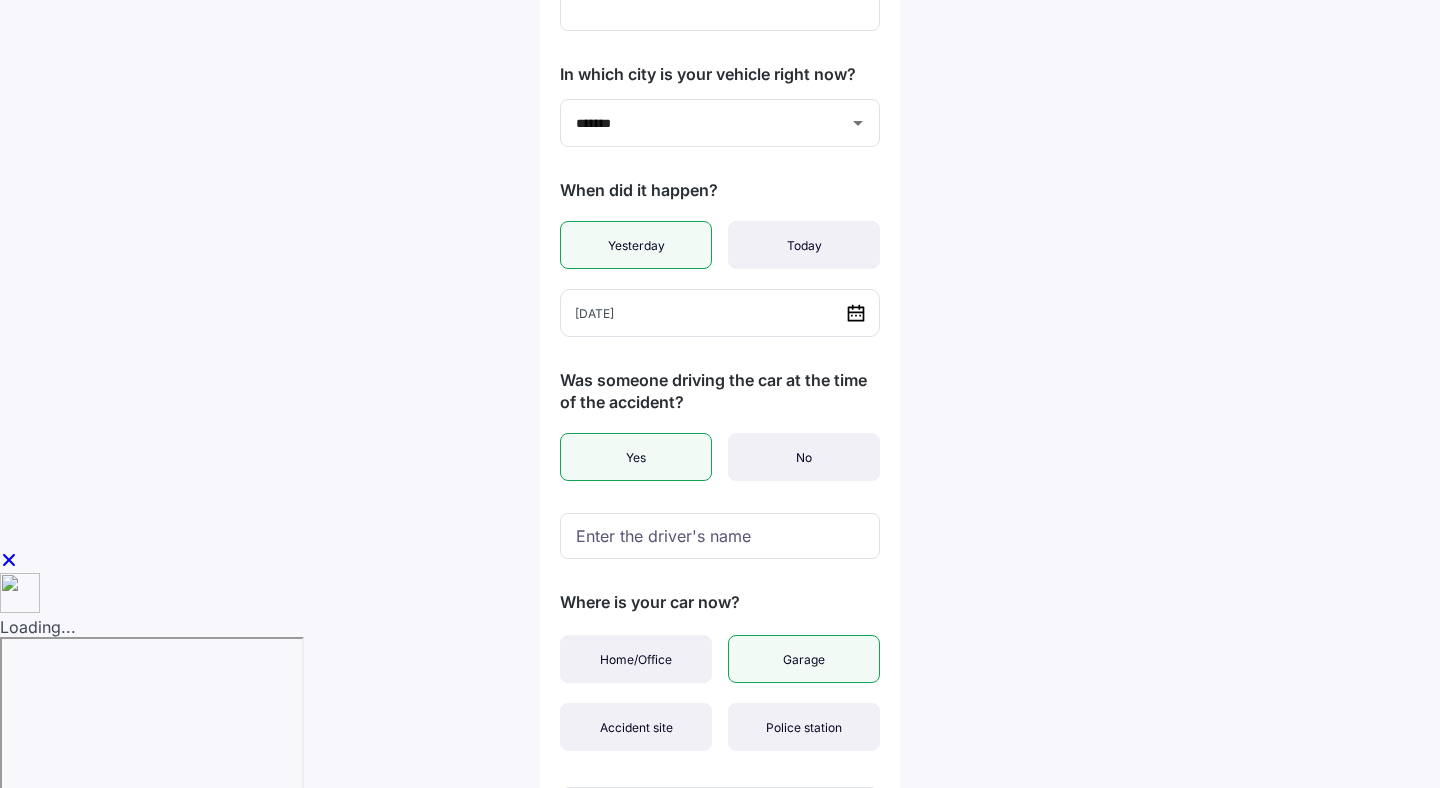 scroll, scrollTop: 0, scrollLeft: 0, axis: both 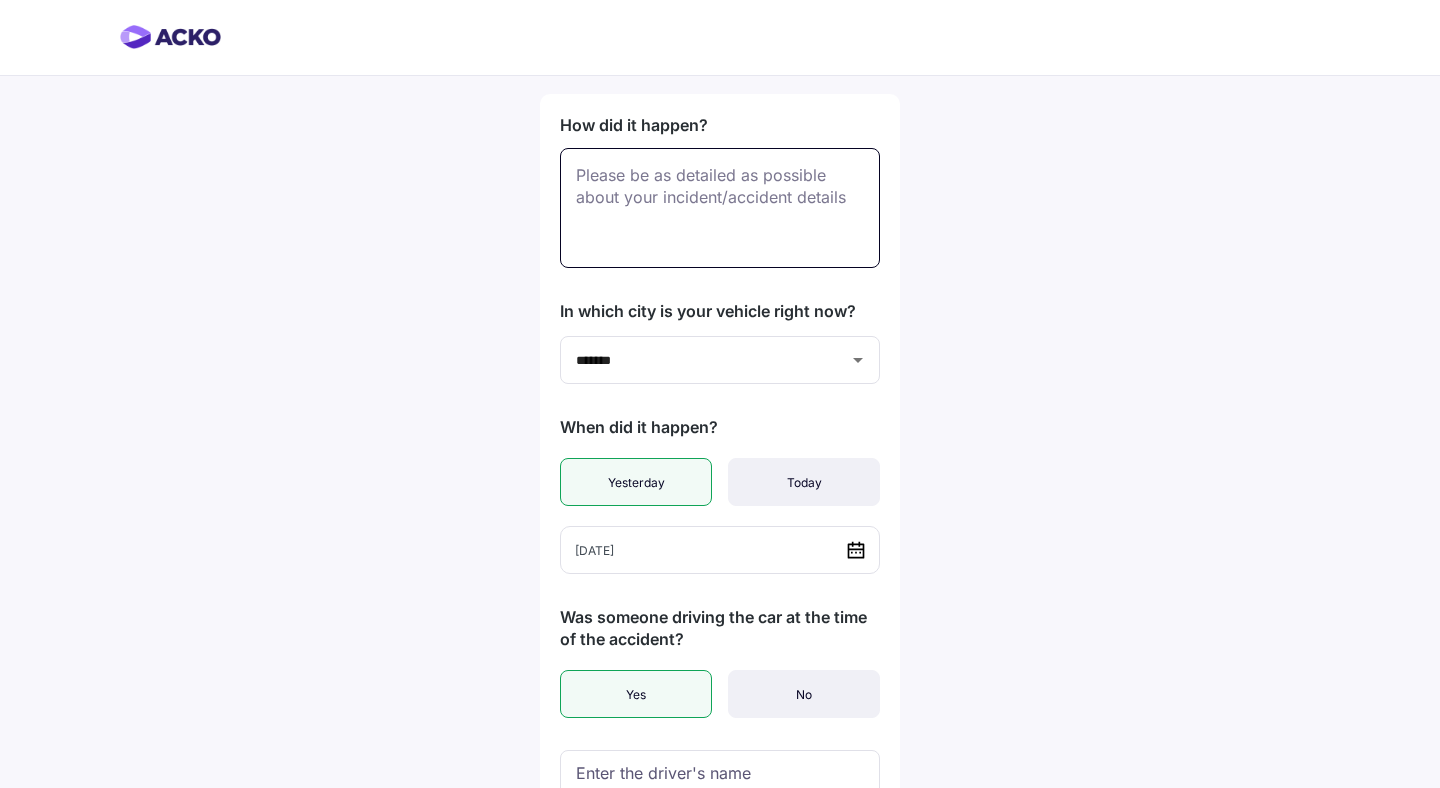 click at bounding box center [720, 208] 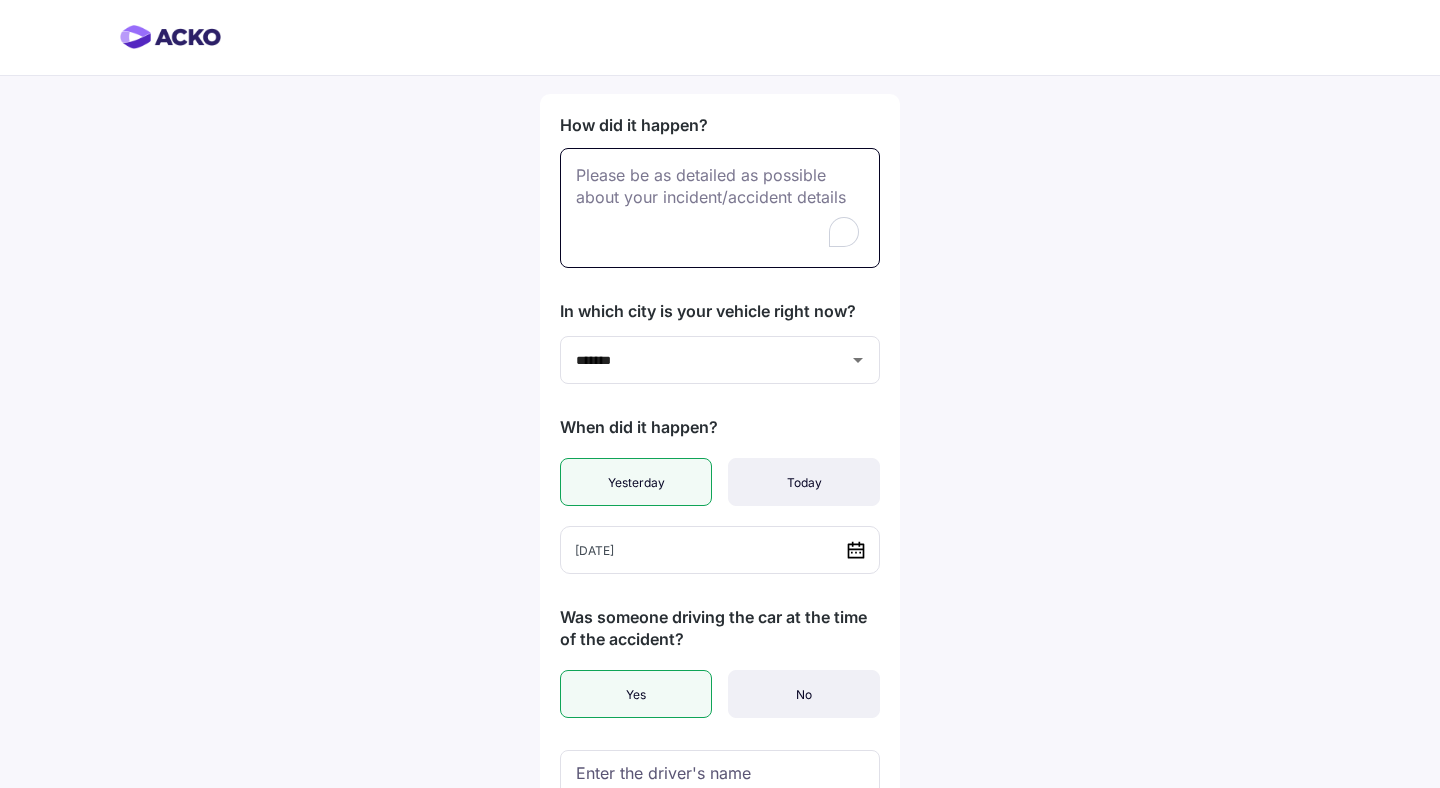 click at bounding box center (720, 208) 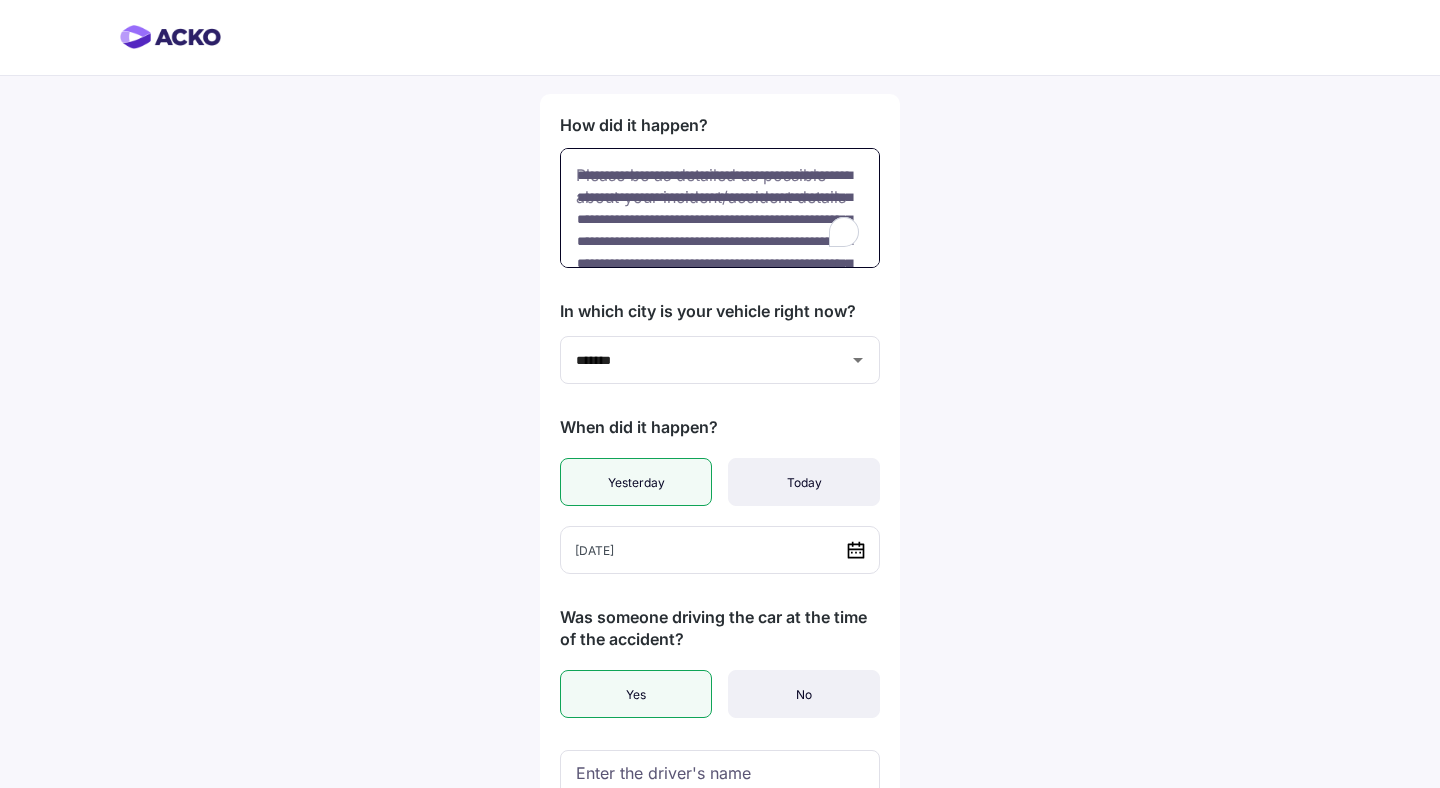 scroll, scrollTop: 642, scrollLeft: 0, axis: vertical 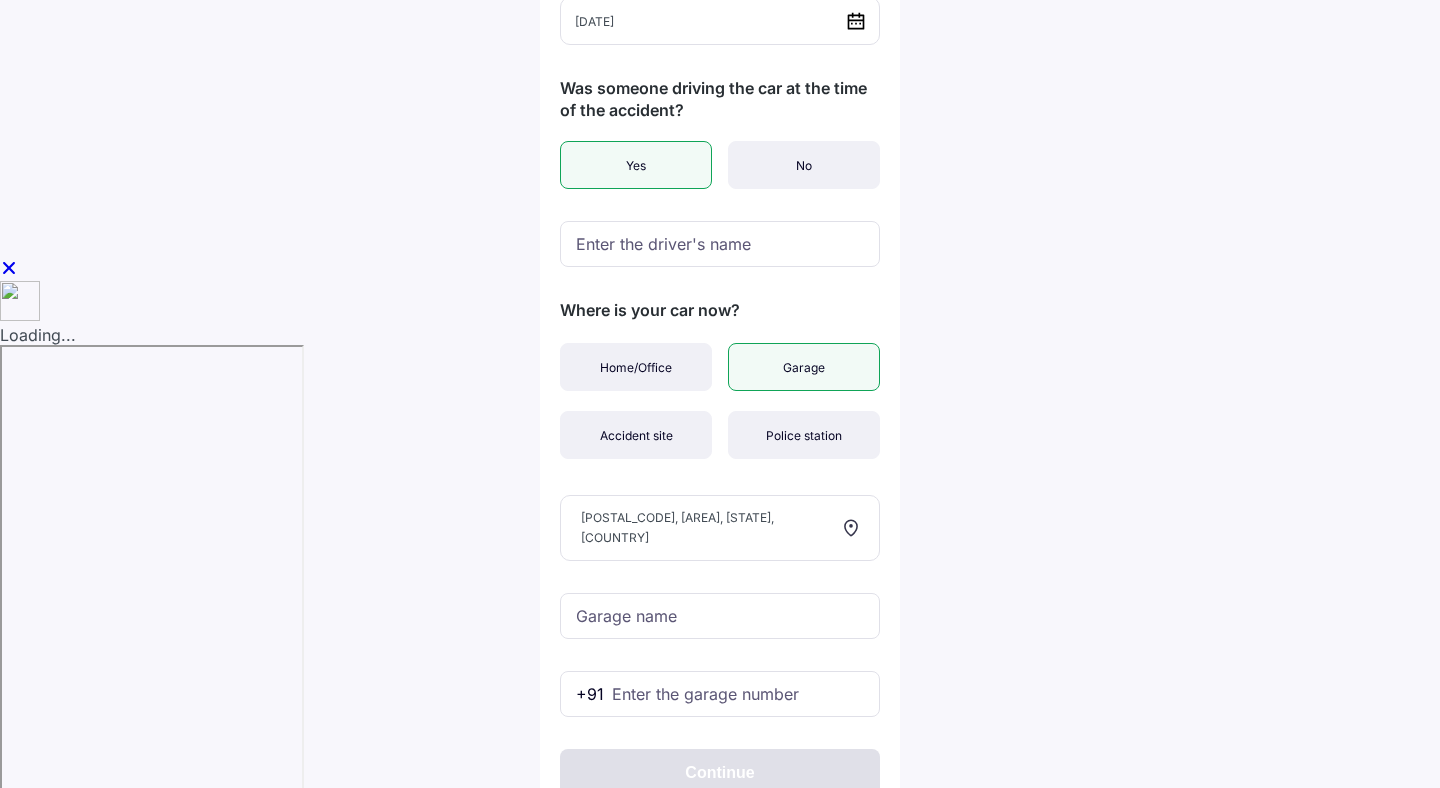 type on "**********" 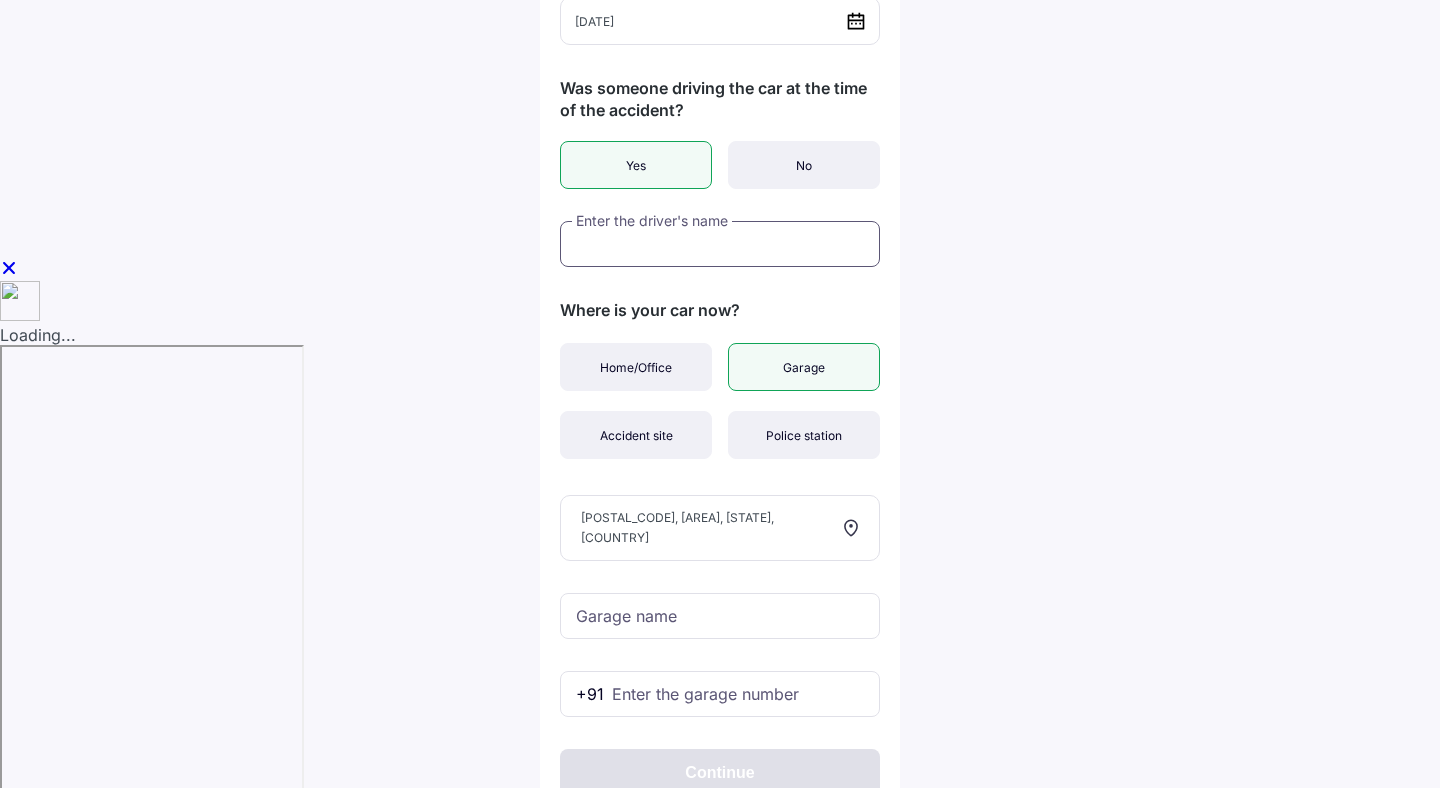 click at bounding box center [720, 244] 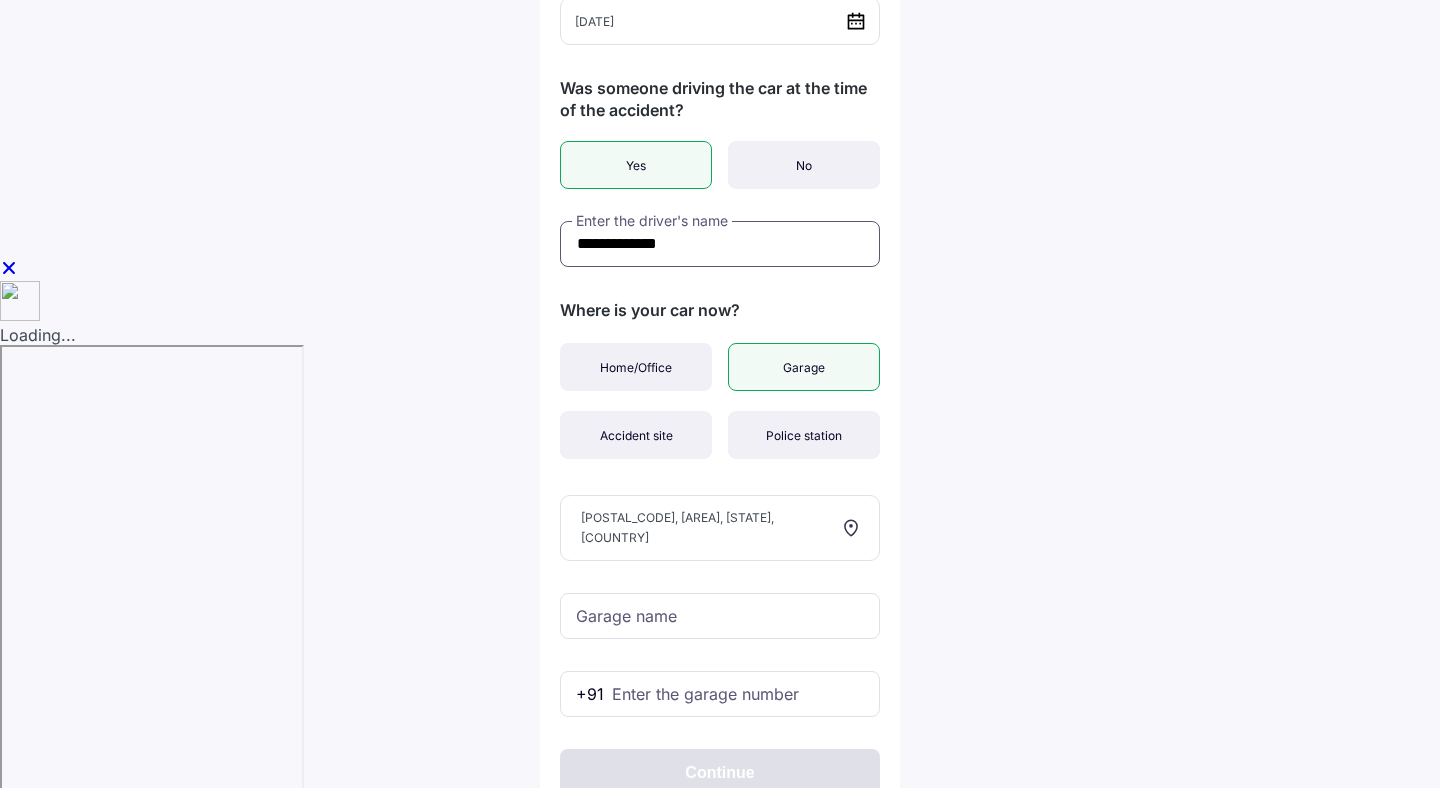 click on "**********" at bounding box center (720, 244) 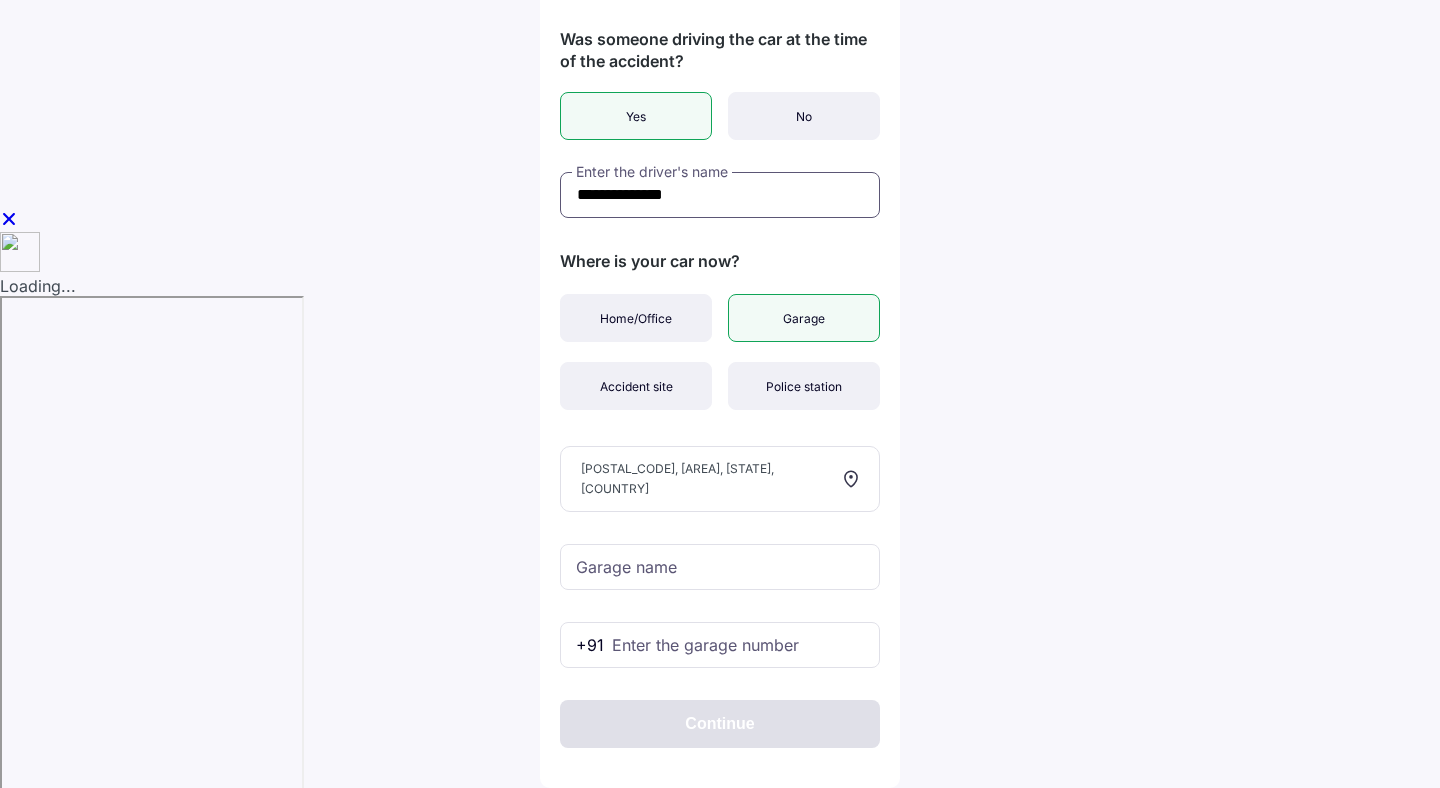 type on "**********" 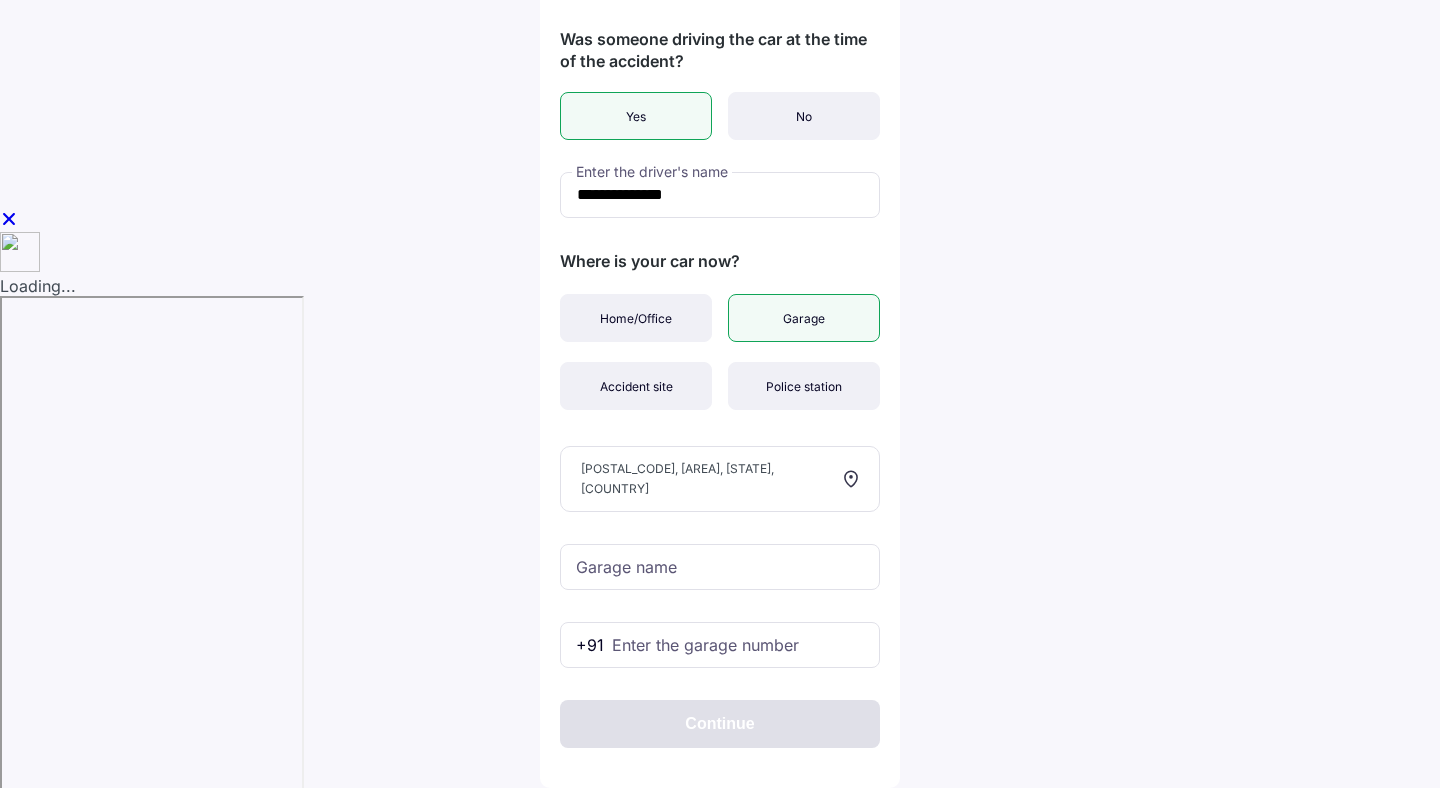 click on "[POSTAL_CODE], [AREA], [STATE], [COUNTRY]" at bounding box center (720, 479) 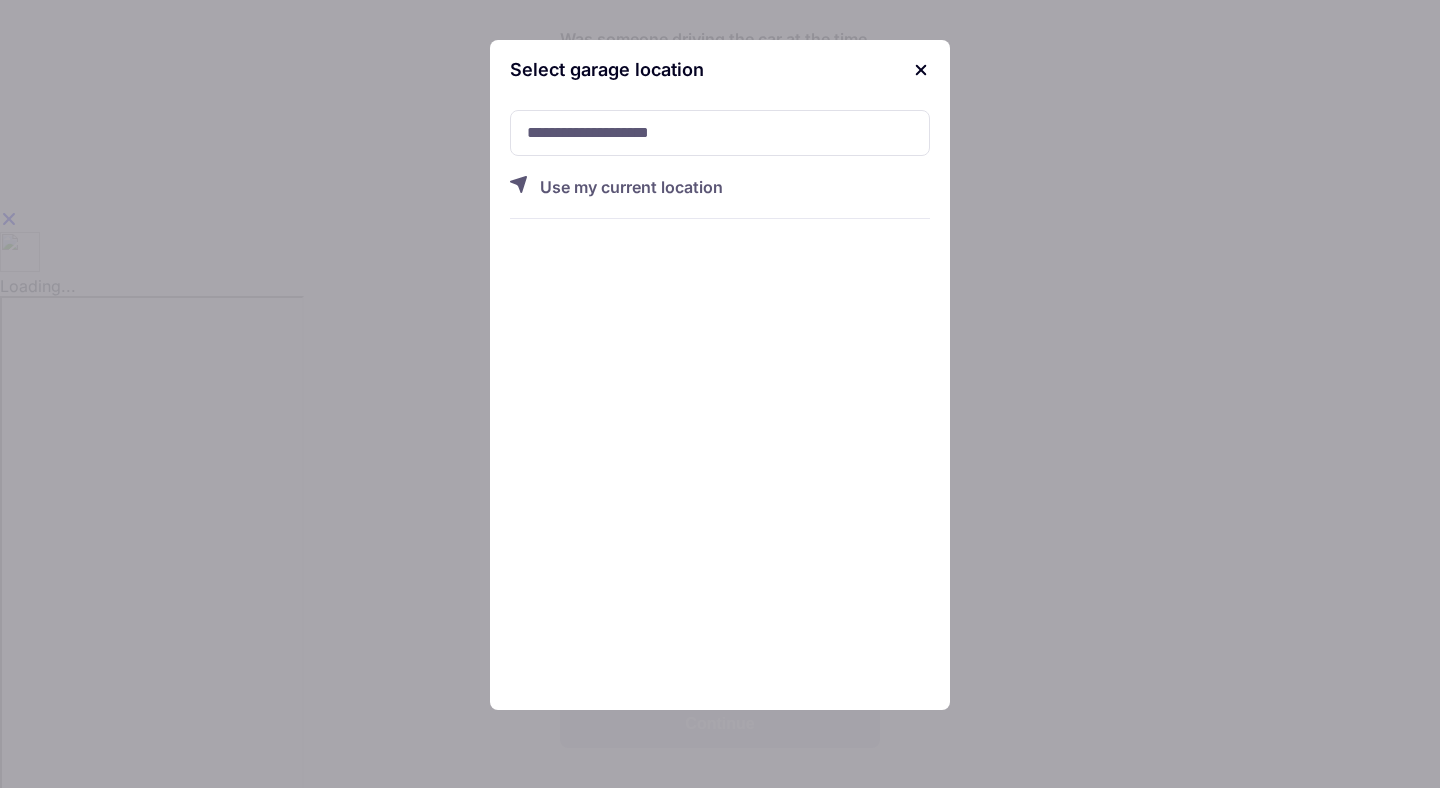 click at bounding box center (920, 70) 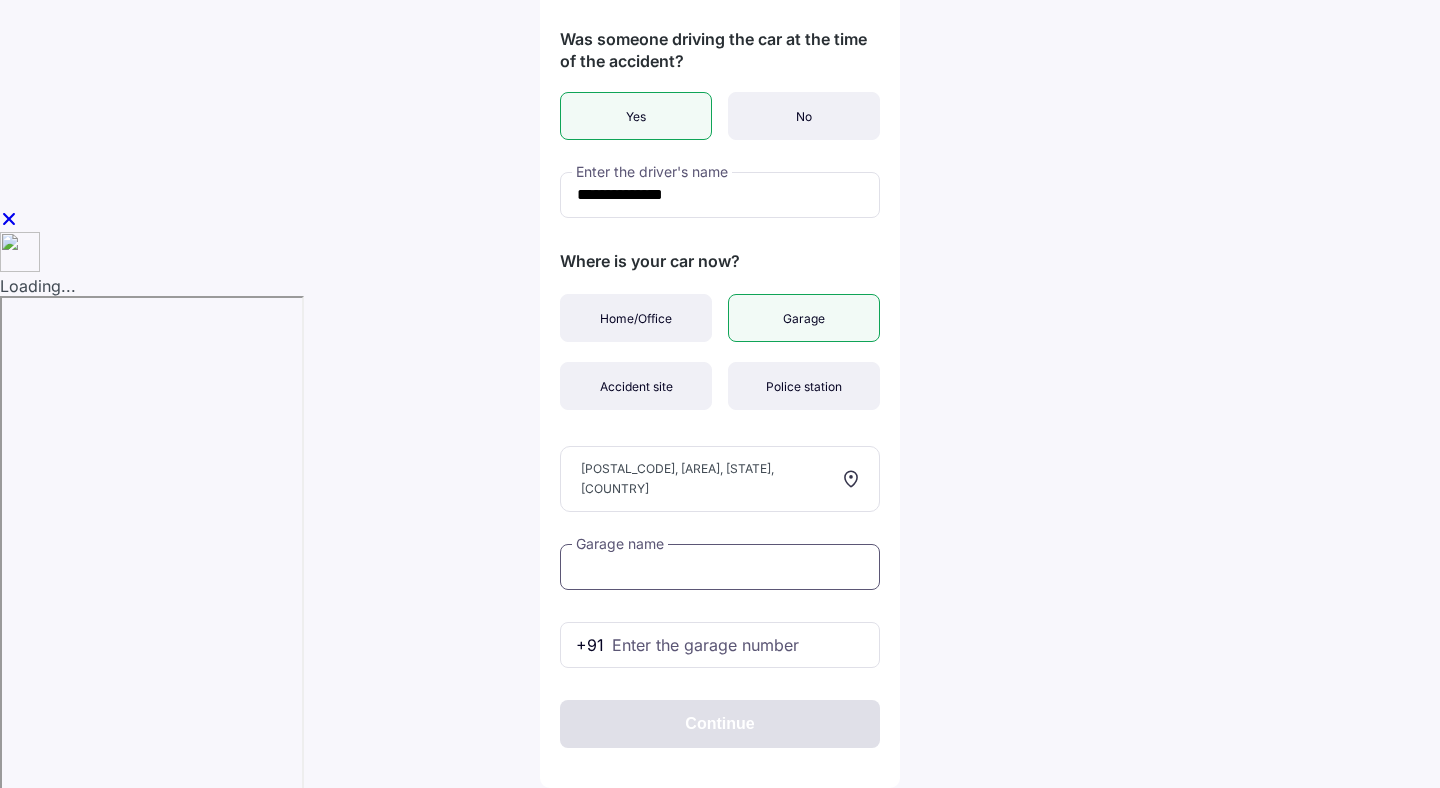 click at bounding box center (720, 567) 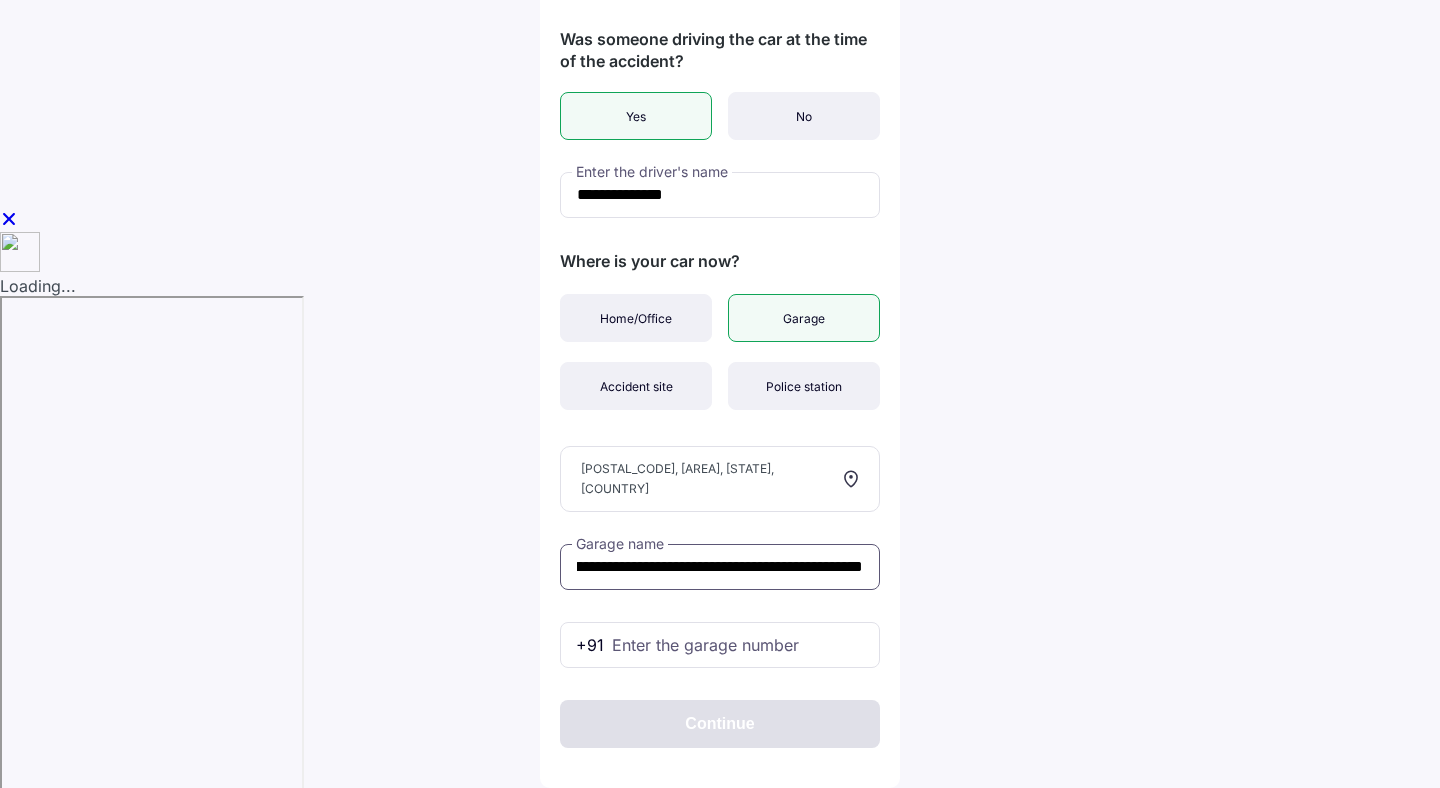 scroll, scrollTop: 0, scrollLeft: 226, axis: horizontal 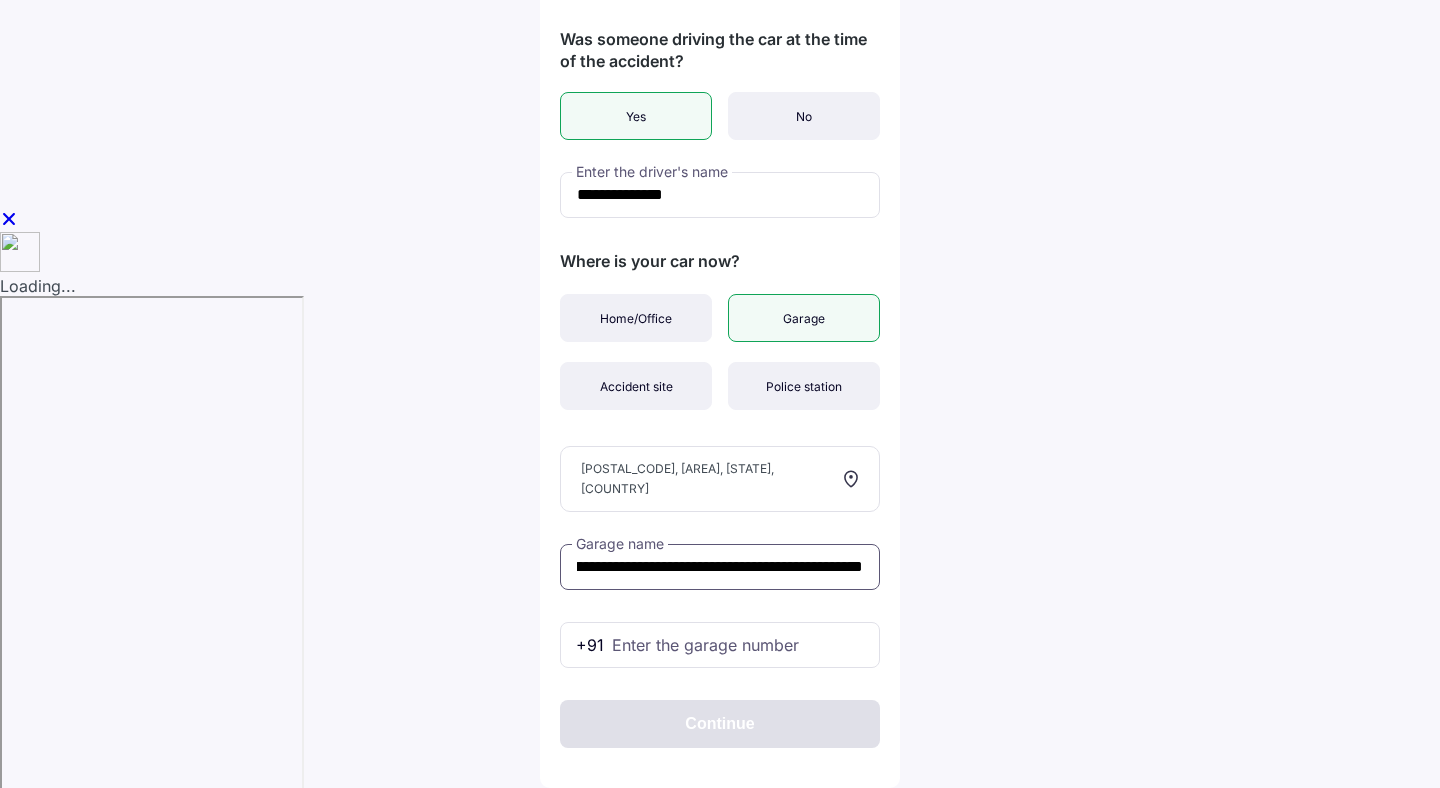 type on "**********" 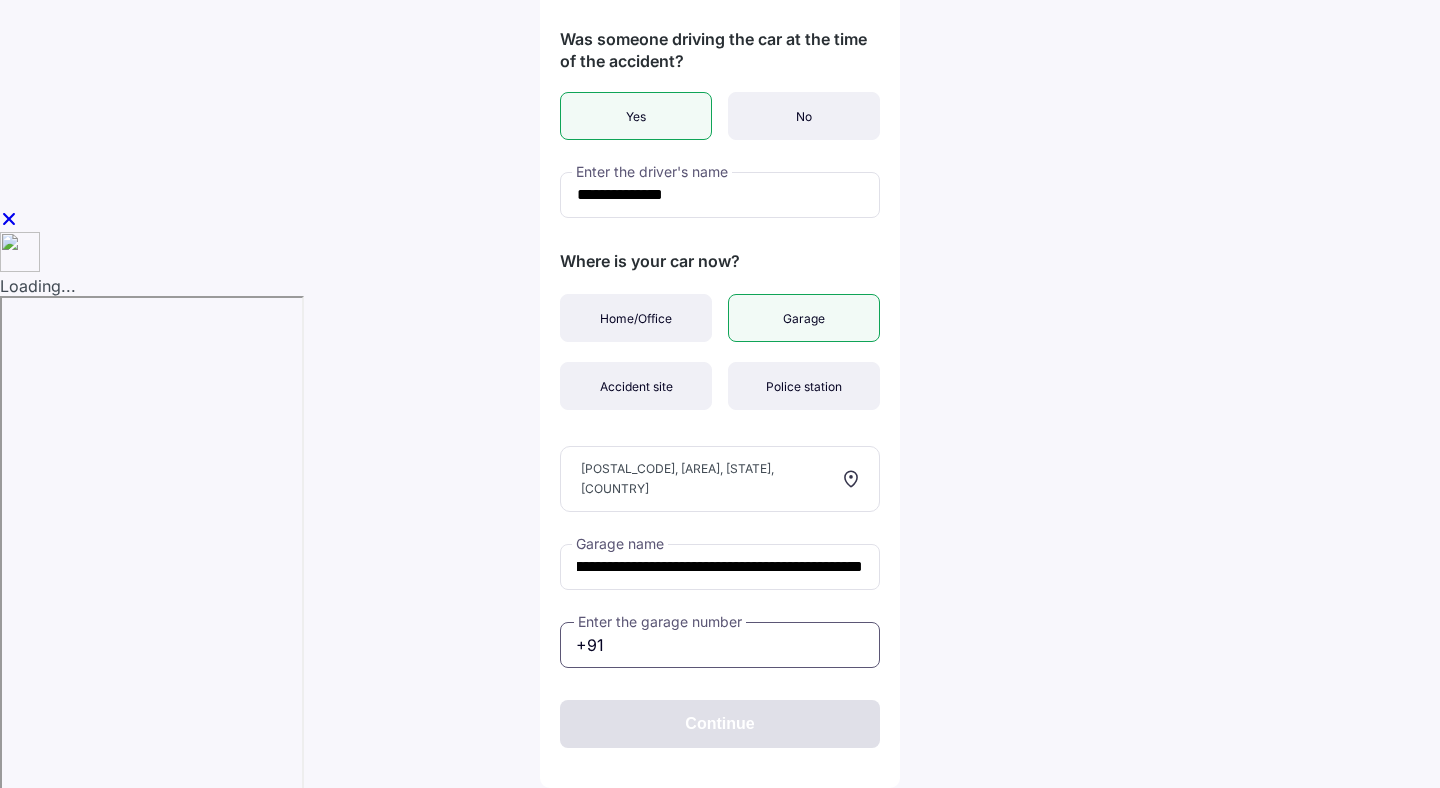 click at bounding box center [720, 645] 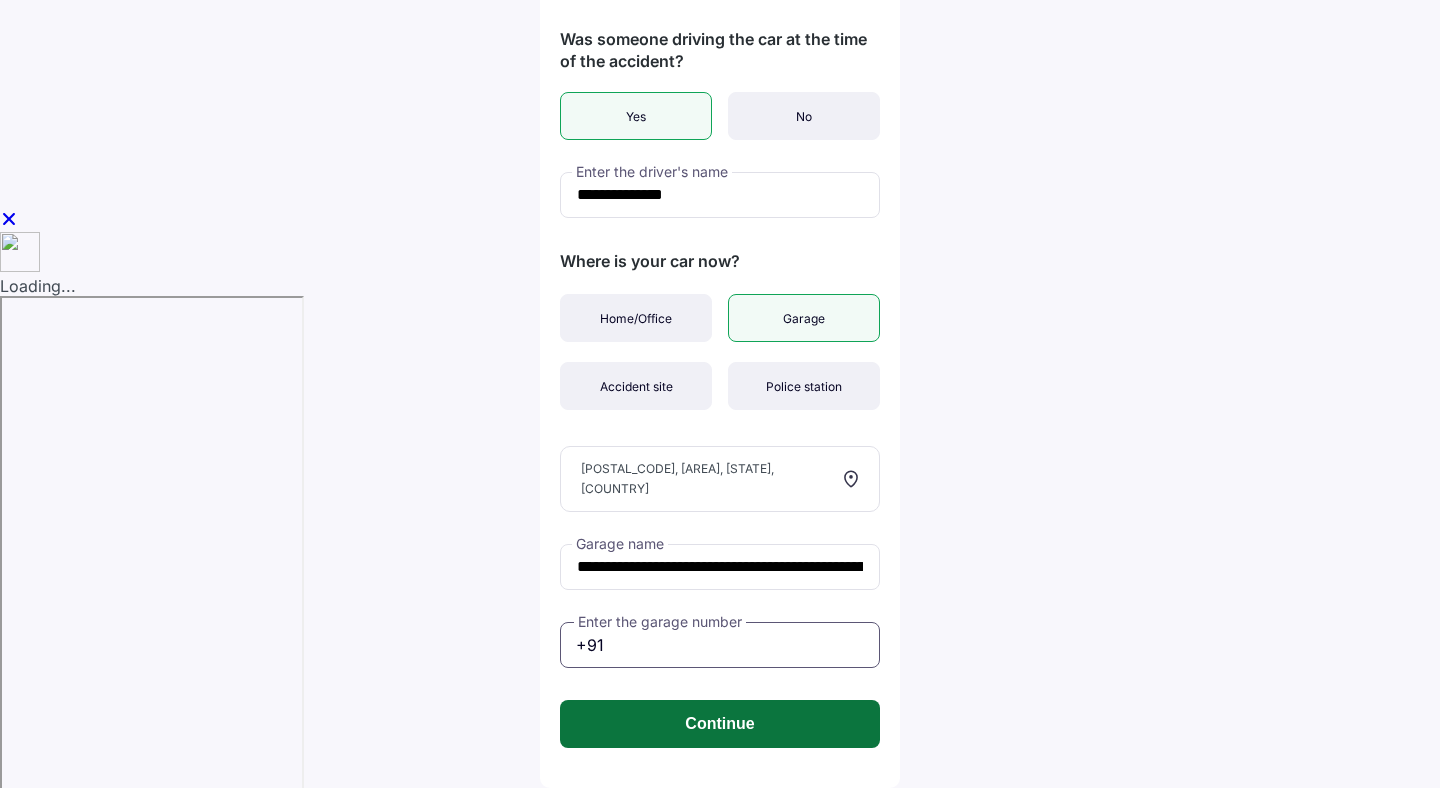 type on "**********" 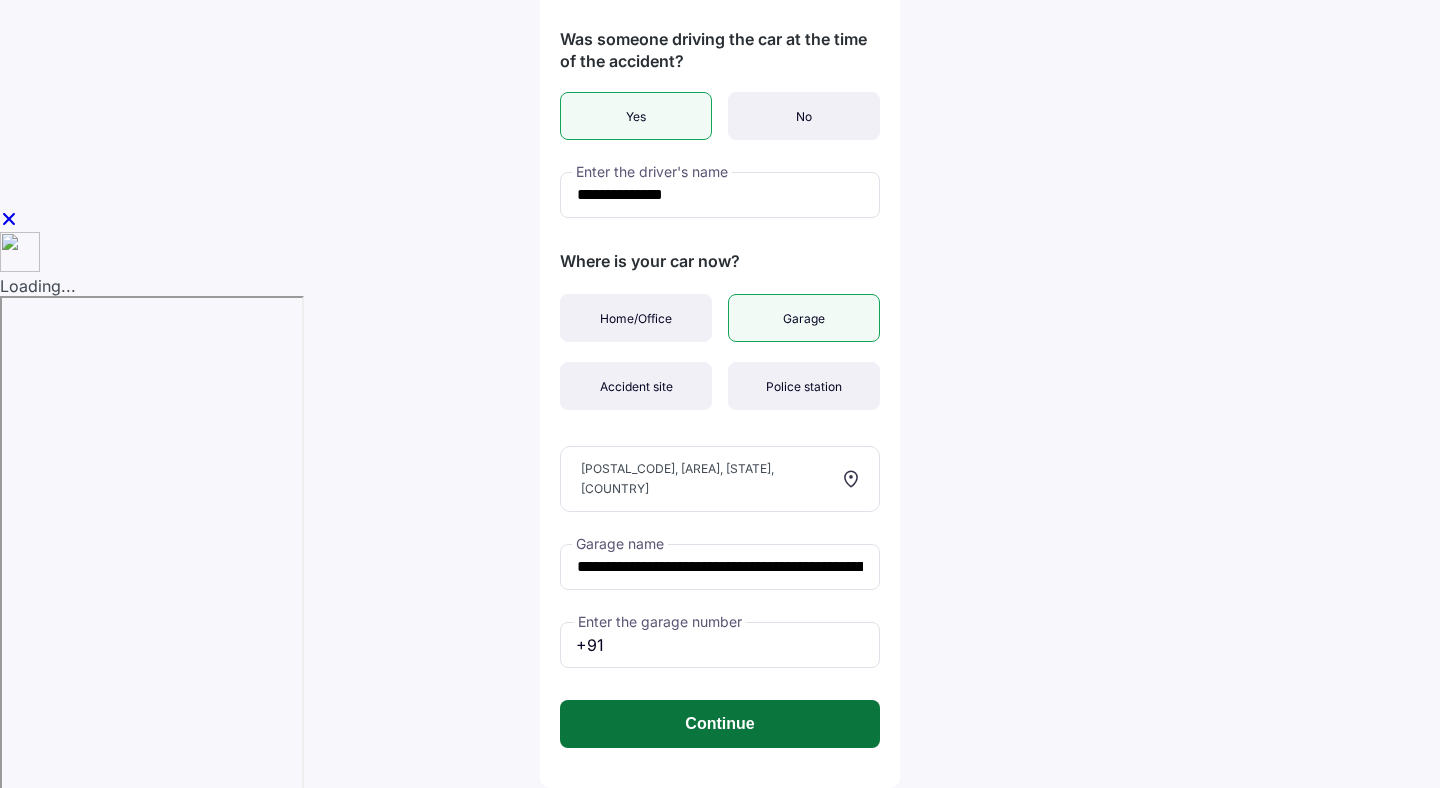 click on "Continue" at bounding box center (720, 724) 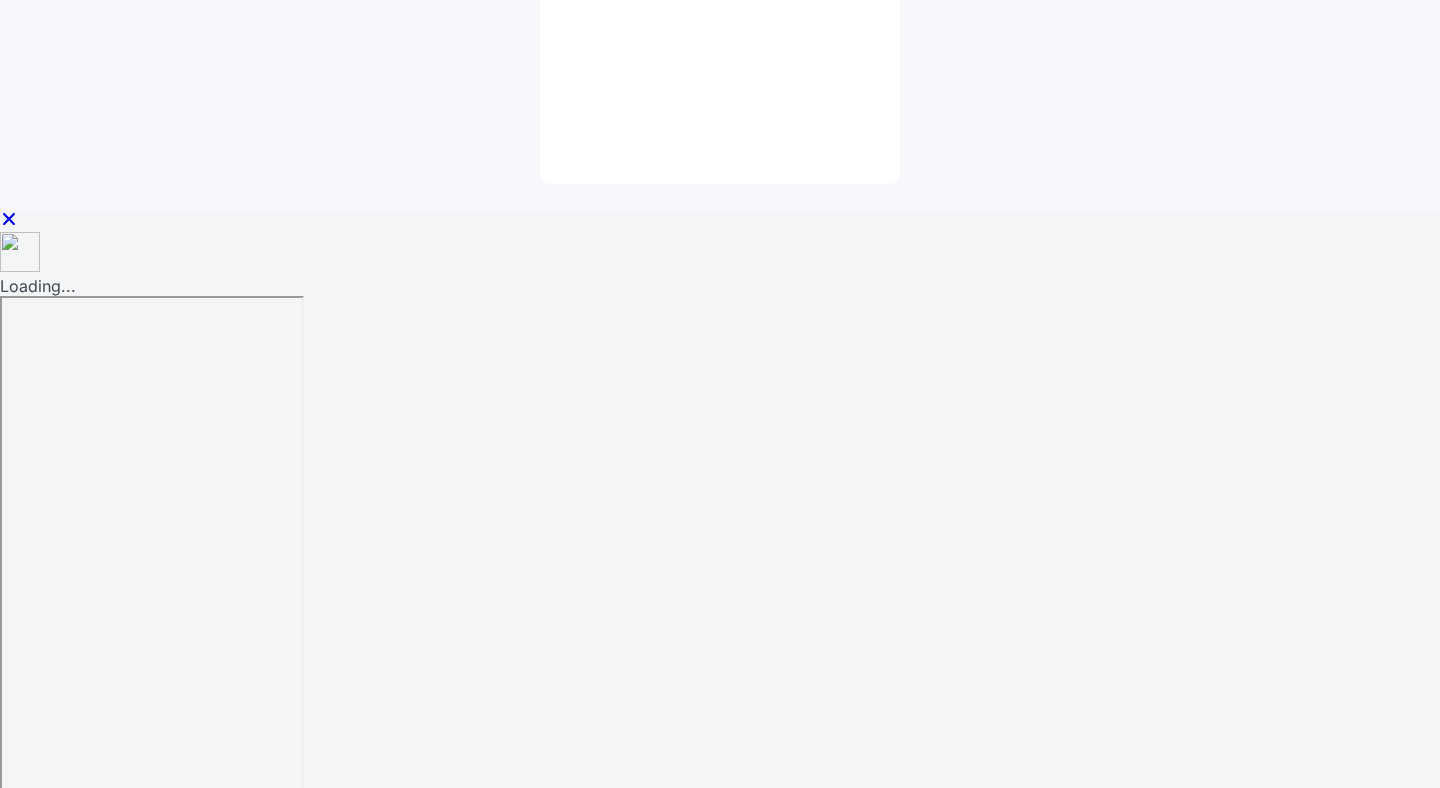 scroll, scrollTop: 0, scrollLeft: 0, axis: both 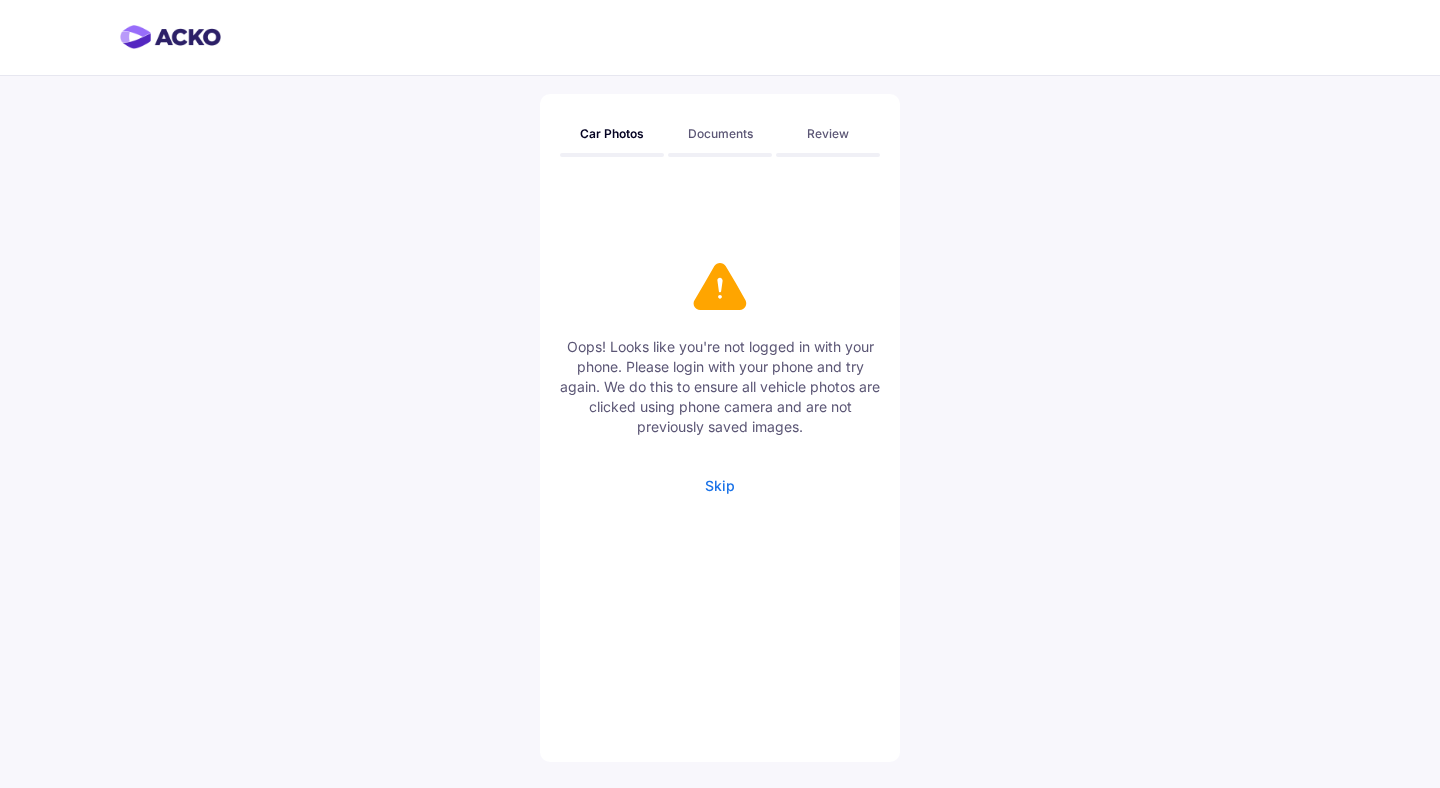 click on "Skip" at bounding box center (720, 485) 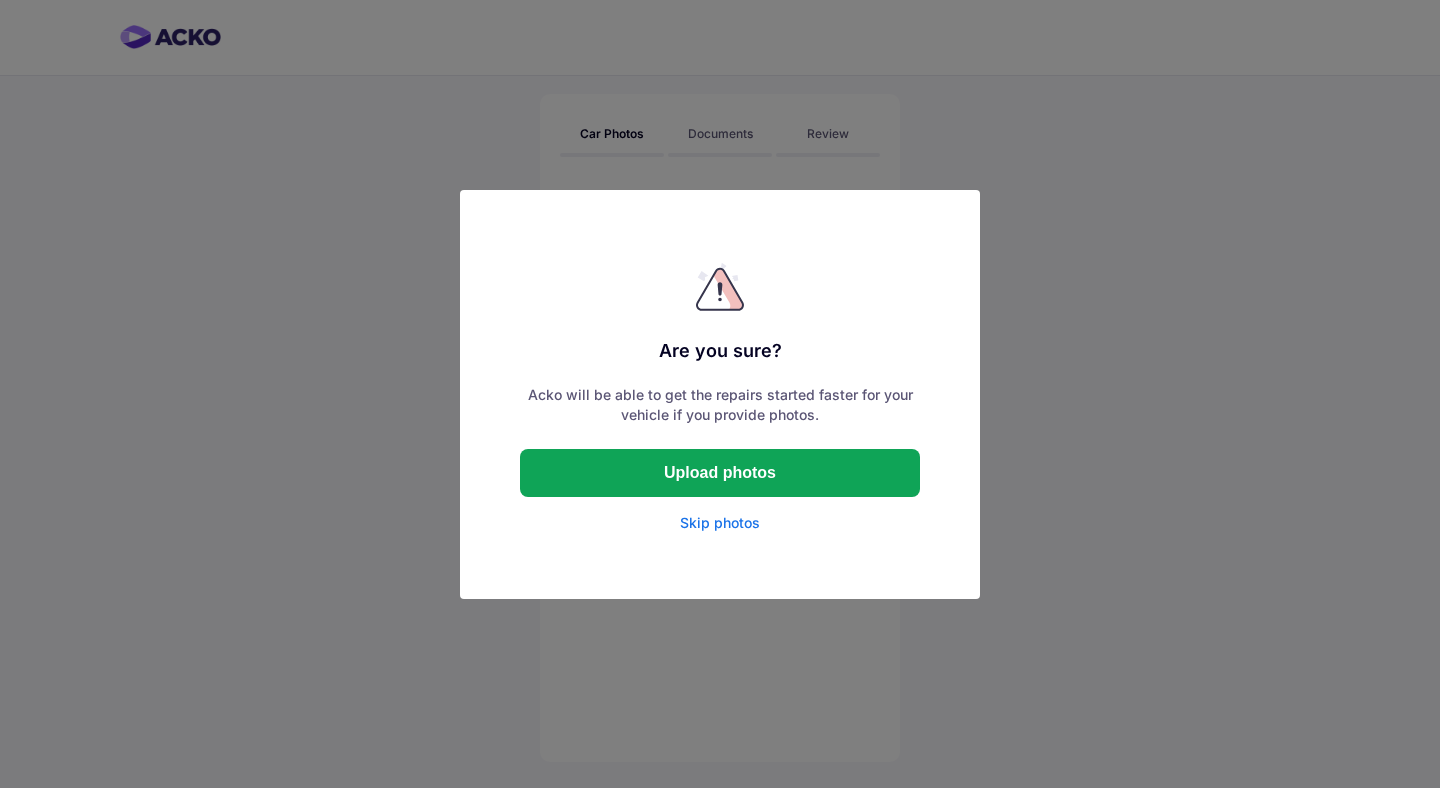 click on "Skip photos" at bounding box center (720, 523) 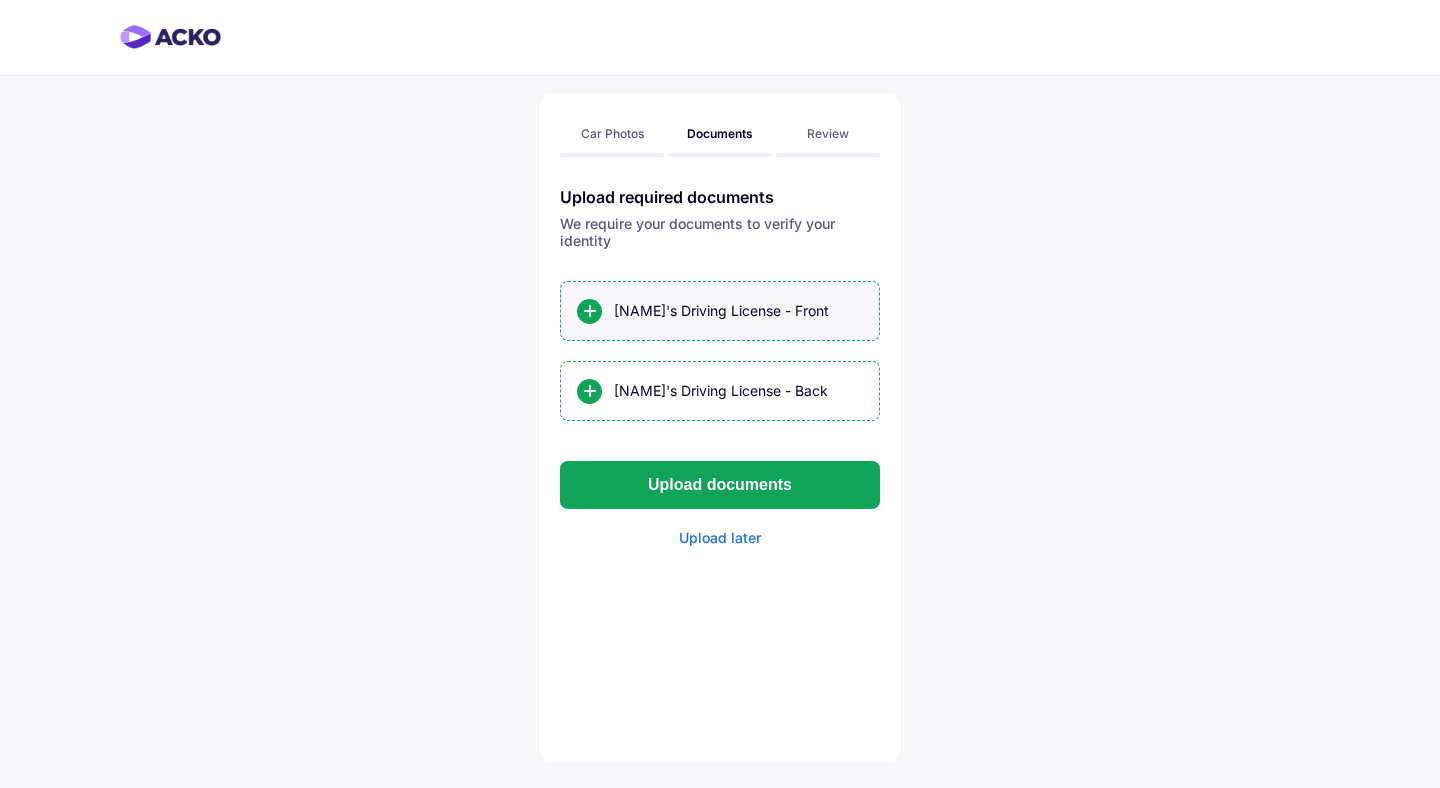 click on "[NAME]'s Driving License - Front" at bounding box center [738, 311] 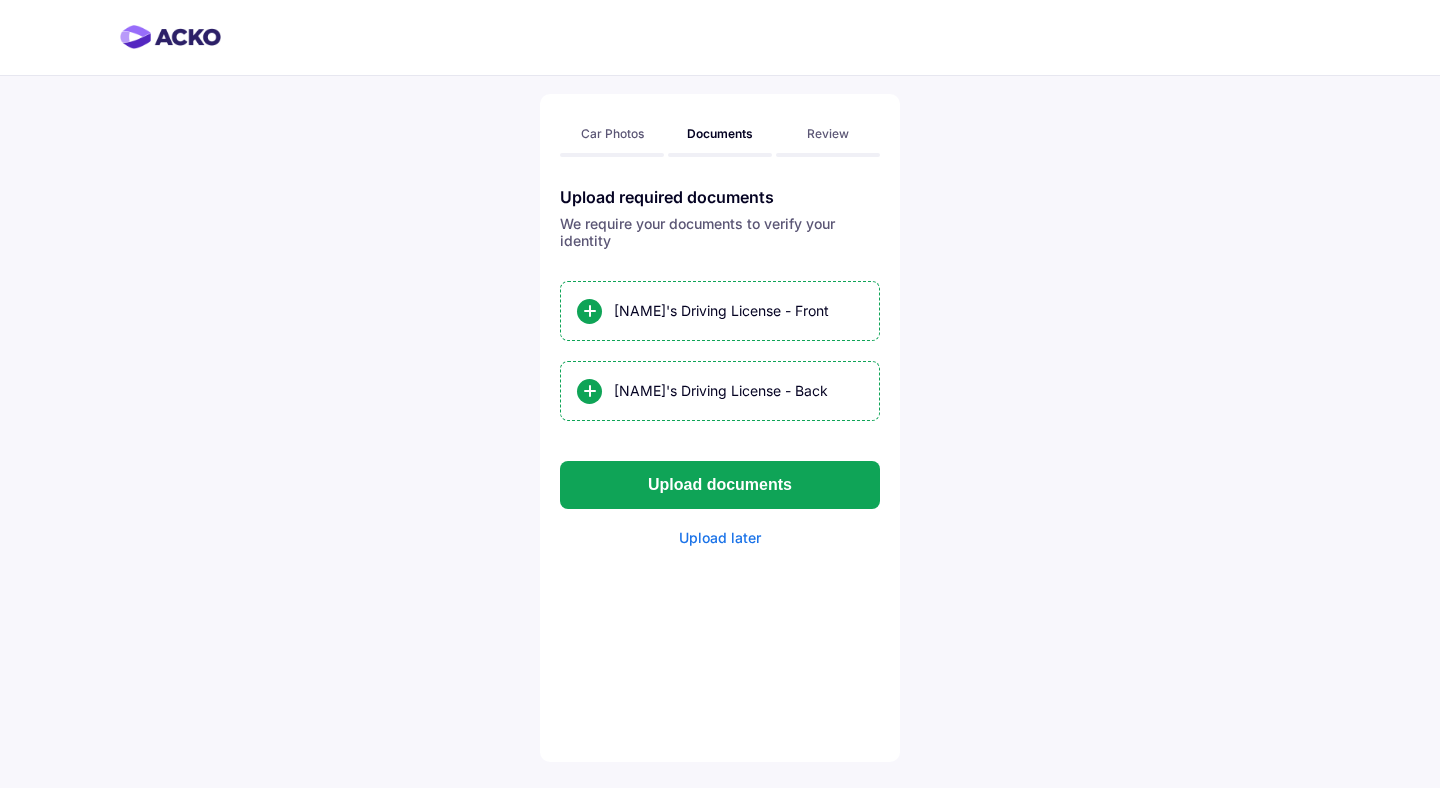 click on "Review" at bounding box center (828, 133) 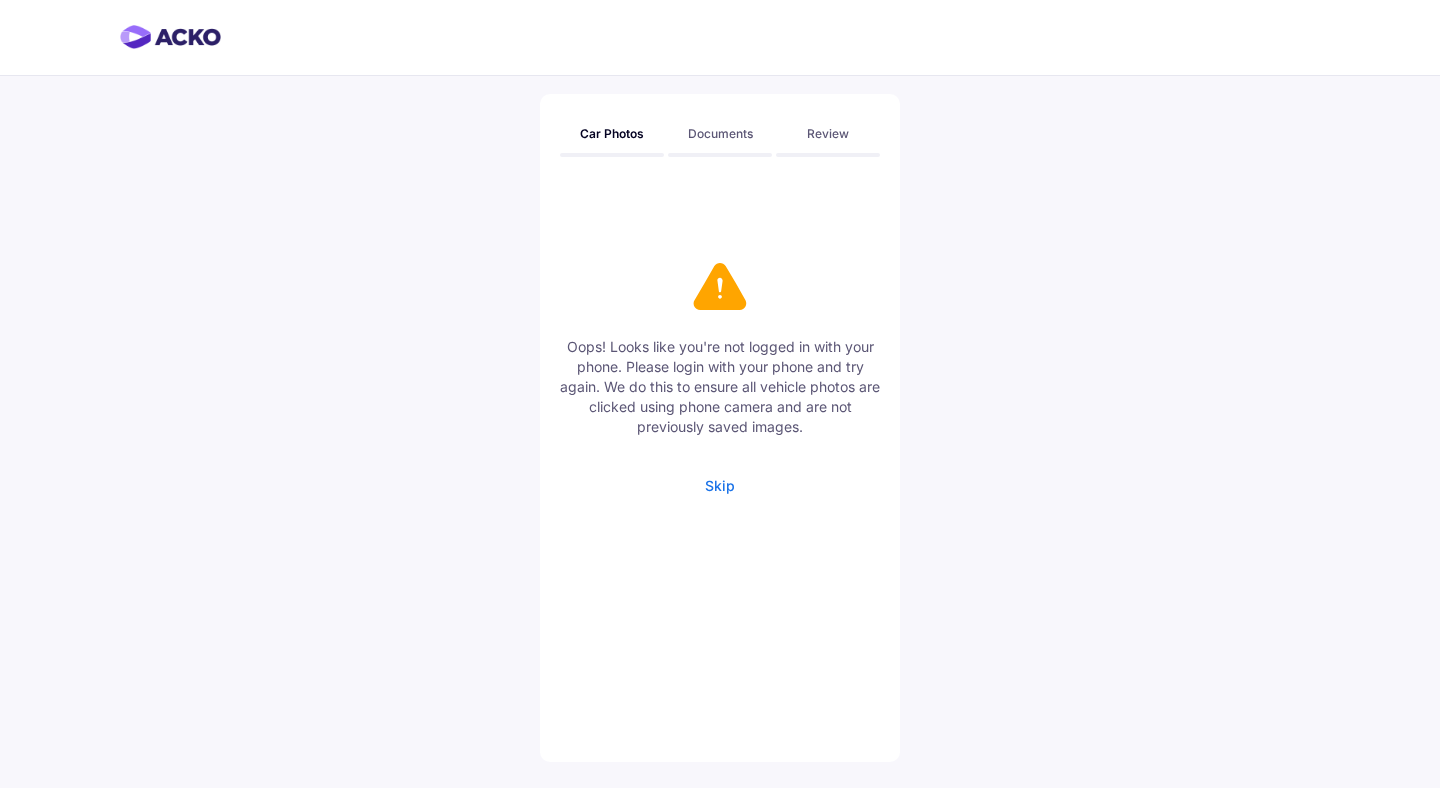 click on "Documents" at bounding box center (720, 133) 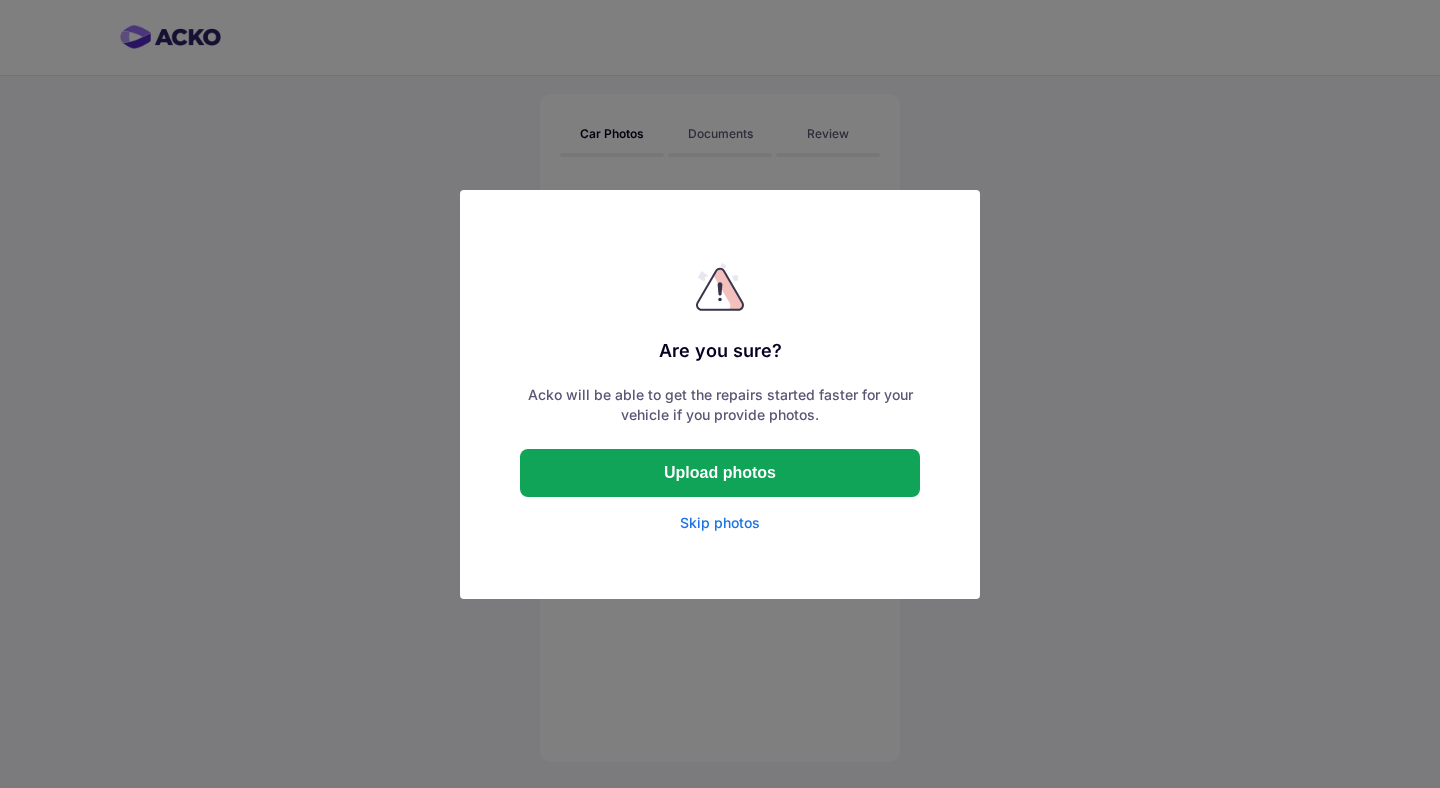 click on "Skip photos" at bounding box center (720, 523) 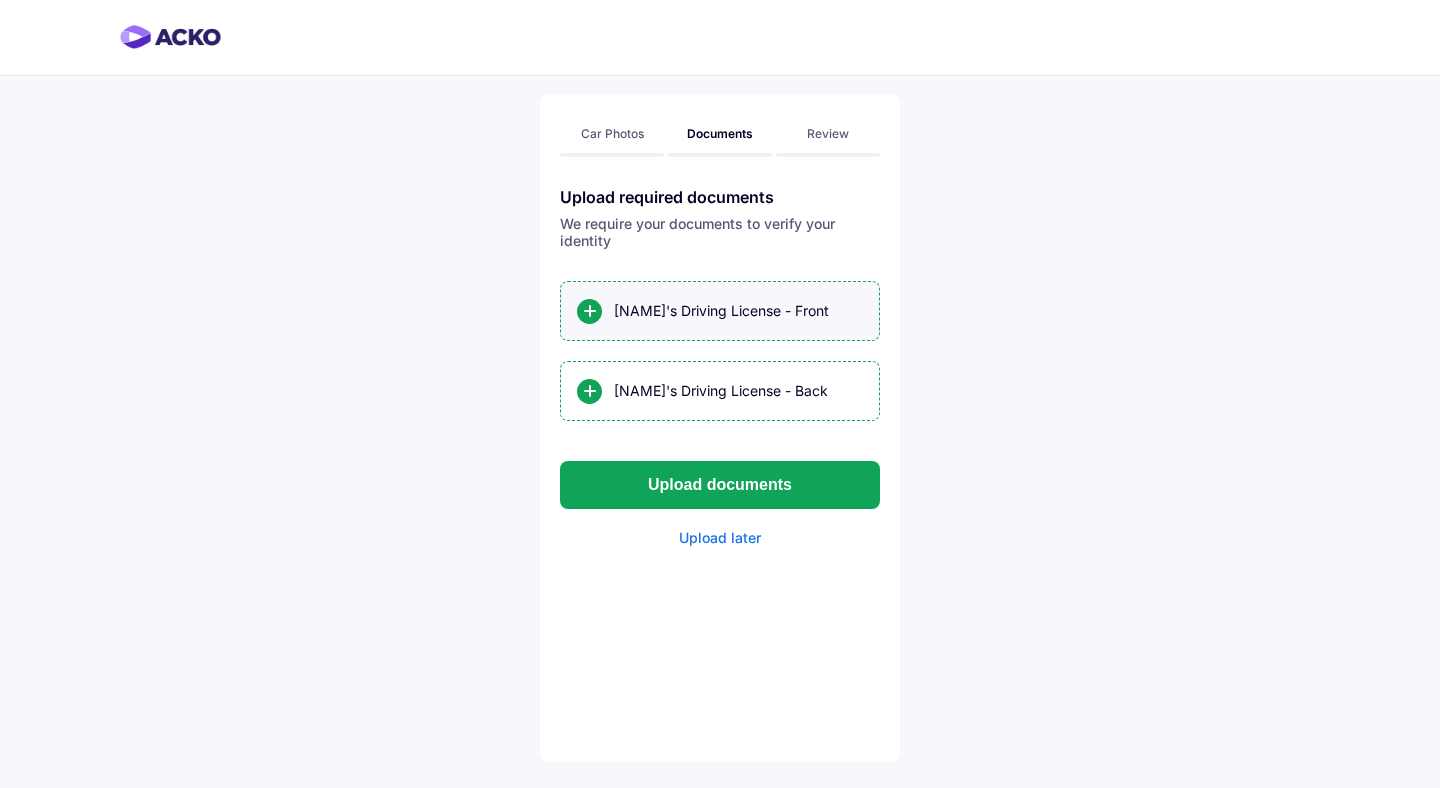 click on "[NAME]'s Driving License - Front" at bounding box center [738, 311] 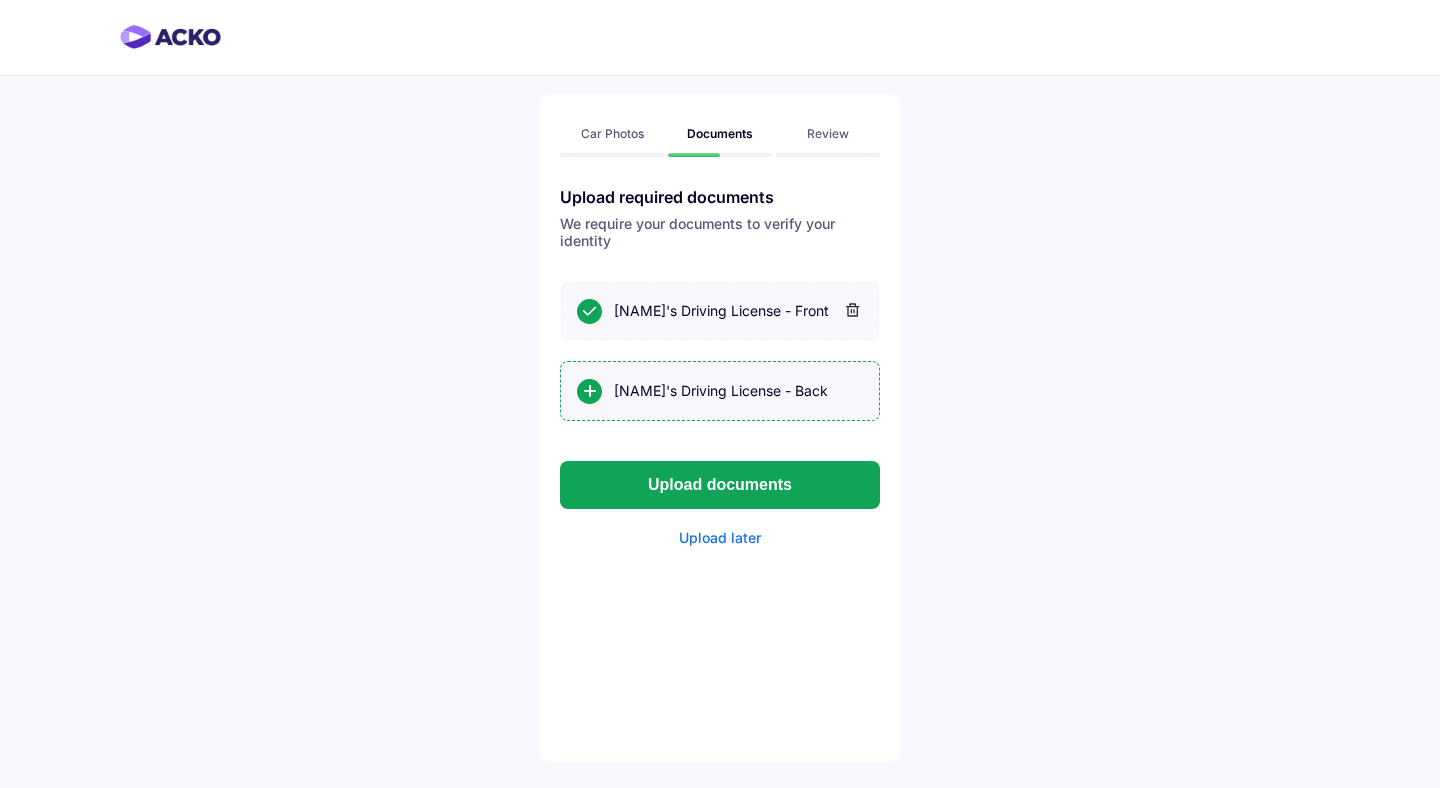 click on "[NAME]'s Driving License - Back" at bounding box center [738, 391] 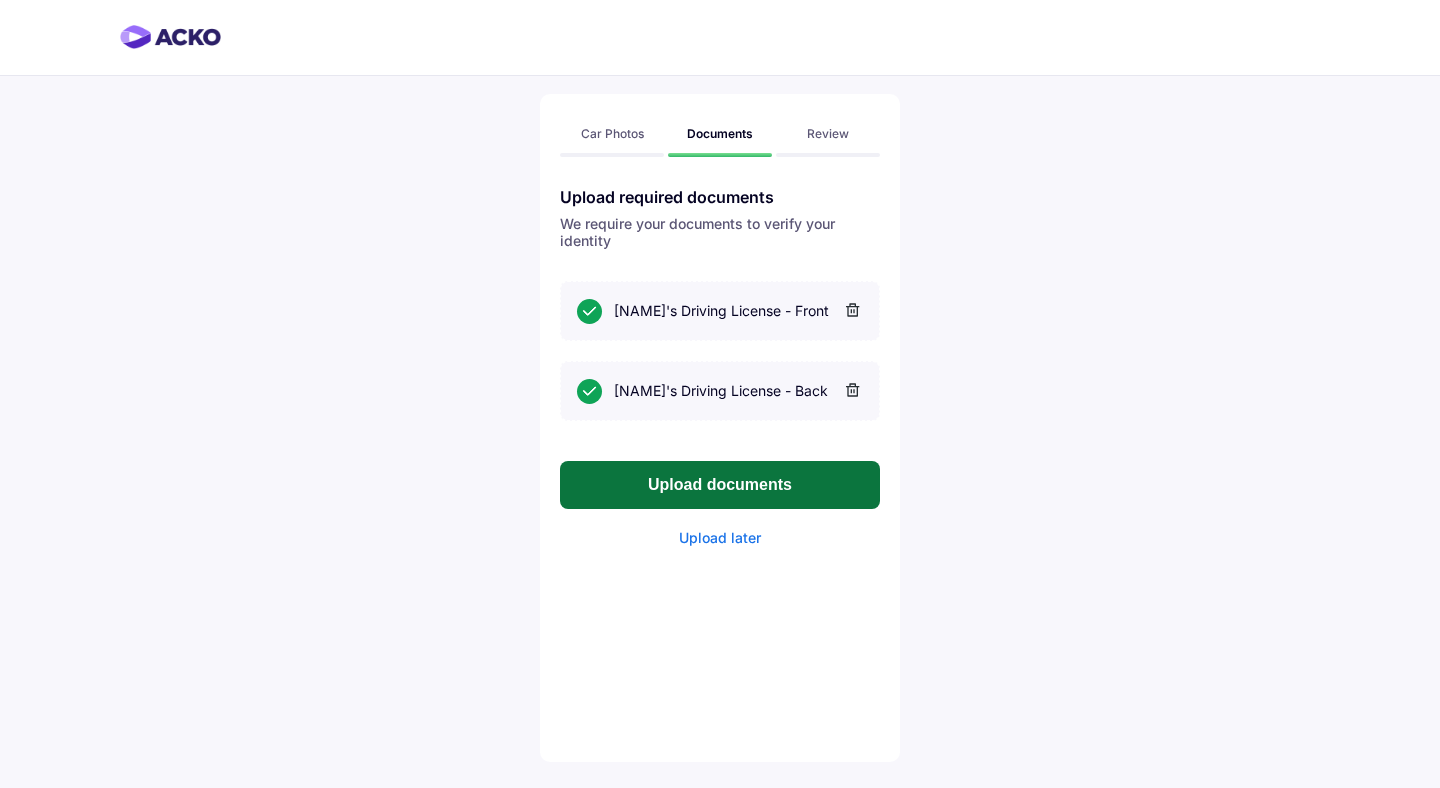 click on "Upload documents" at bounding box center (720, 485) 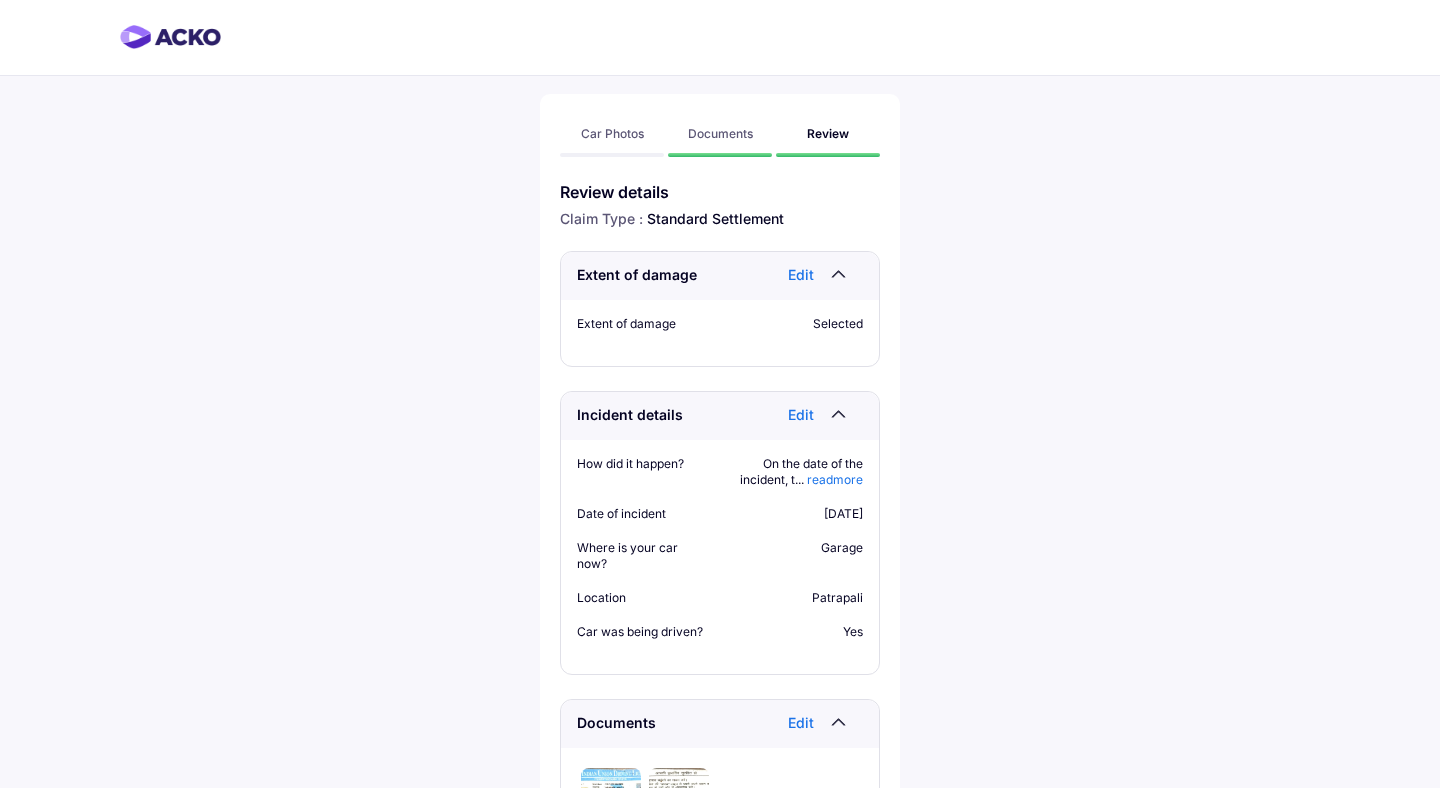 click on "Edit" at bounding box center [805, 276] 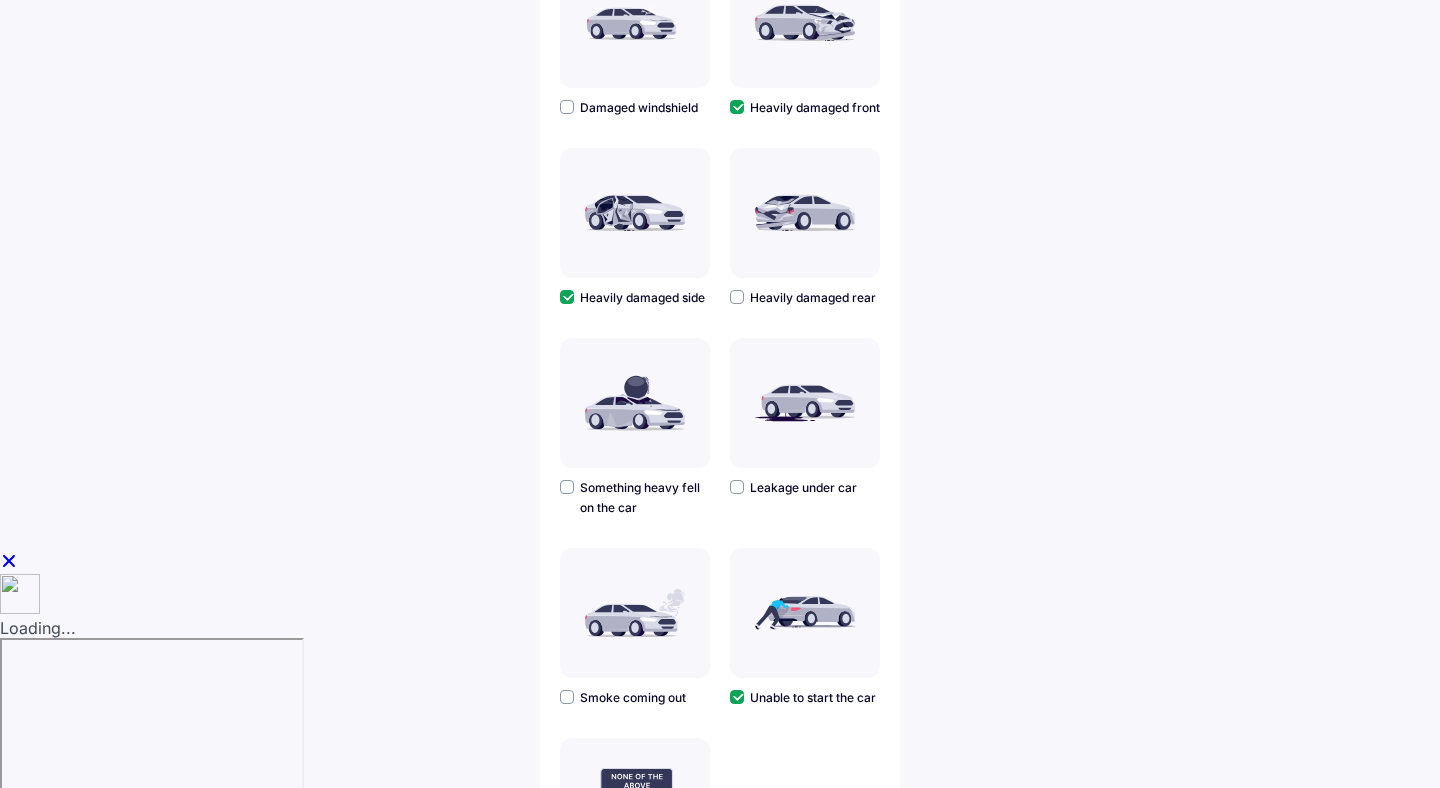 scroll, scrollTop: 455, scrollLeft: 0, axis: vertical 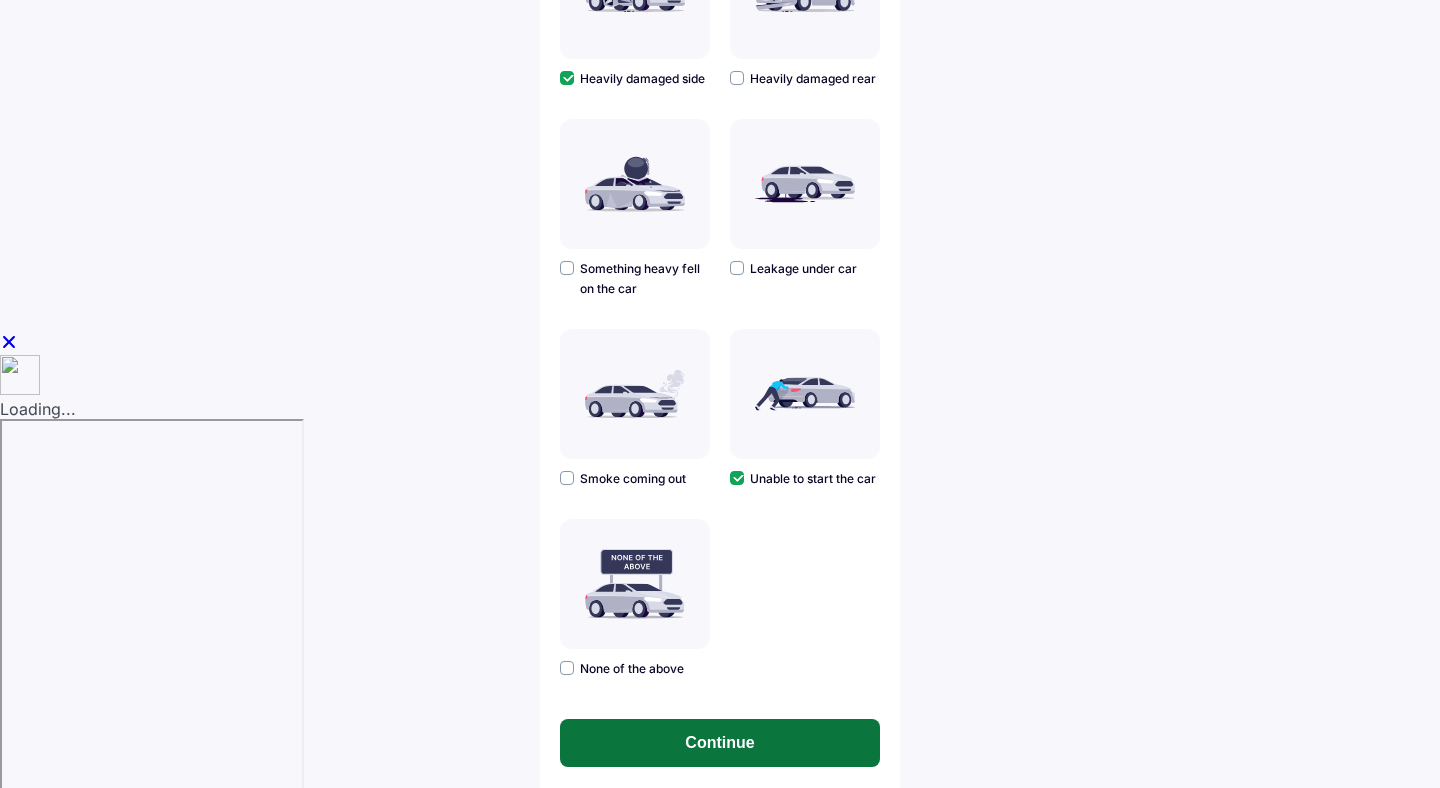 click on "Continue" at bounding box center [720, 743] 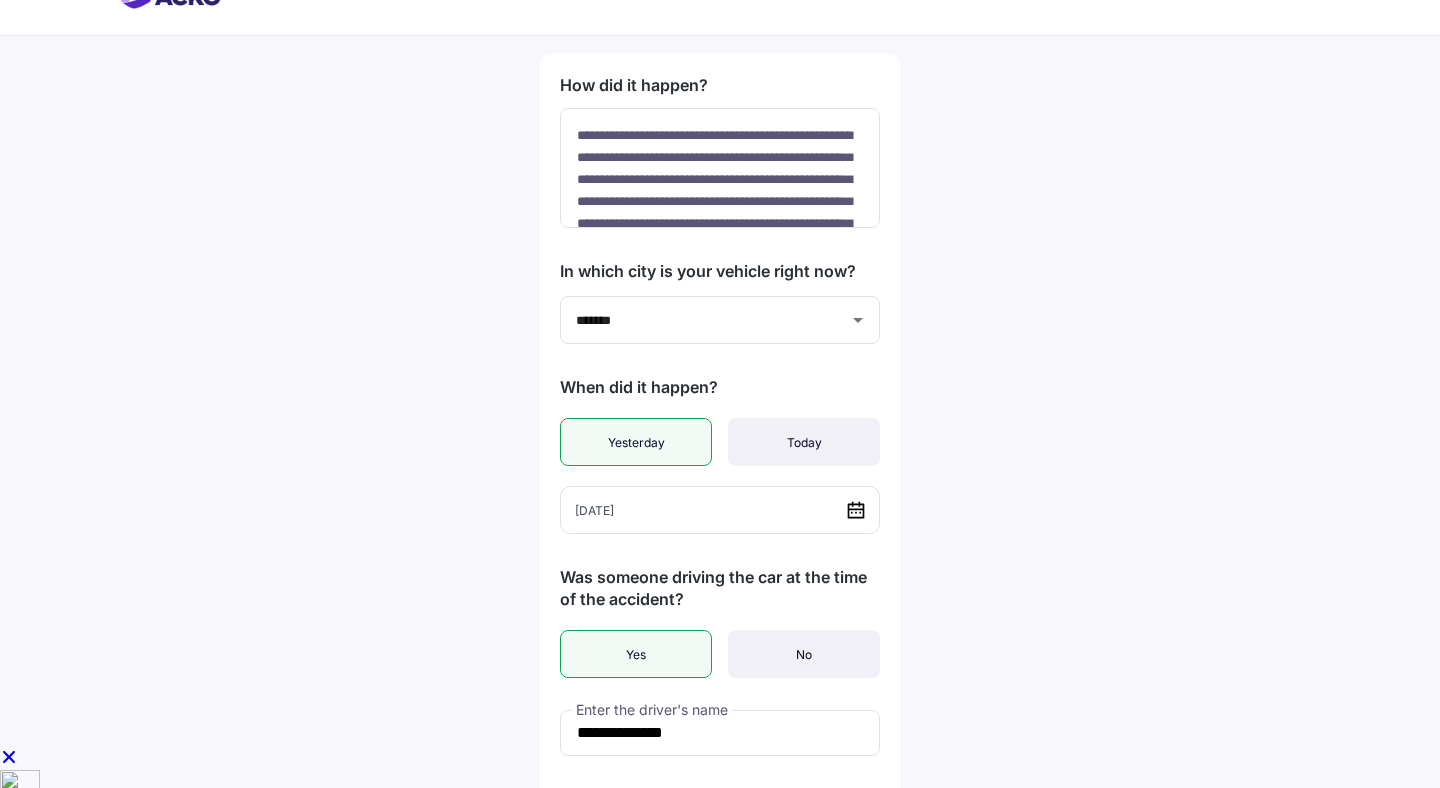 scroll, scrollTop: 42, scrollLeft: 0, axis: vertical 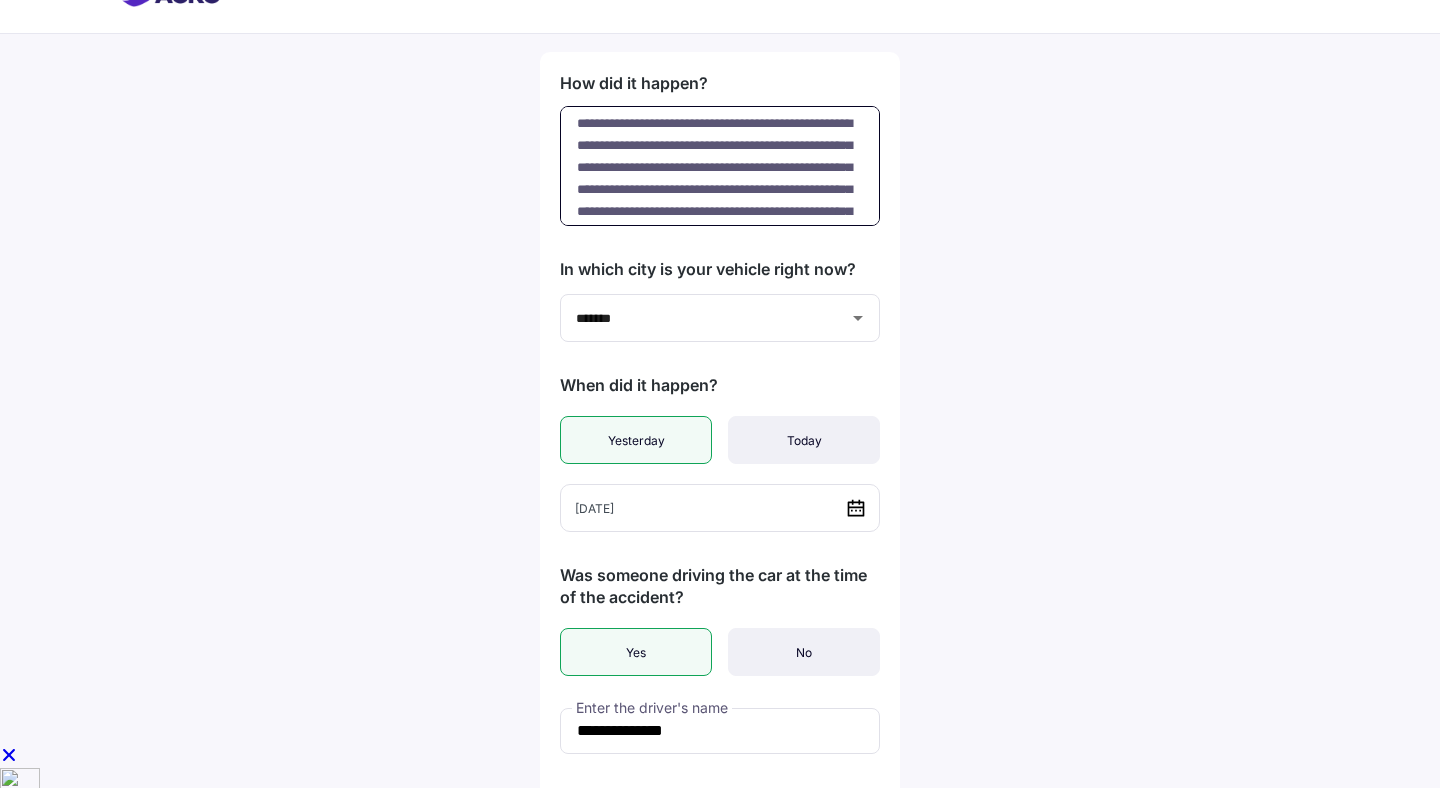 click on "**********" at bounding box center [720, 166] 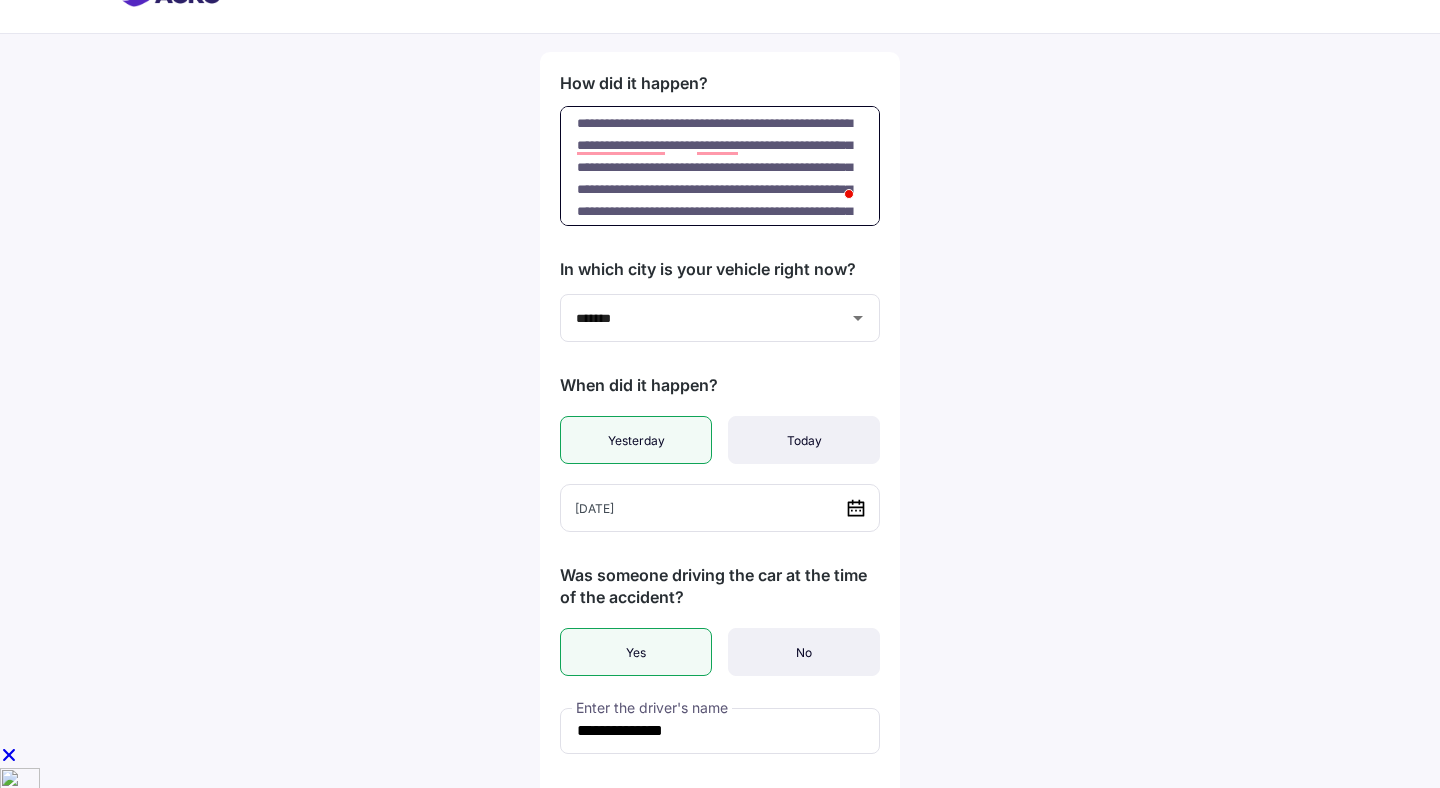 scroll, scrollTop: 28, scrollLeft: 0, axis: vertical 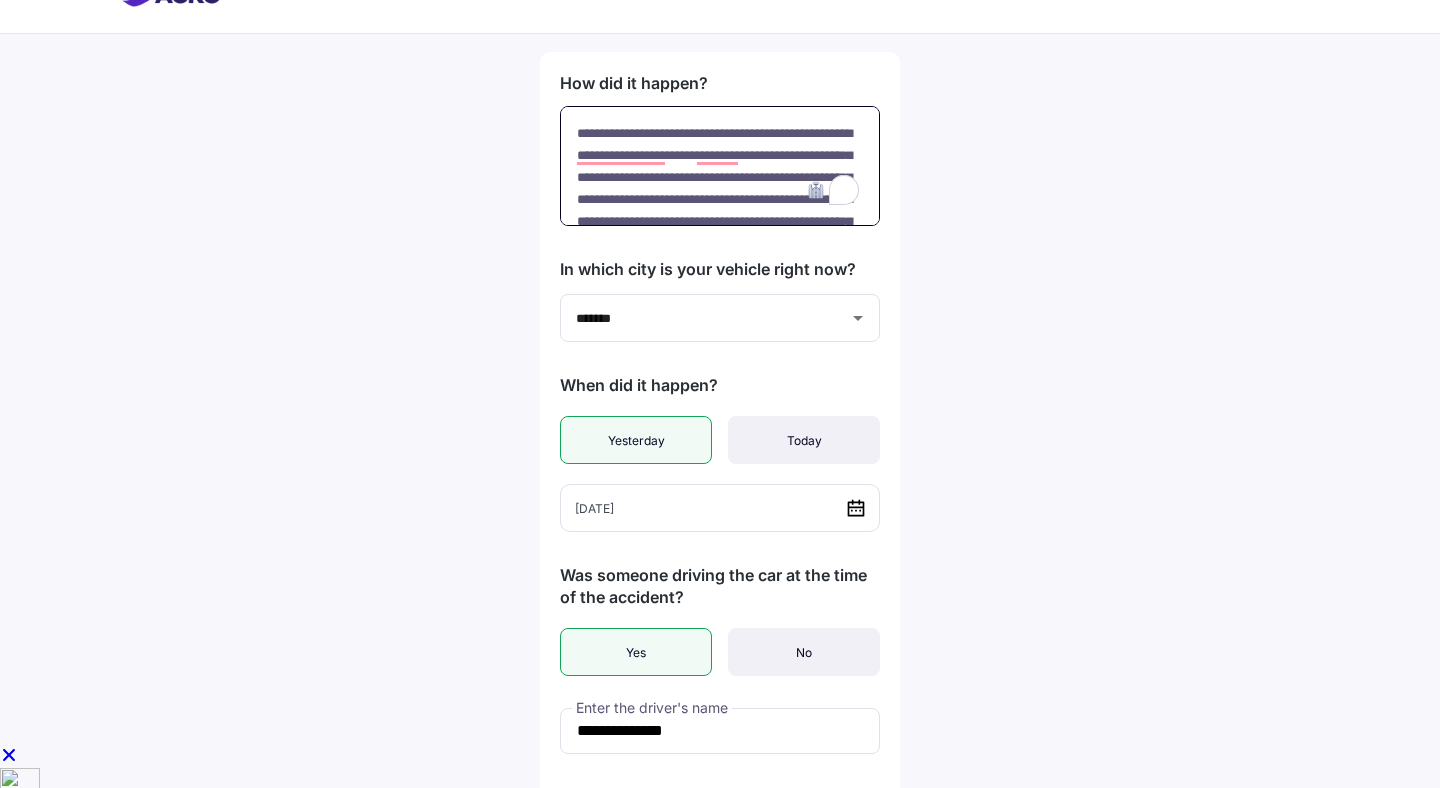 drag, startPoint x: 690, startPoint y: 205, endPoint x: 584, endPoint y: 80, distance: 163.89326 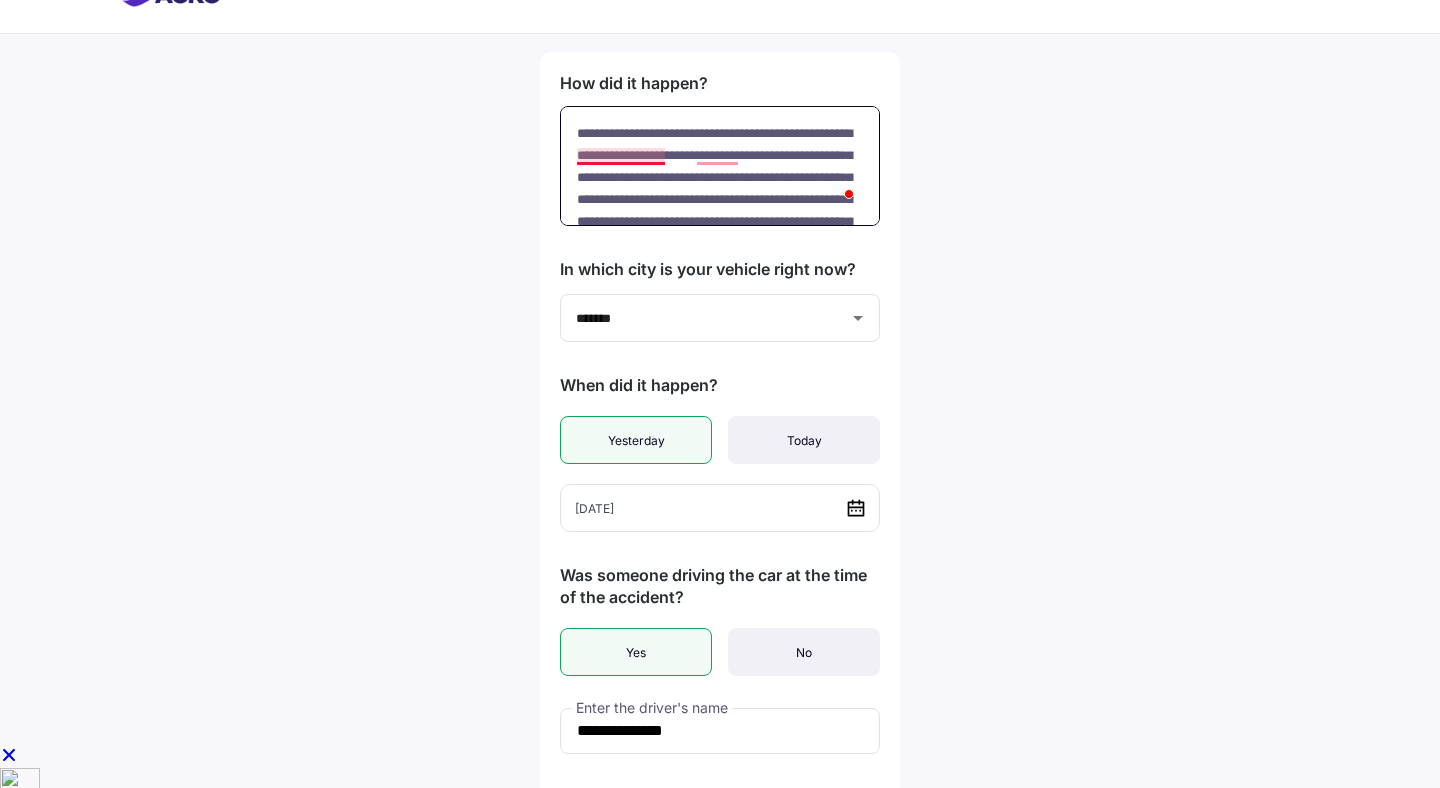 click on "**********" at bounding box center [720, 166] 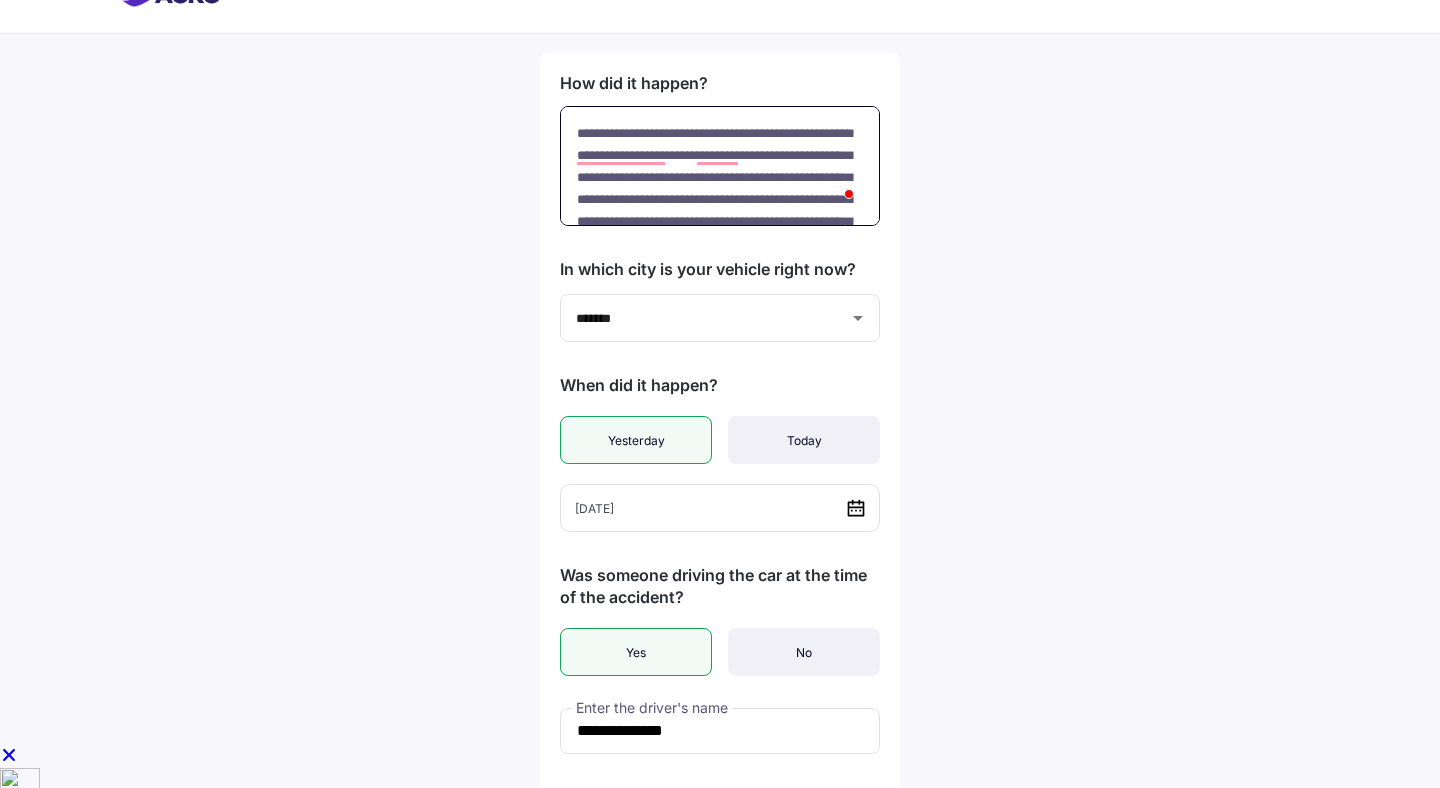 scroll, scrollTop: 18, scrollLeft: 0, axis: vertical 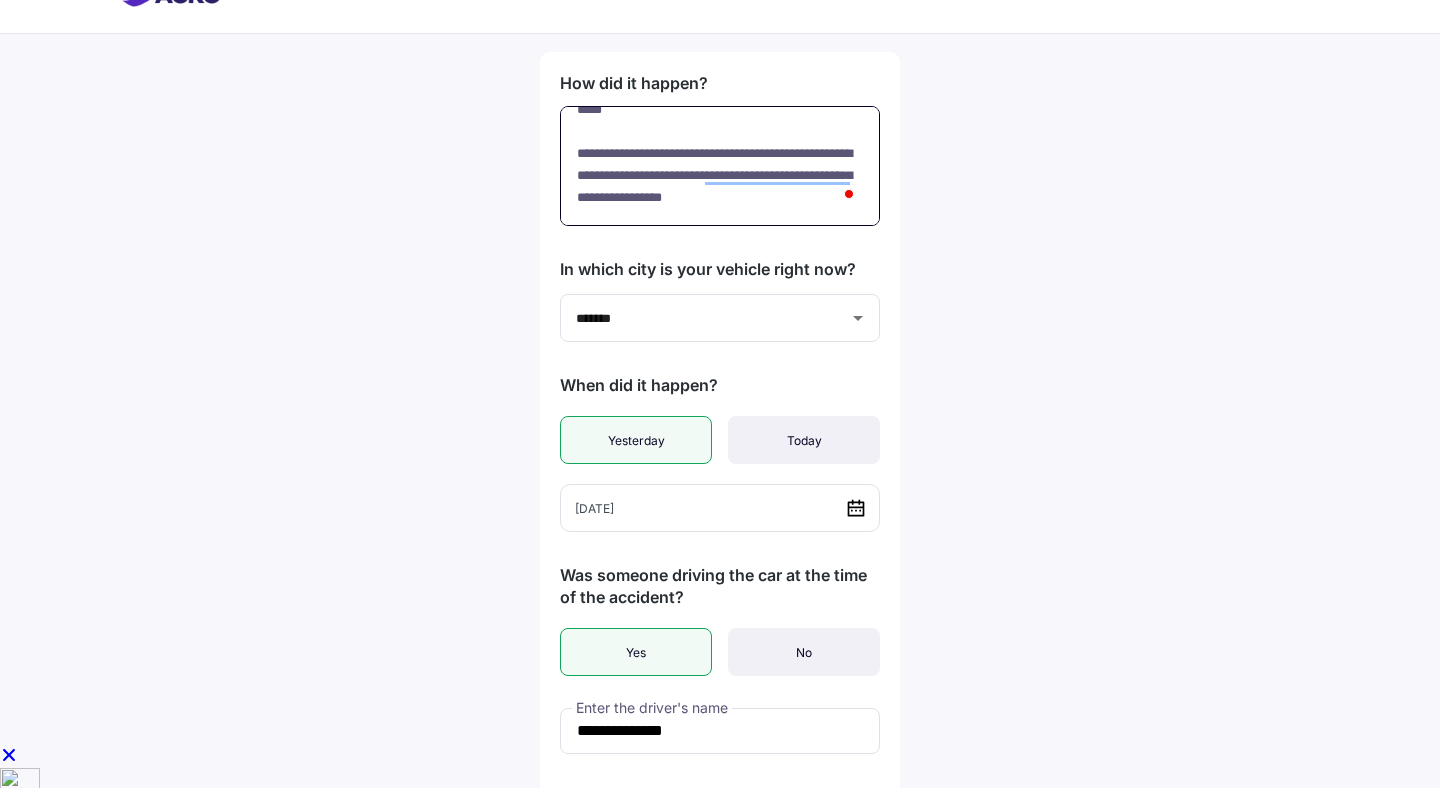 drag, startPoint x: 647, startPoint y: 173, endPoint x: 778, endPoint y: 292, distance: 176.98022 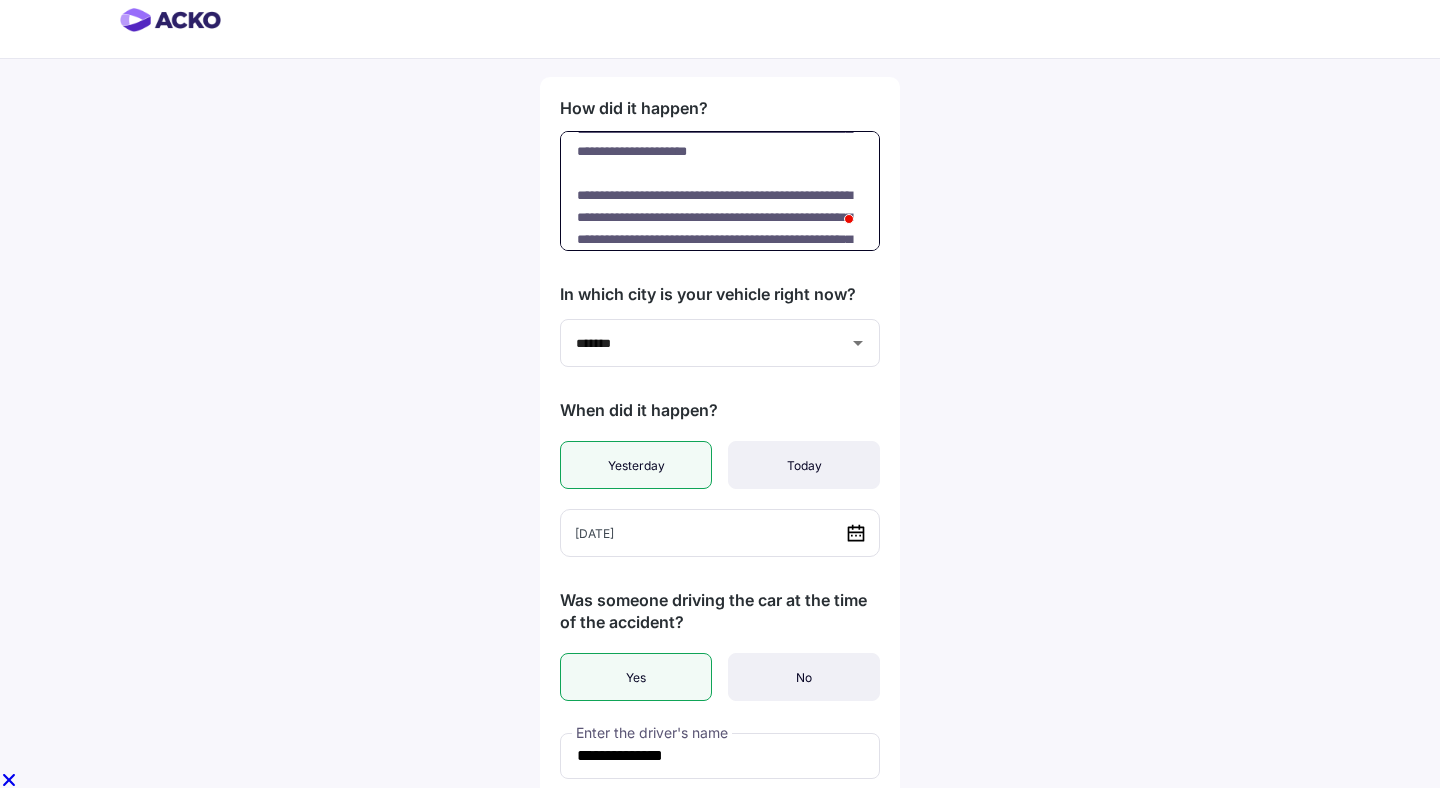 drag, startPoint x: 860, startPoint y: 229, endPoint x: 646, endPoint y: 153, distance: 227.0947 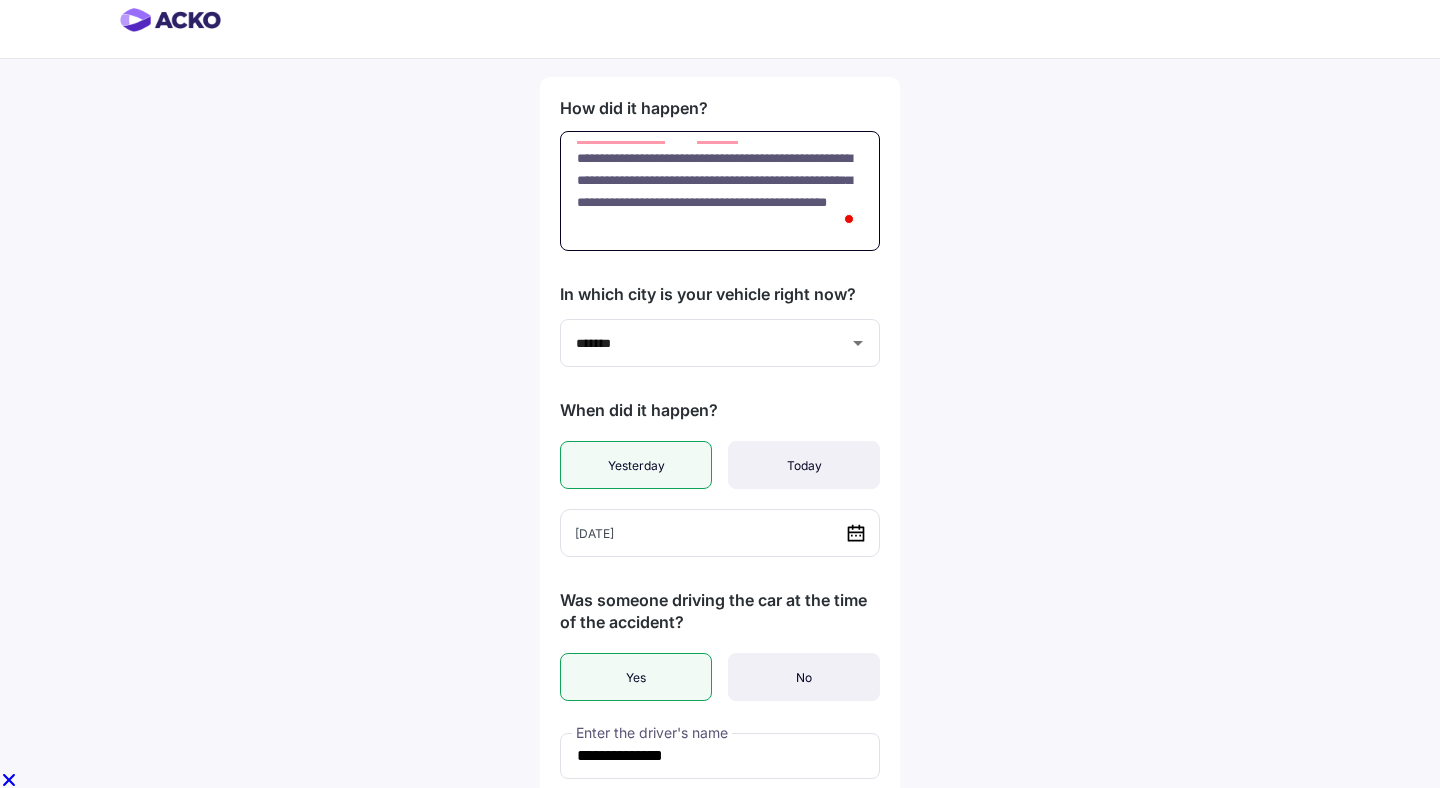paste on "**********" 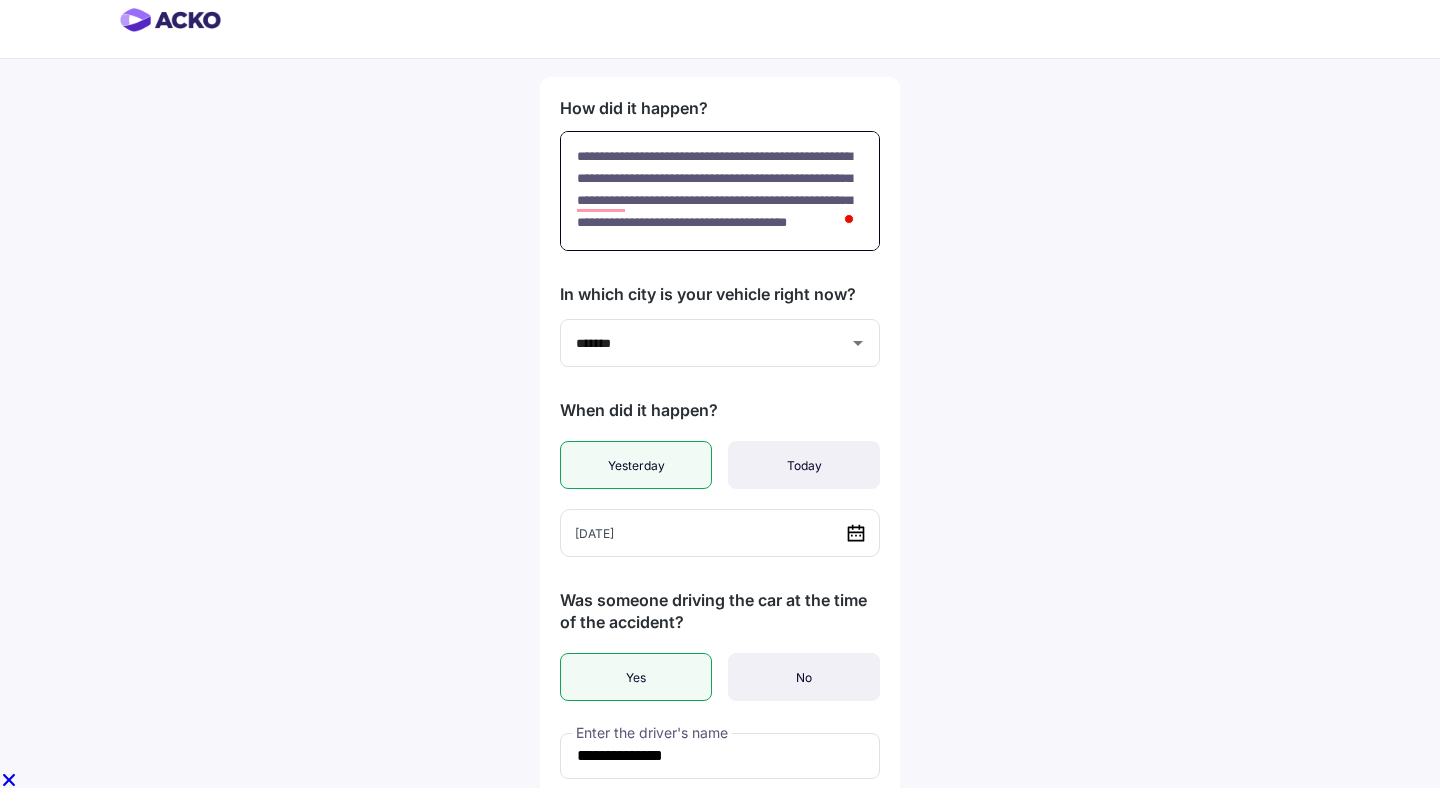 type on "**********" 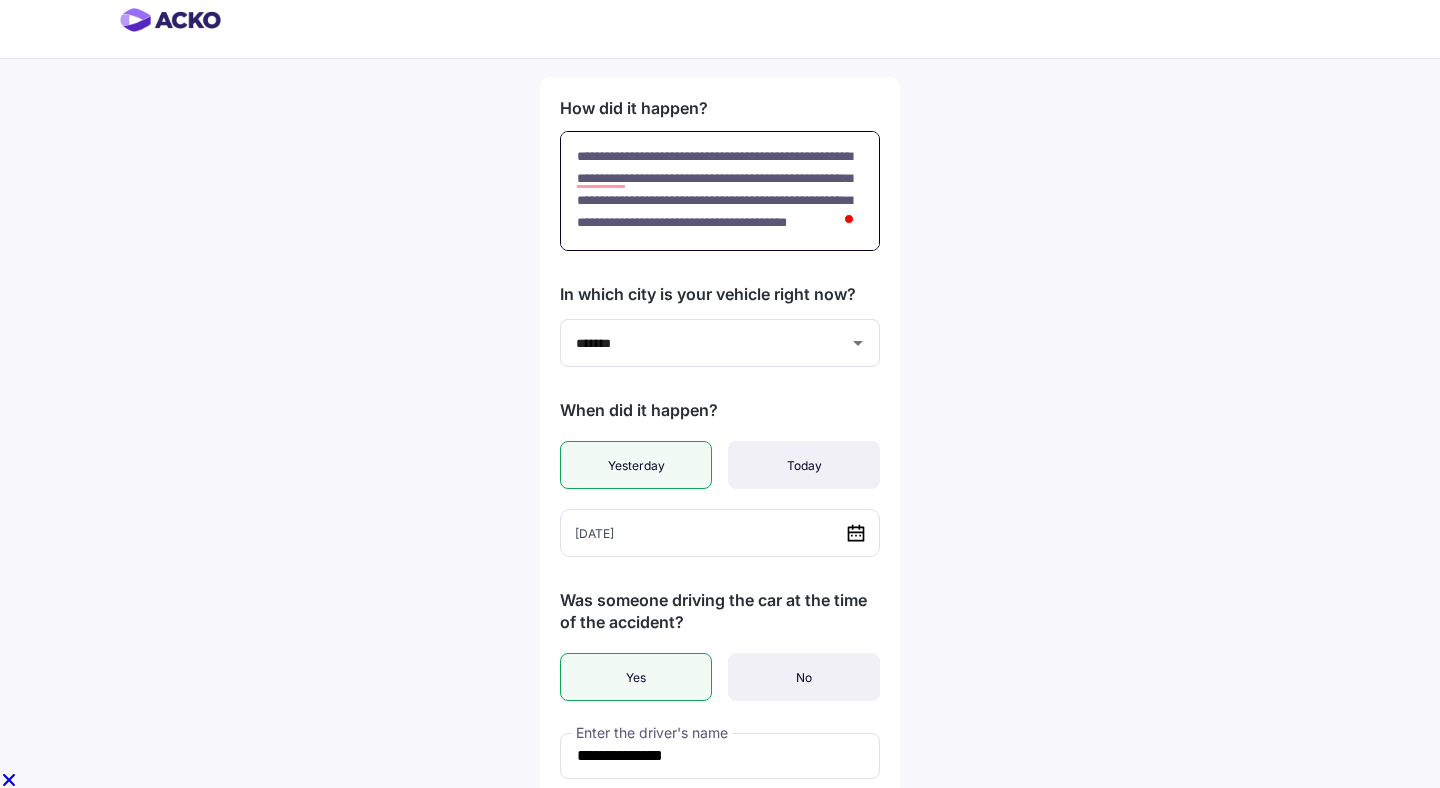 scroll, scrollTop: 0, scrollLeft: 0, axis: both 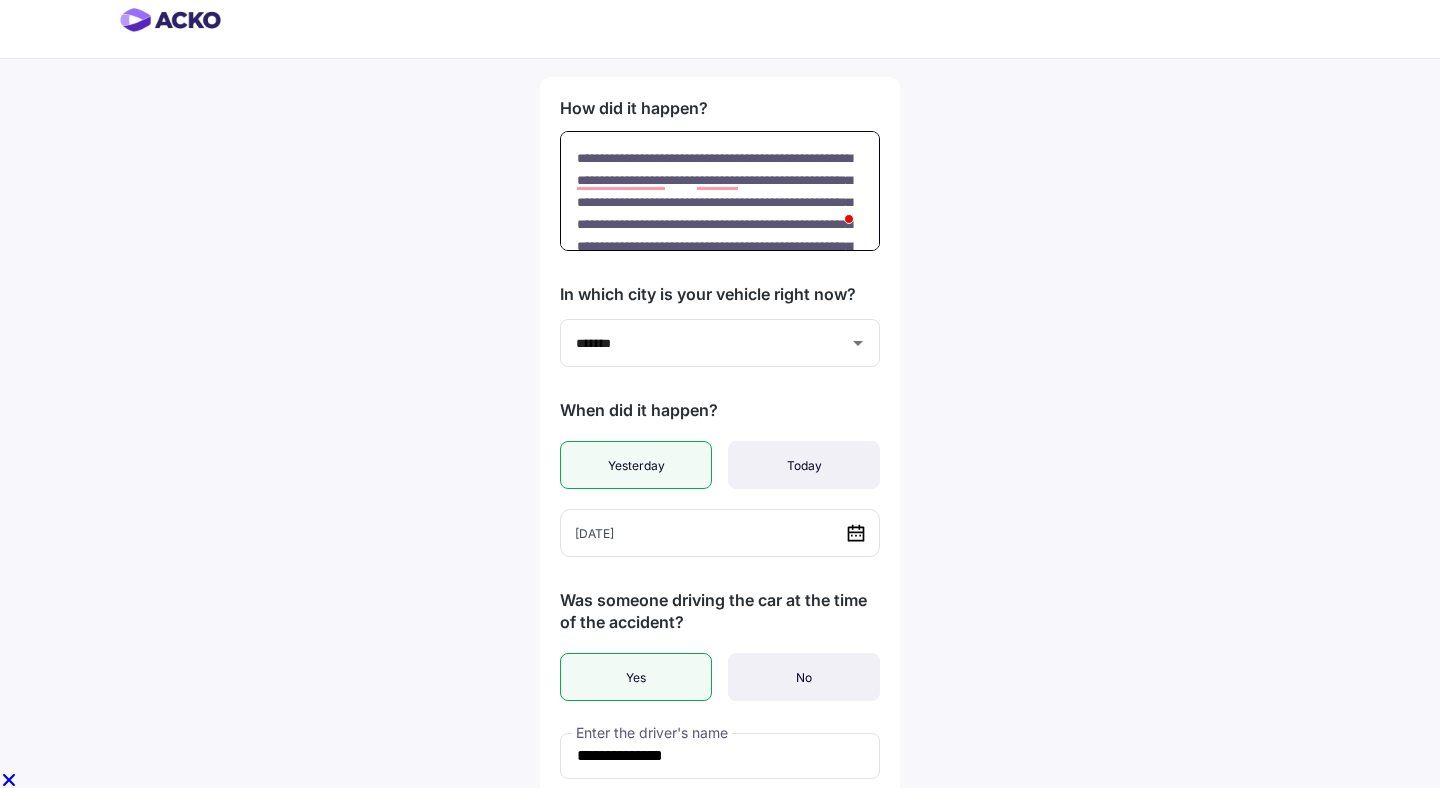 drag, startPoint x: 859, startPoint y: 219, endPoint x: 545, endPoint y: 34, distance: 364.44617 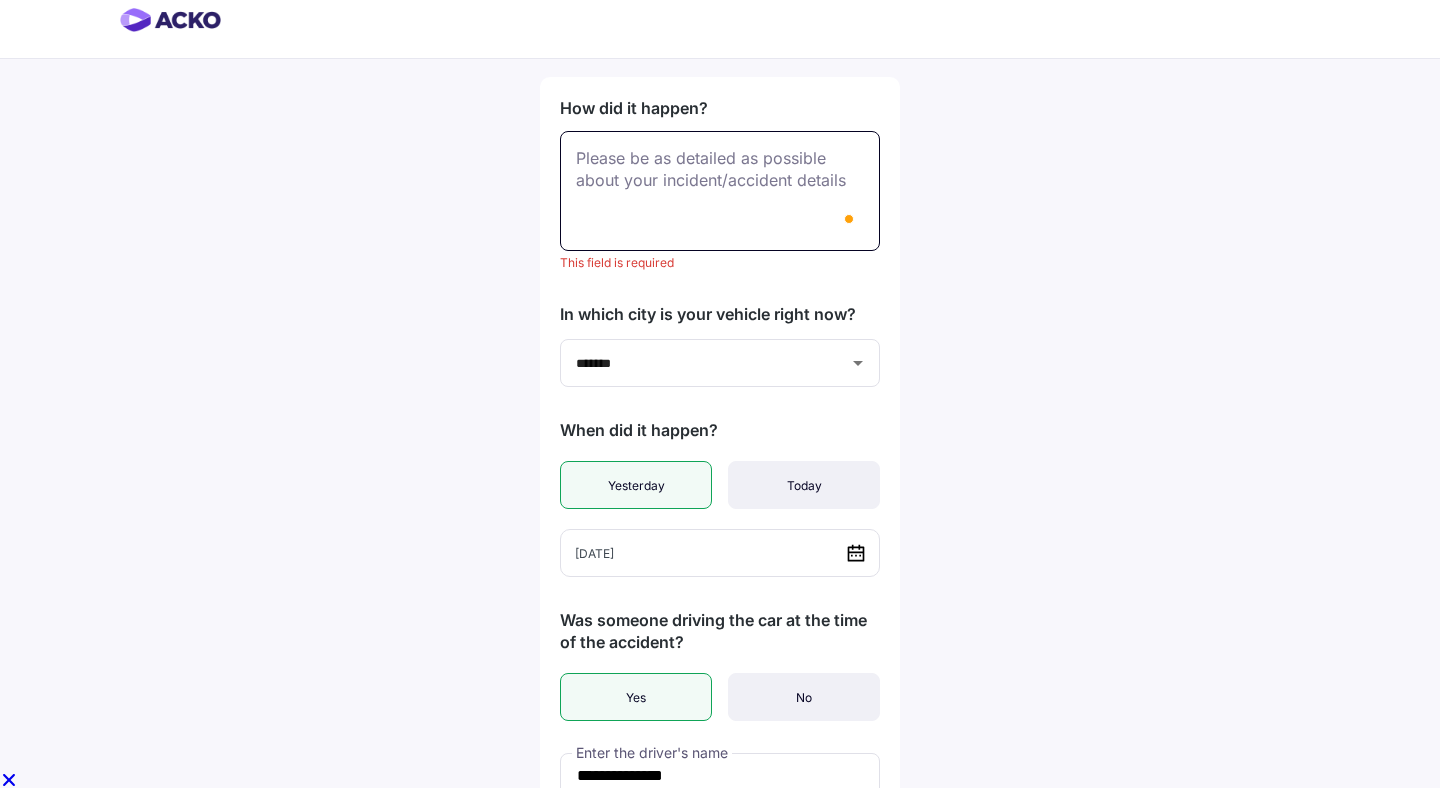 paste on "**********" 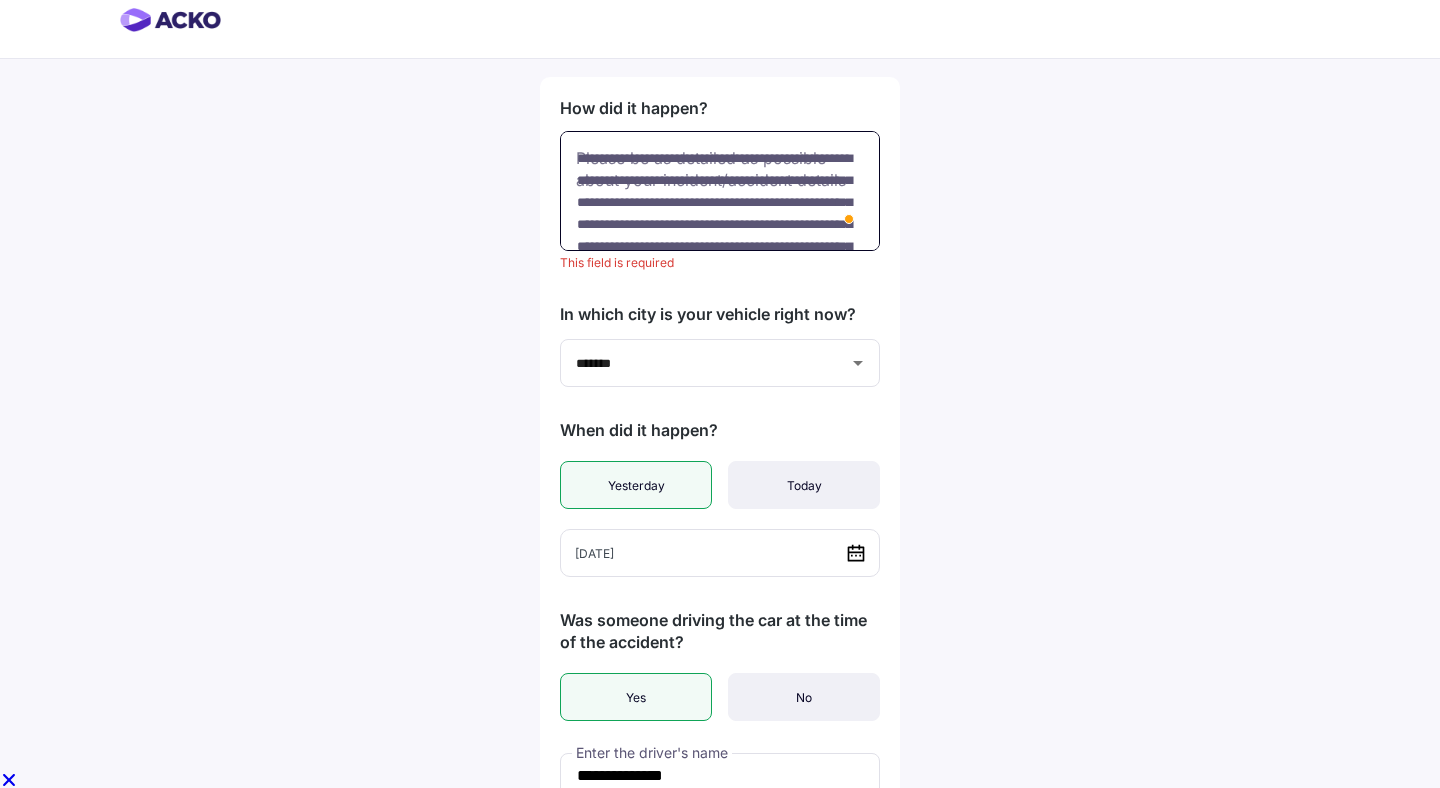 scroll, scrollTop: 422, scrollLeft: 0, axis: vertical 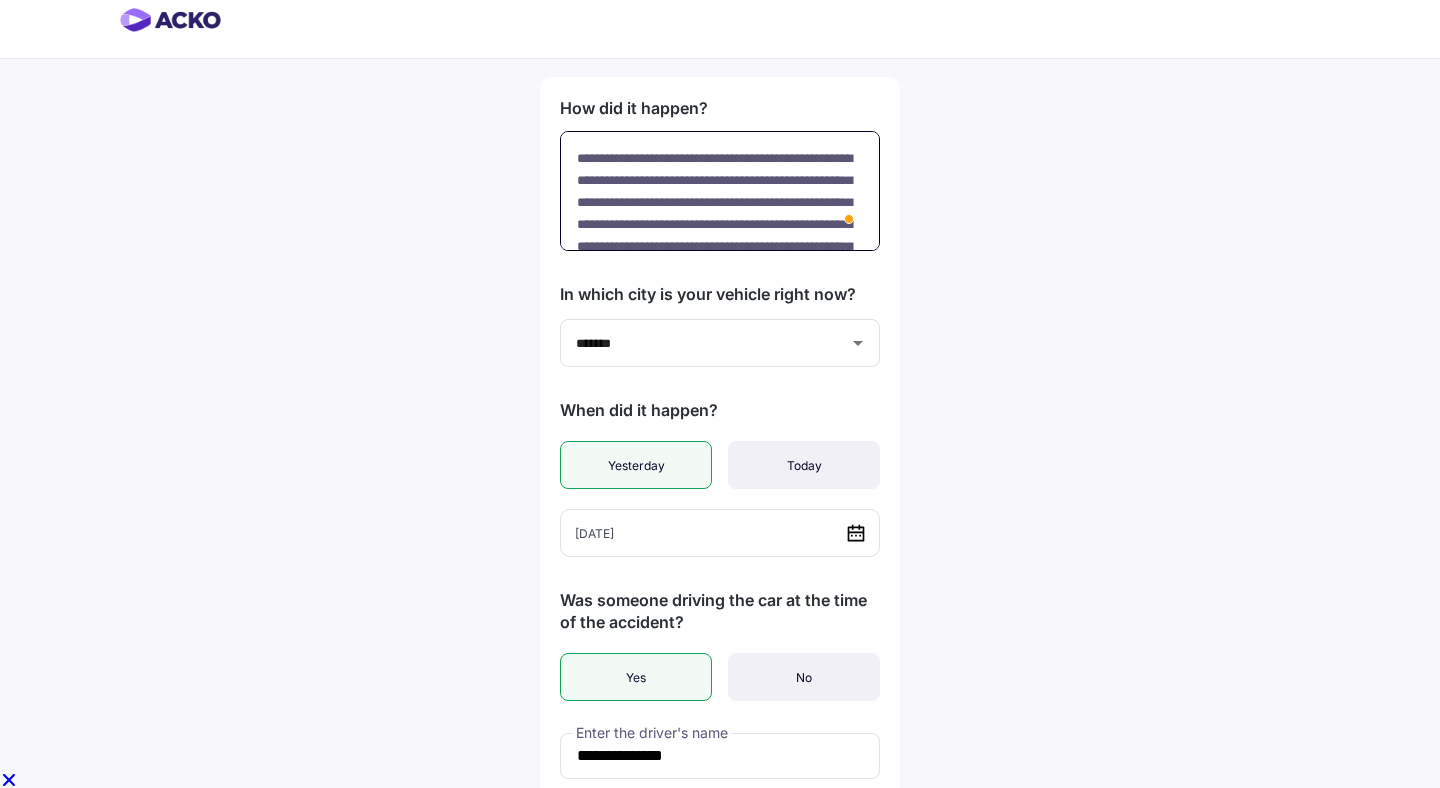 click on "**********" at bounding box center (720, 191) 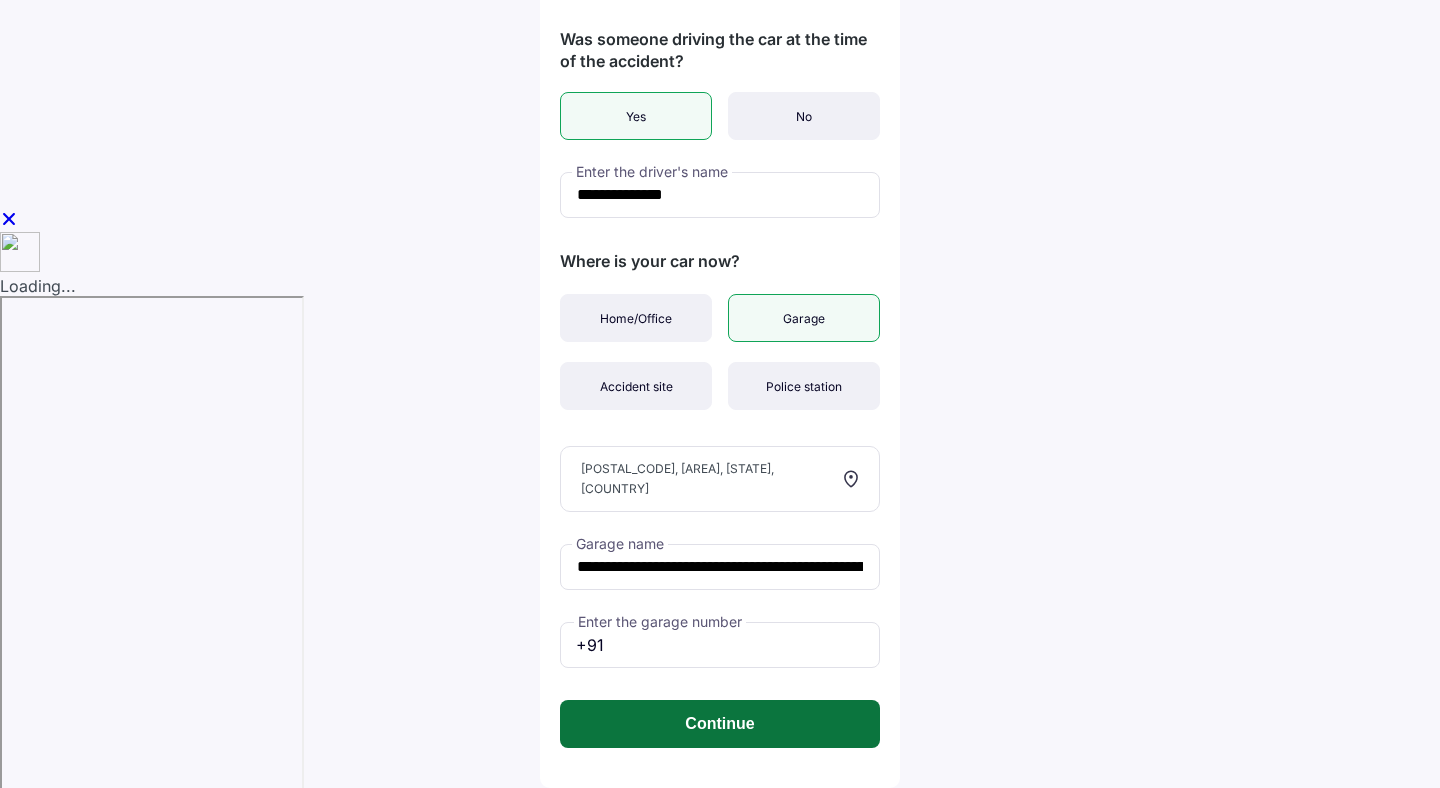 type on "**********" 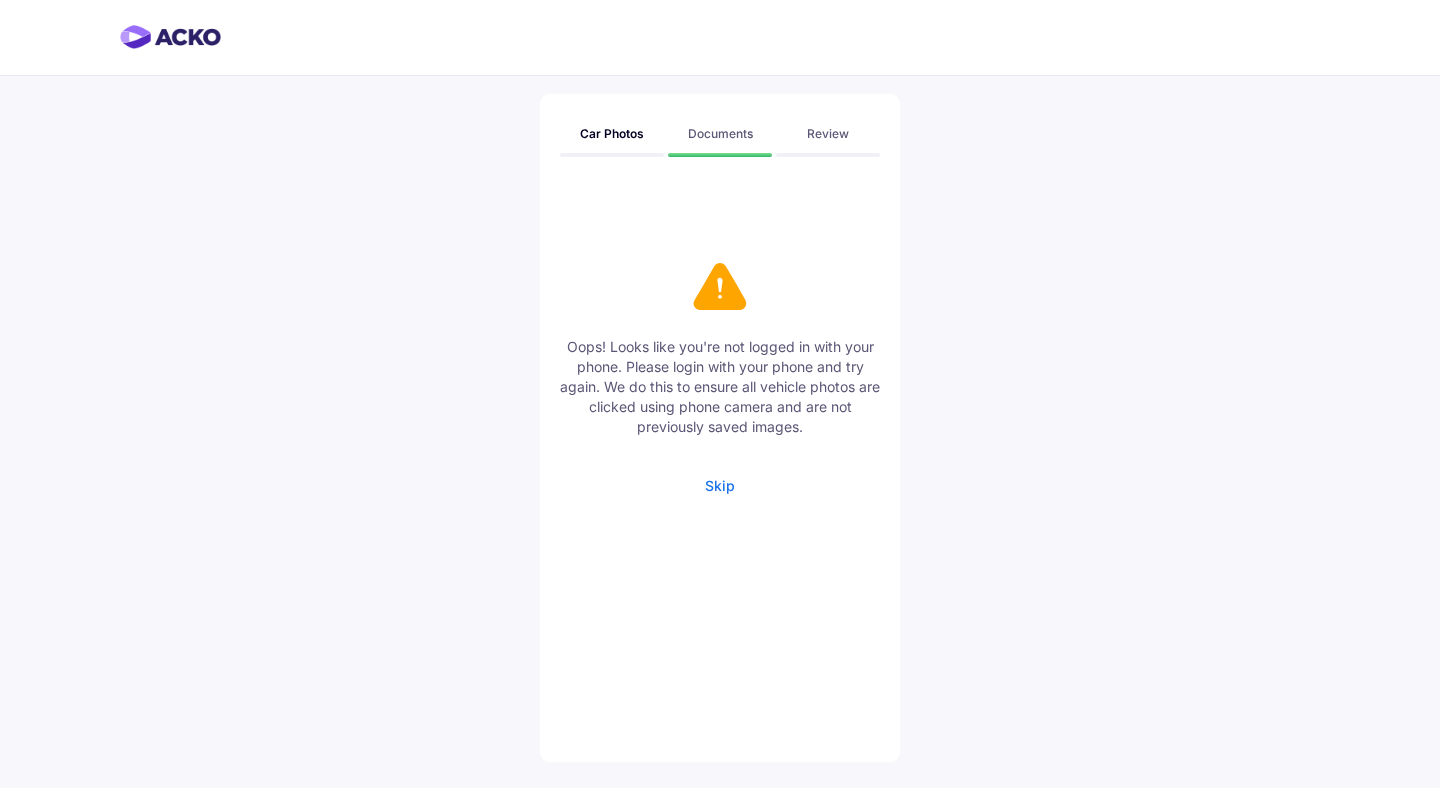 click on "Skip" at bounding box center (720, 485) 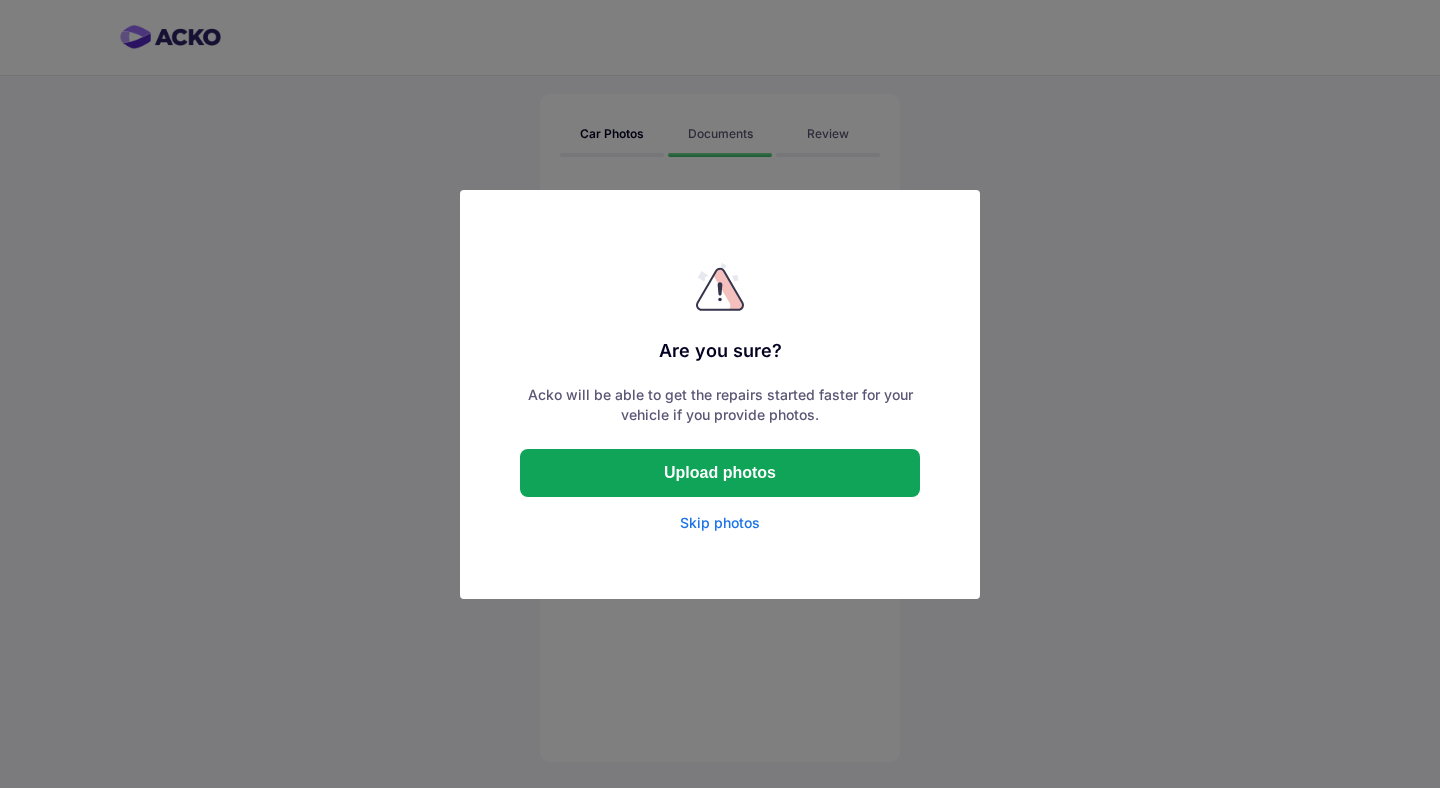 click on "Skip photos" at bounding box center (720, 523) 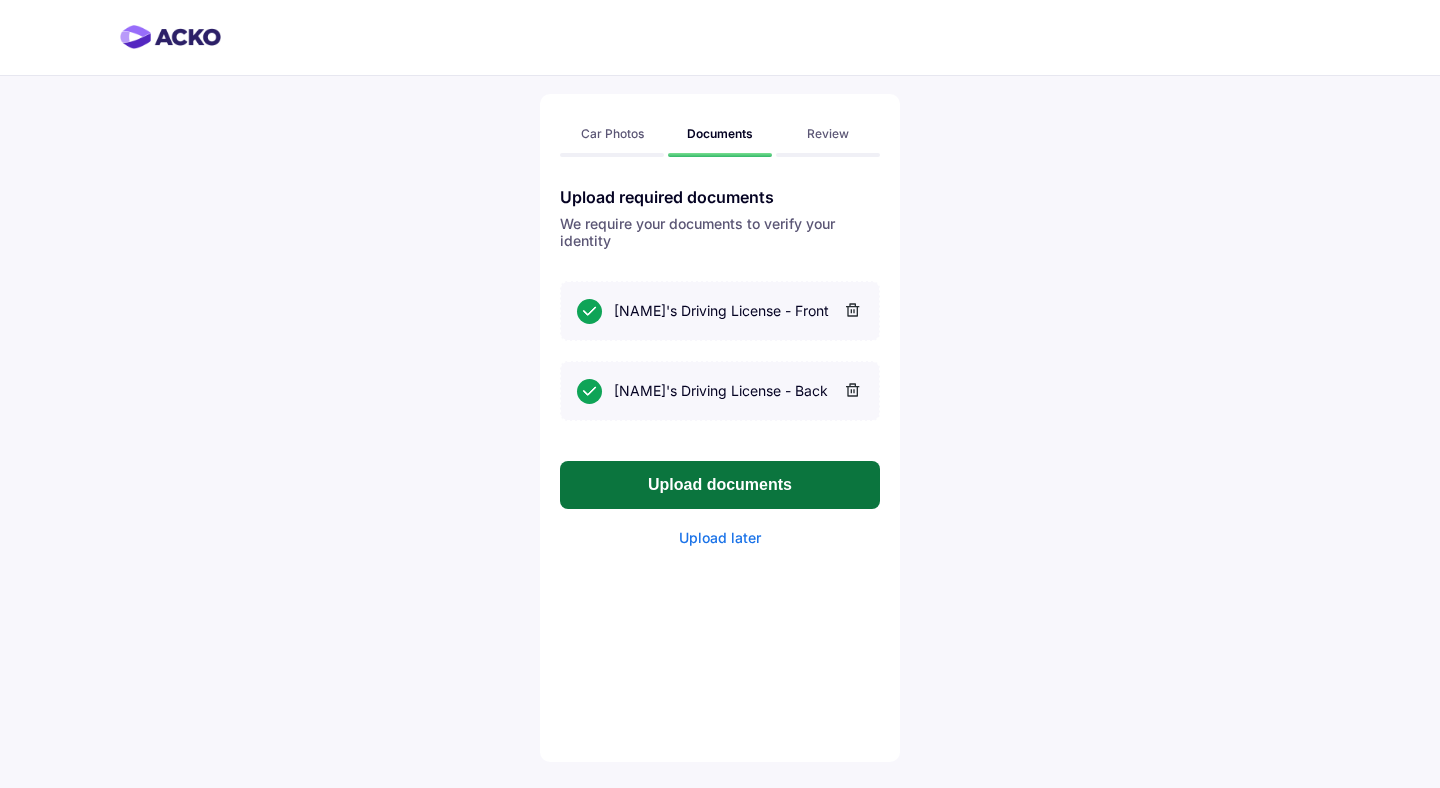 click on "Upload documents" at bounding box center [720, 485] 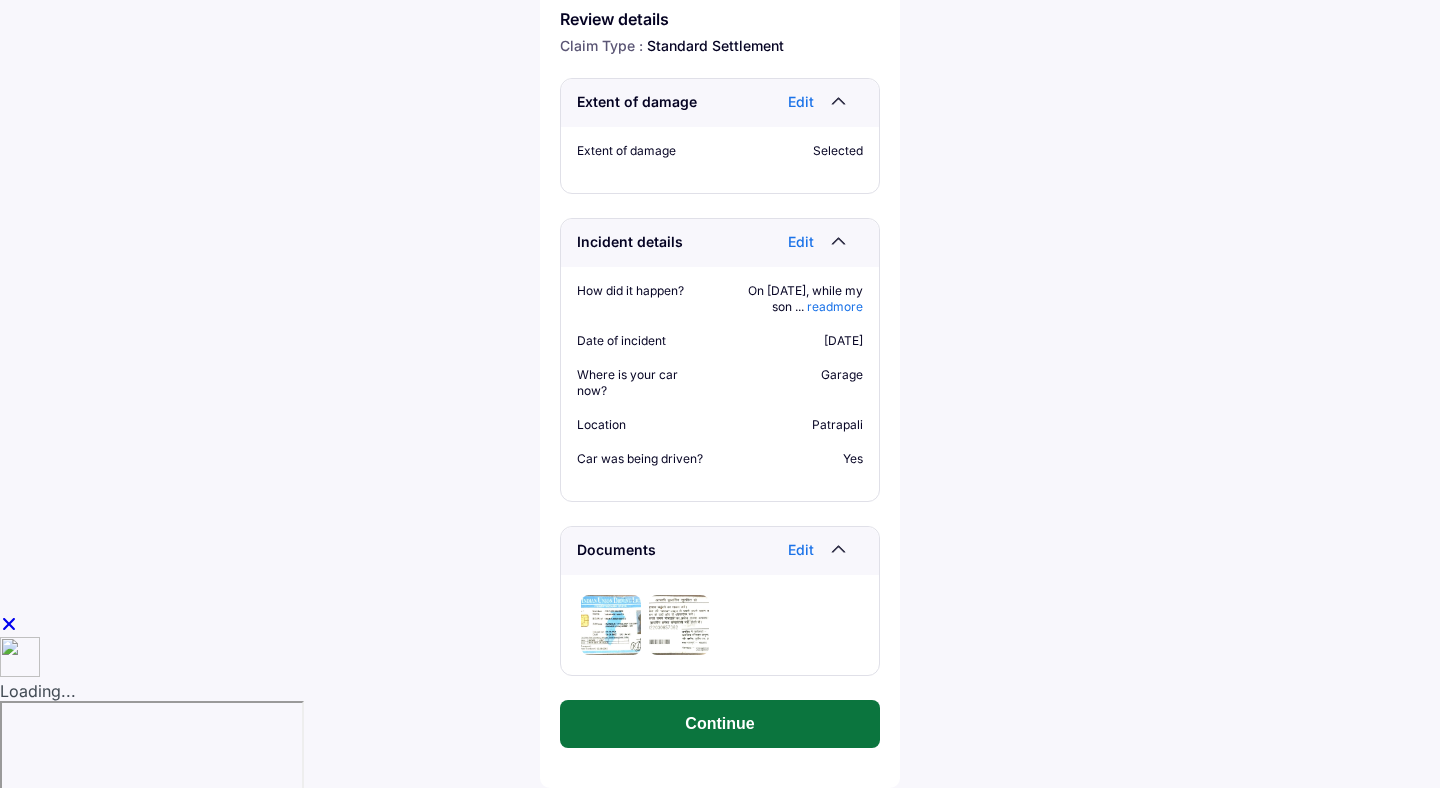 click on "Continue" at bounding box center (720, 724) 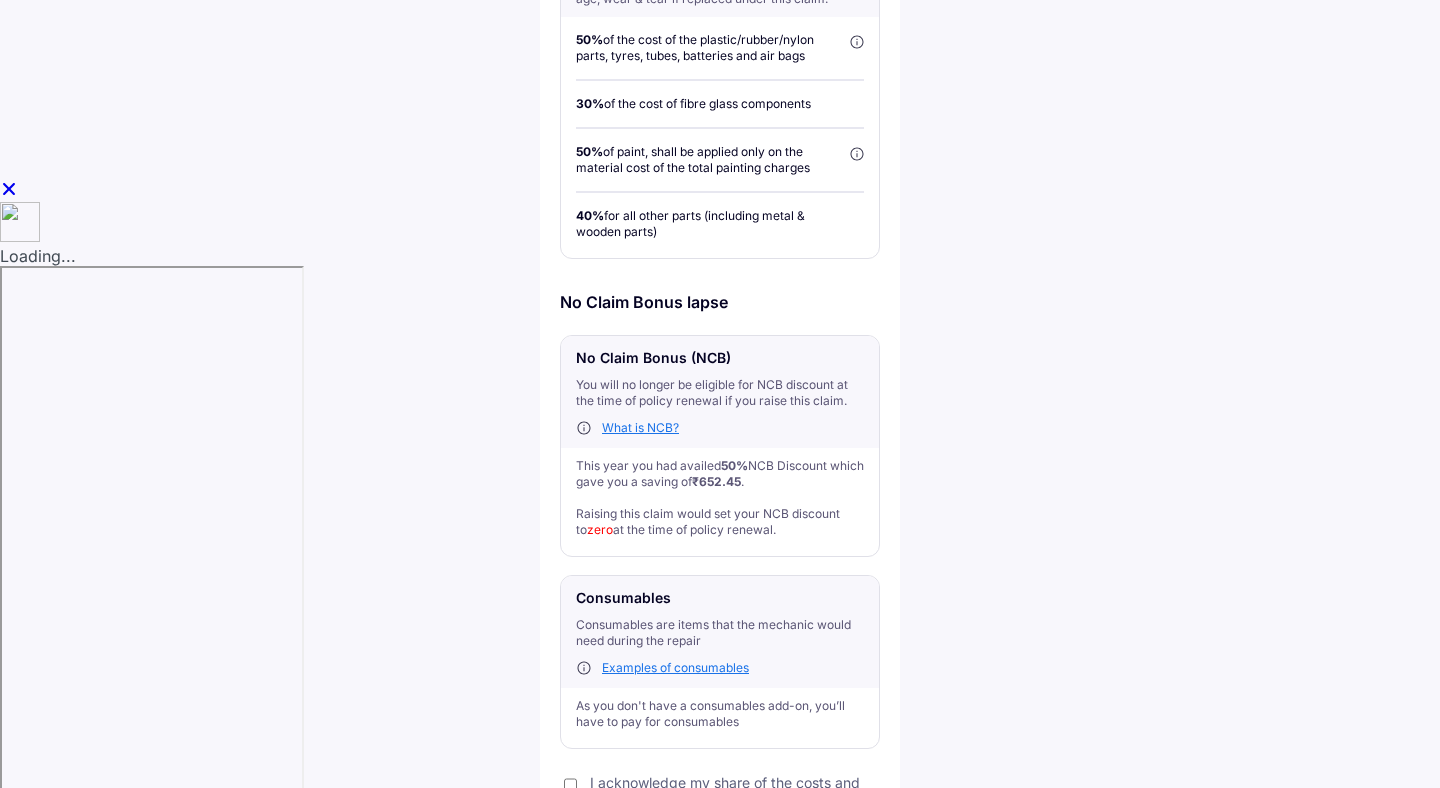 scroll, scrollTop: 606, scrollLeft: 0, axis: vertical 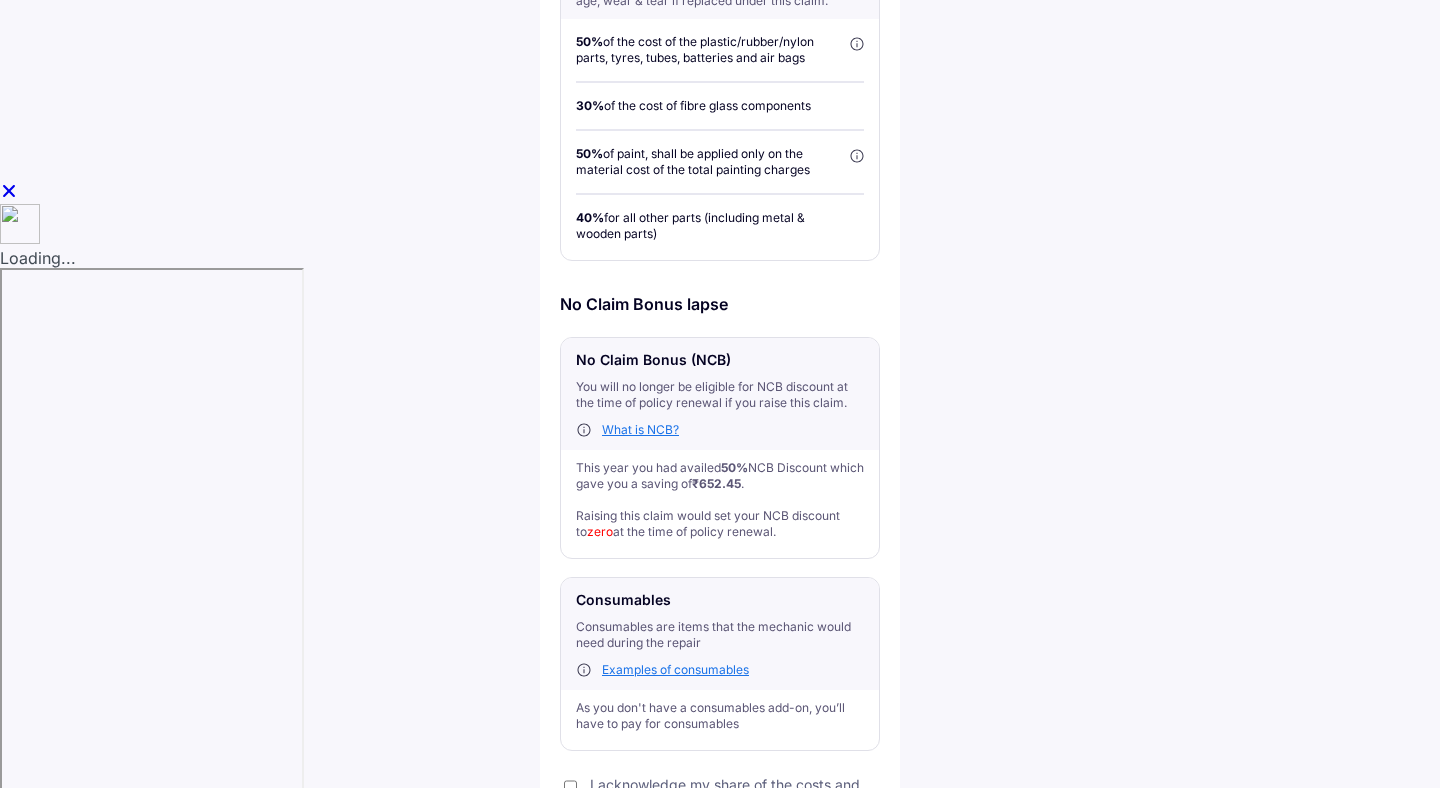 click on "What is NCB?" at bounding box center [640, 430] 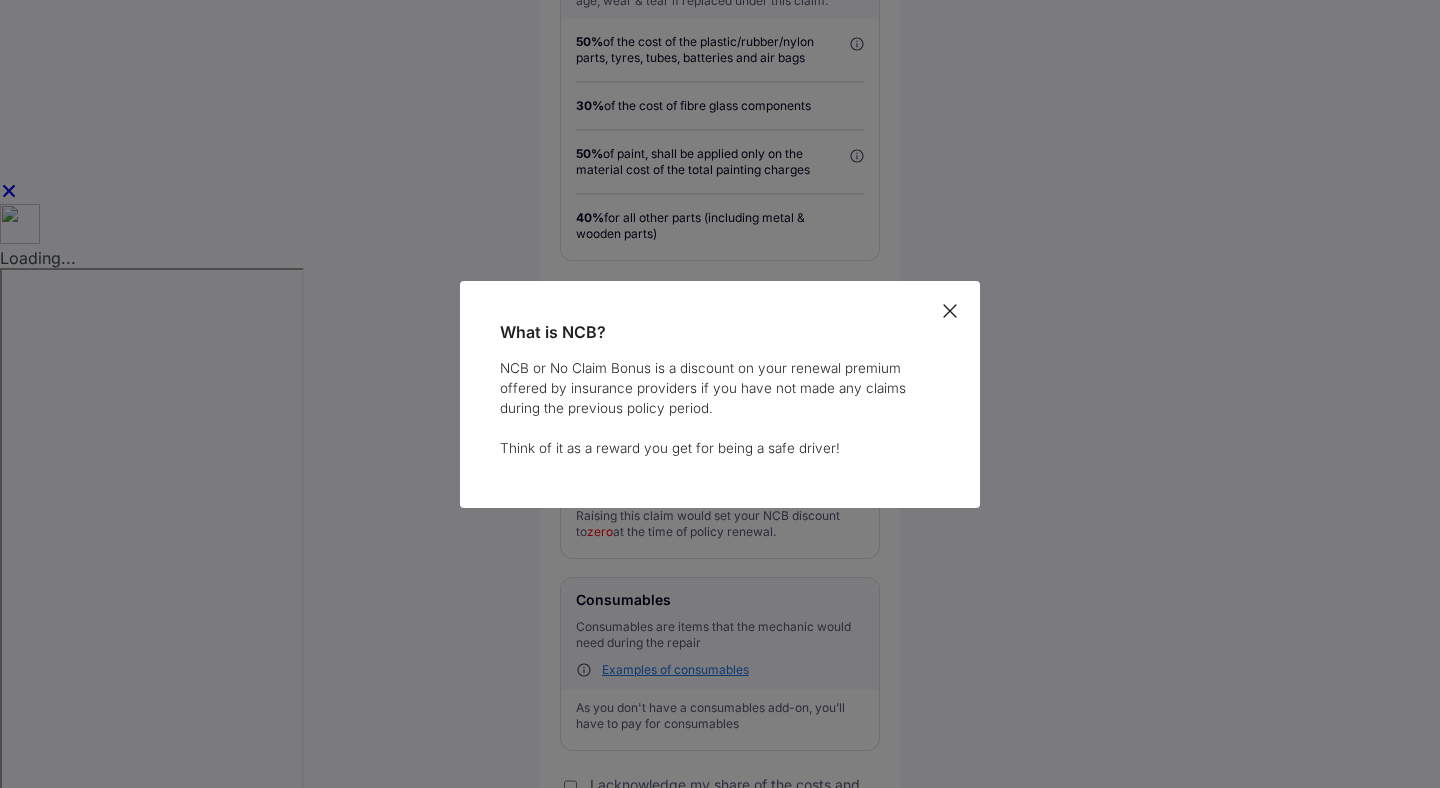 click on "What is NCB? NCB or No Claim Bonus is a discount on your renewal premium offered by insurance providers if you have not made any claims during the previous policy period.    Think of it as a reward you get for being a safe driver!" at bounding box center (720, 394) 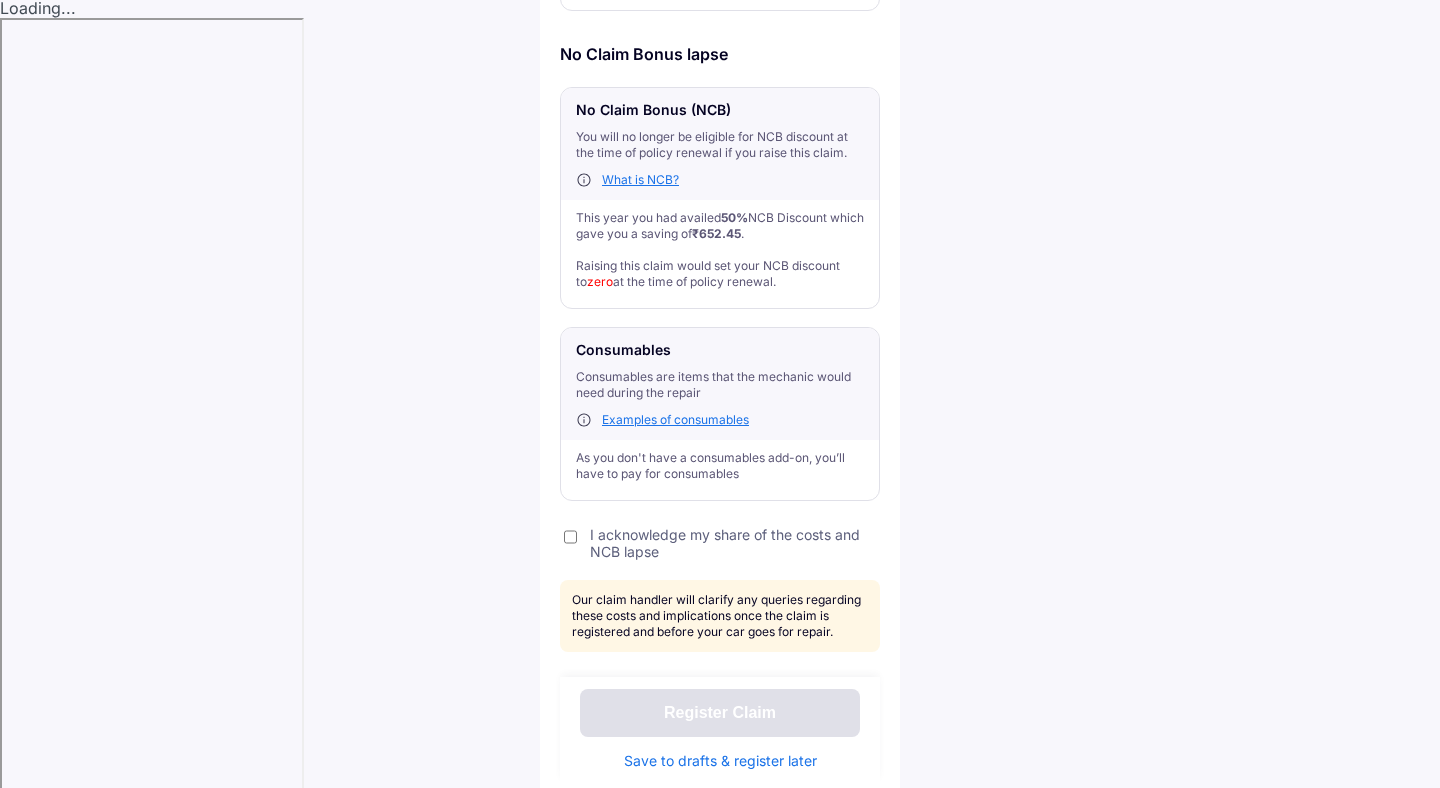 scroll, scrollTop: 872, scrollLeft: 0, axis: vertical 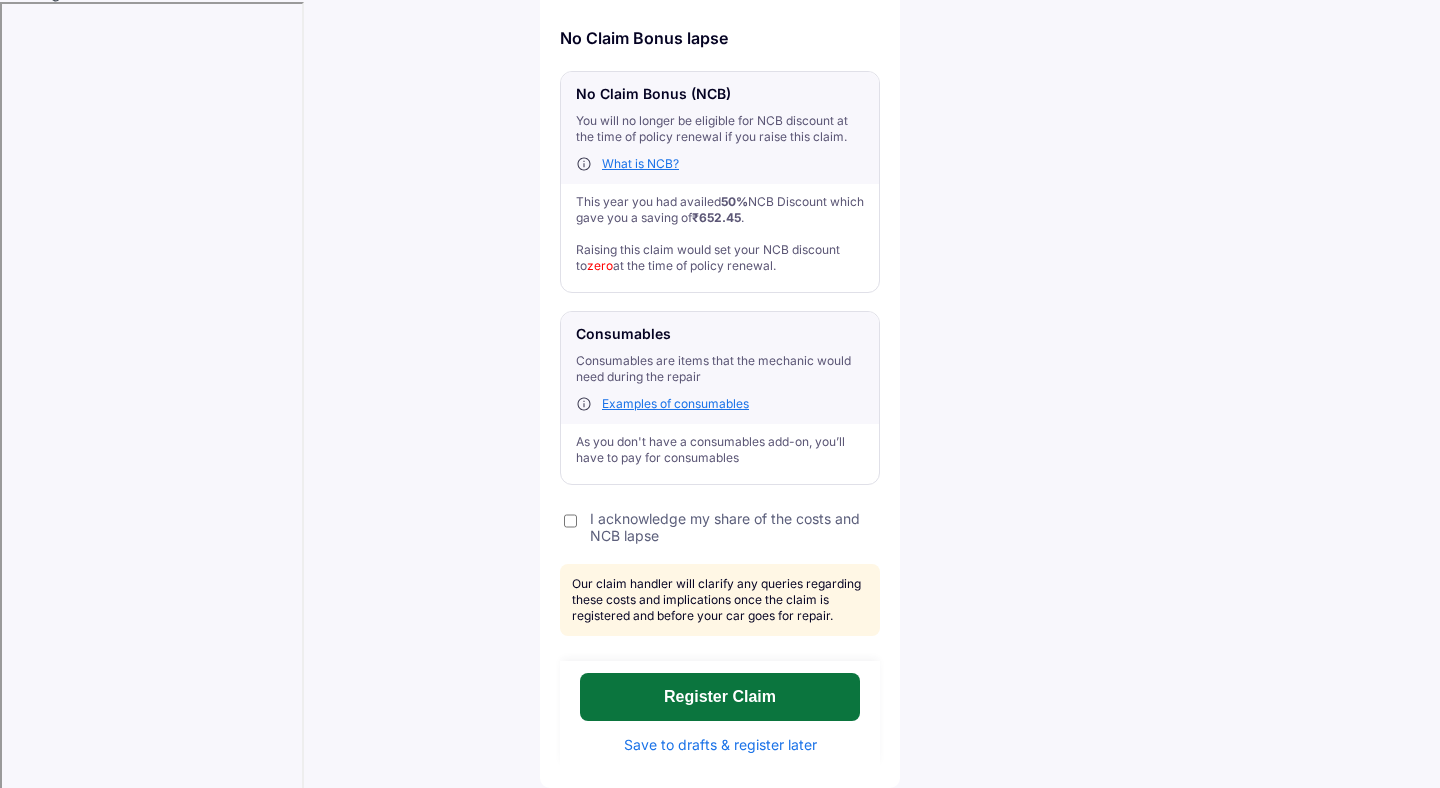 click on "Register Claim" at bounding box center [720, 697] 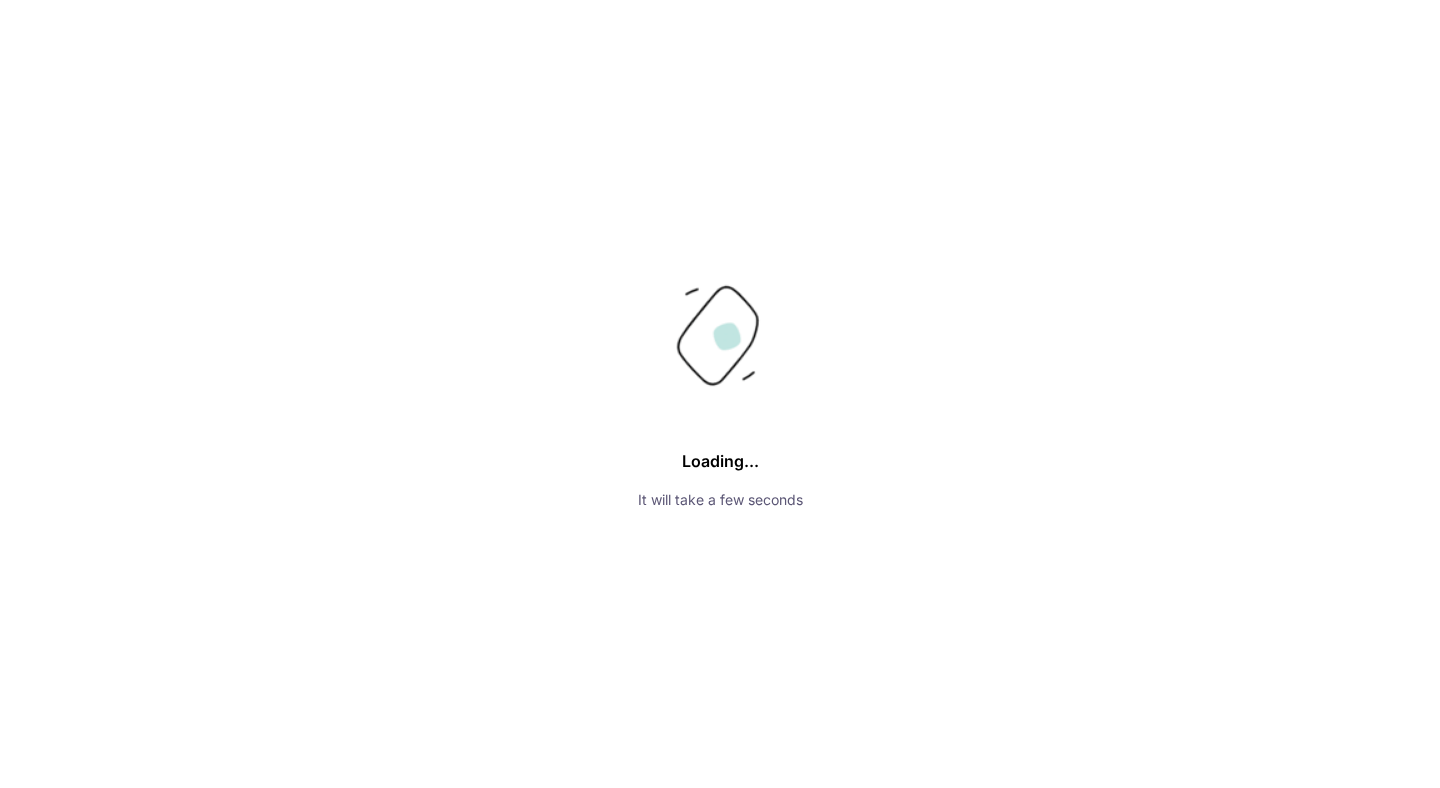 scroll, scrollTop: 872, scrollLeft: 0, axis: vertical 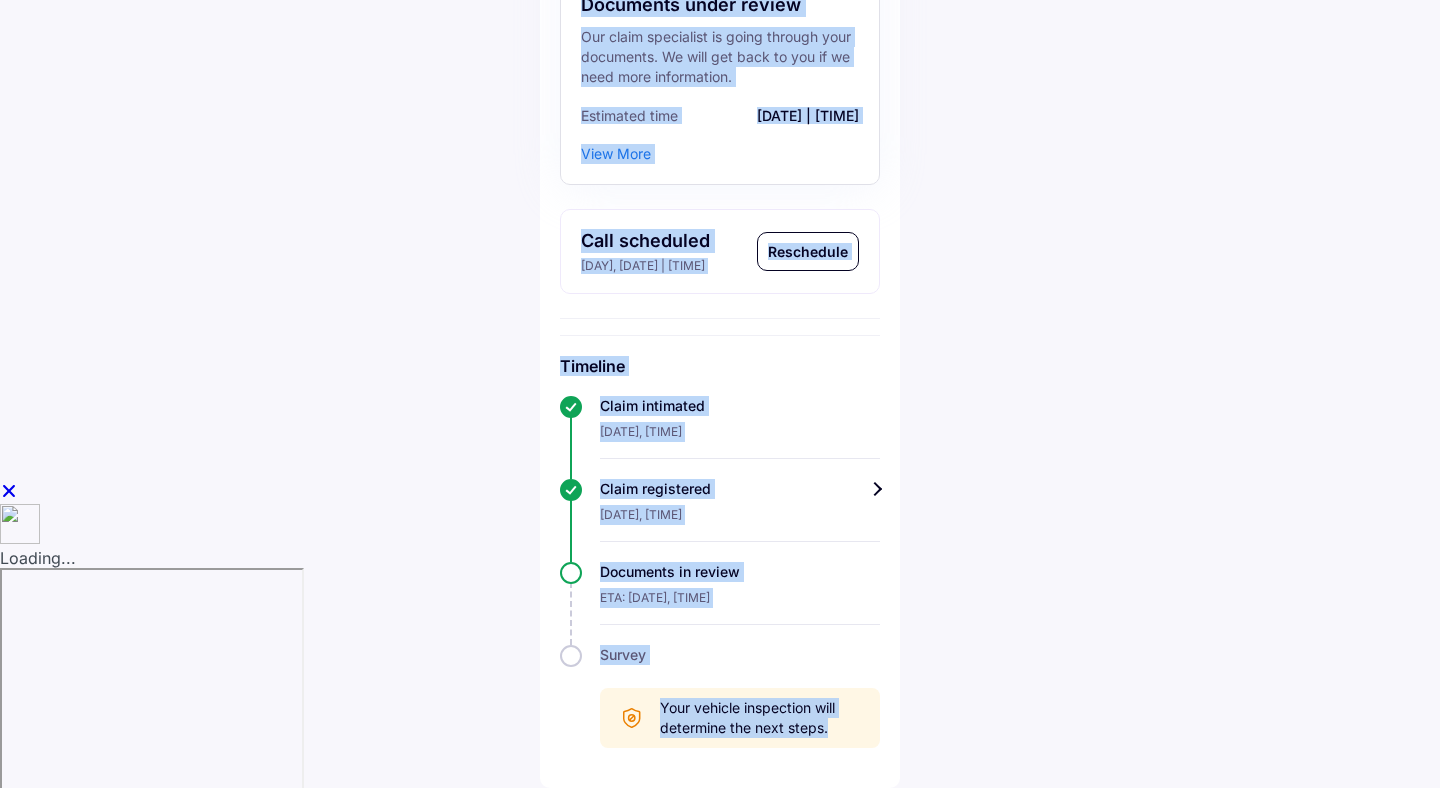 drag, startPoint x: 614, startPoint y: 227, endPoint x: 842, endPoint y: 734, distance: 555.90735 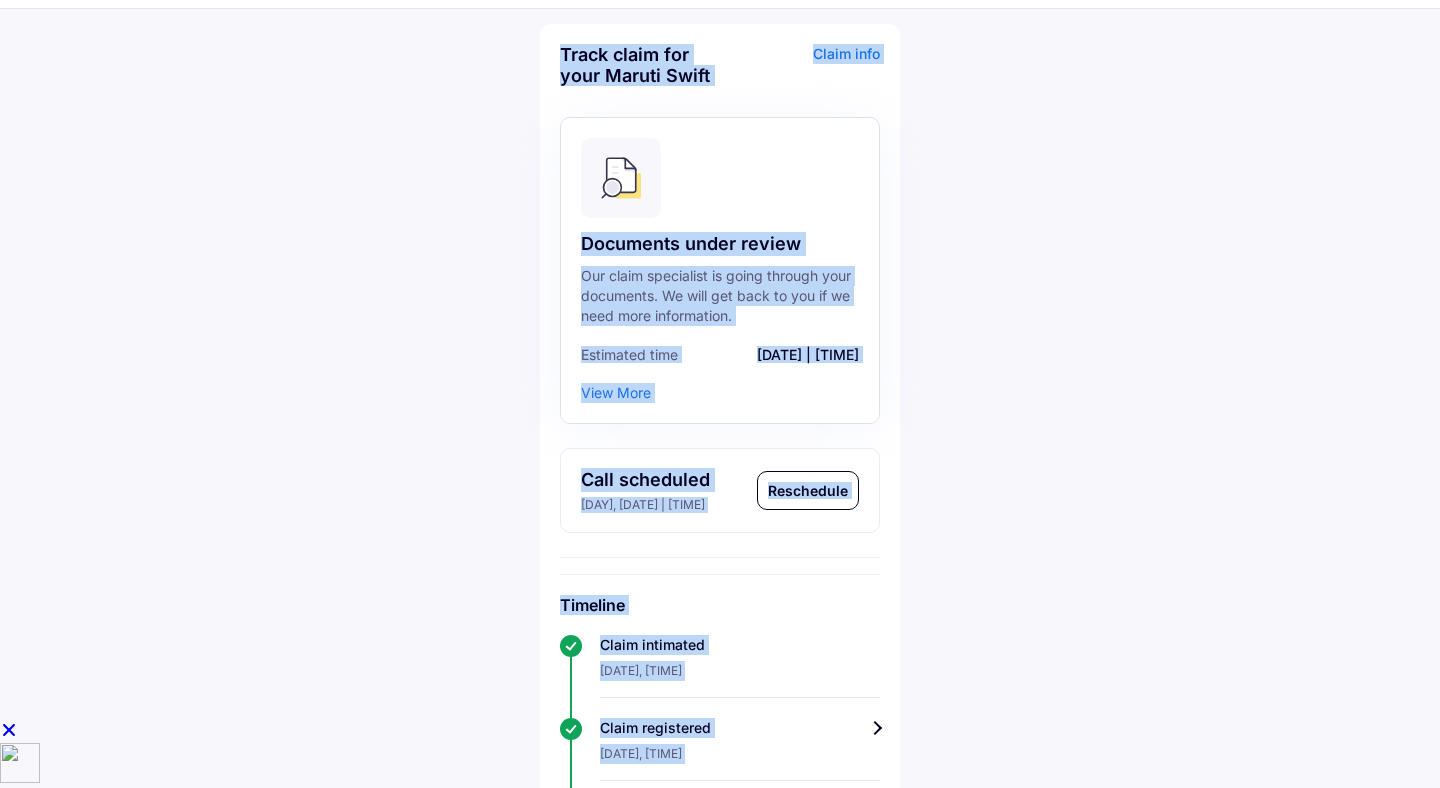 scroll, scrollTop: 0, scrollLeft: 0, axis: both 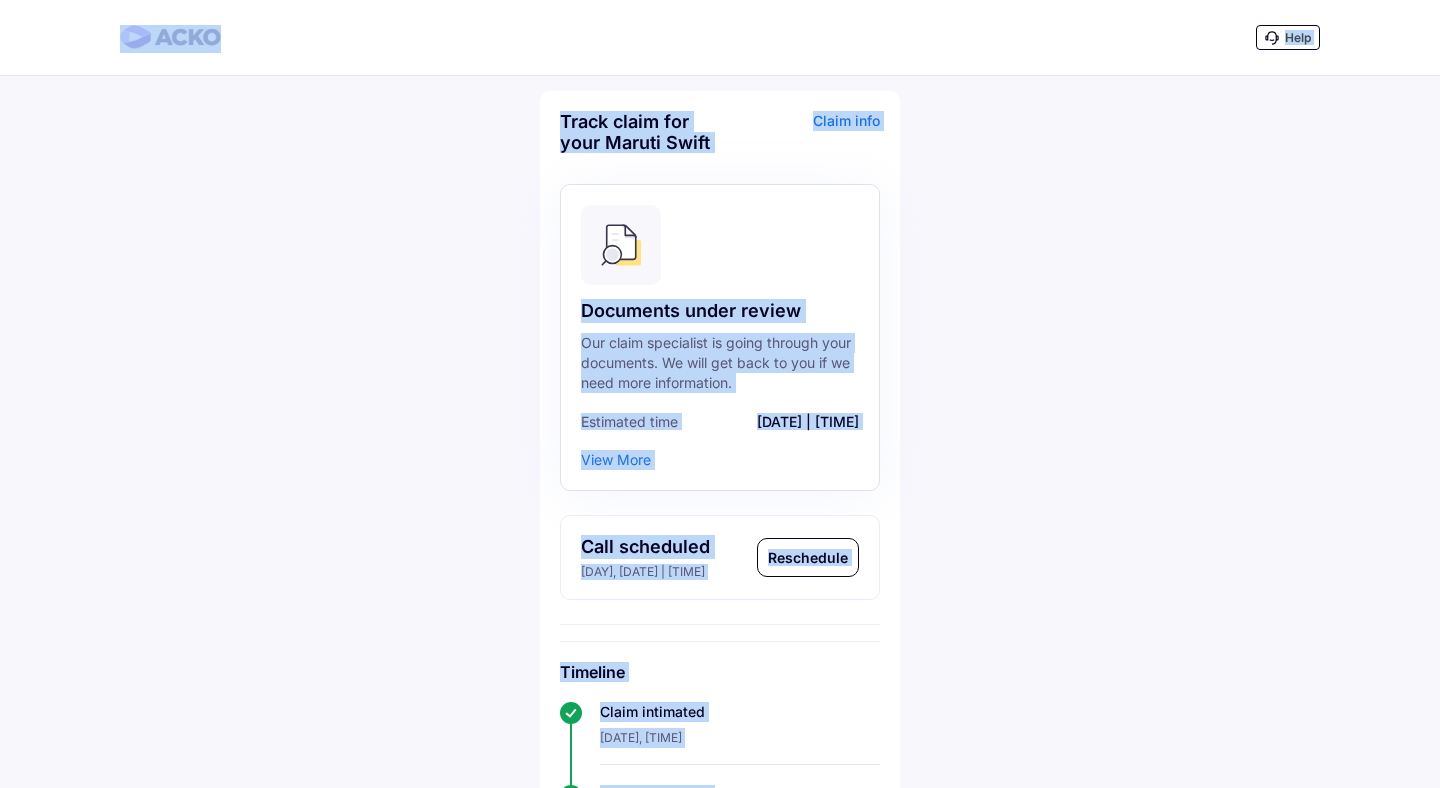 drag, startPoint x: 842, startPoint y: 734, endPoint x: 539, endPoint y: -20, distance: 812.6038 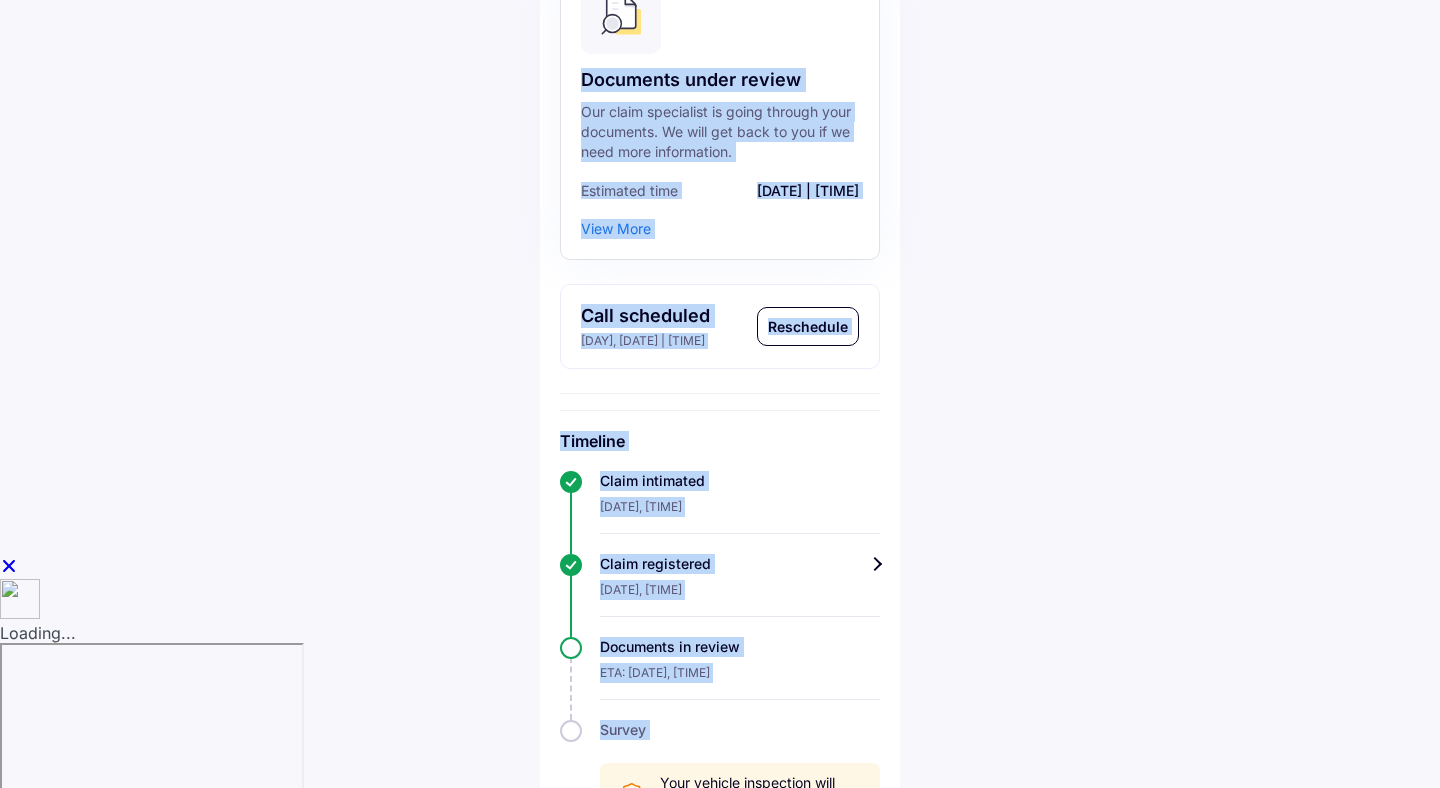 scroll, scrollTop: 306, scrollLeft: 0, axis: vertical 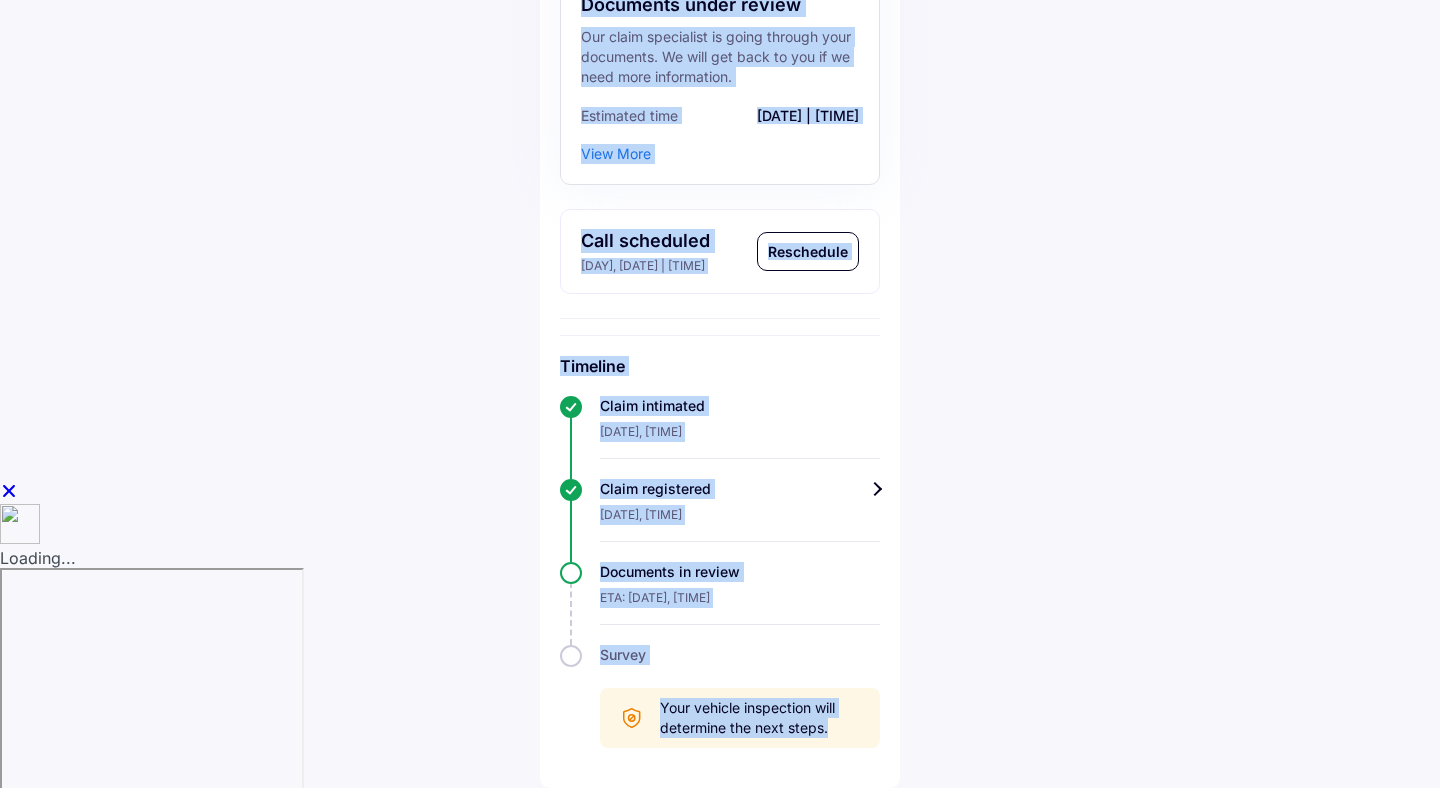 drag, startPoint x: 549, startPoint y: 108, endPoint x: 893, endPoint y: 787, distance: 761.16815 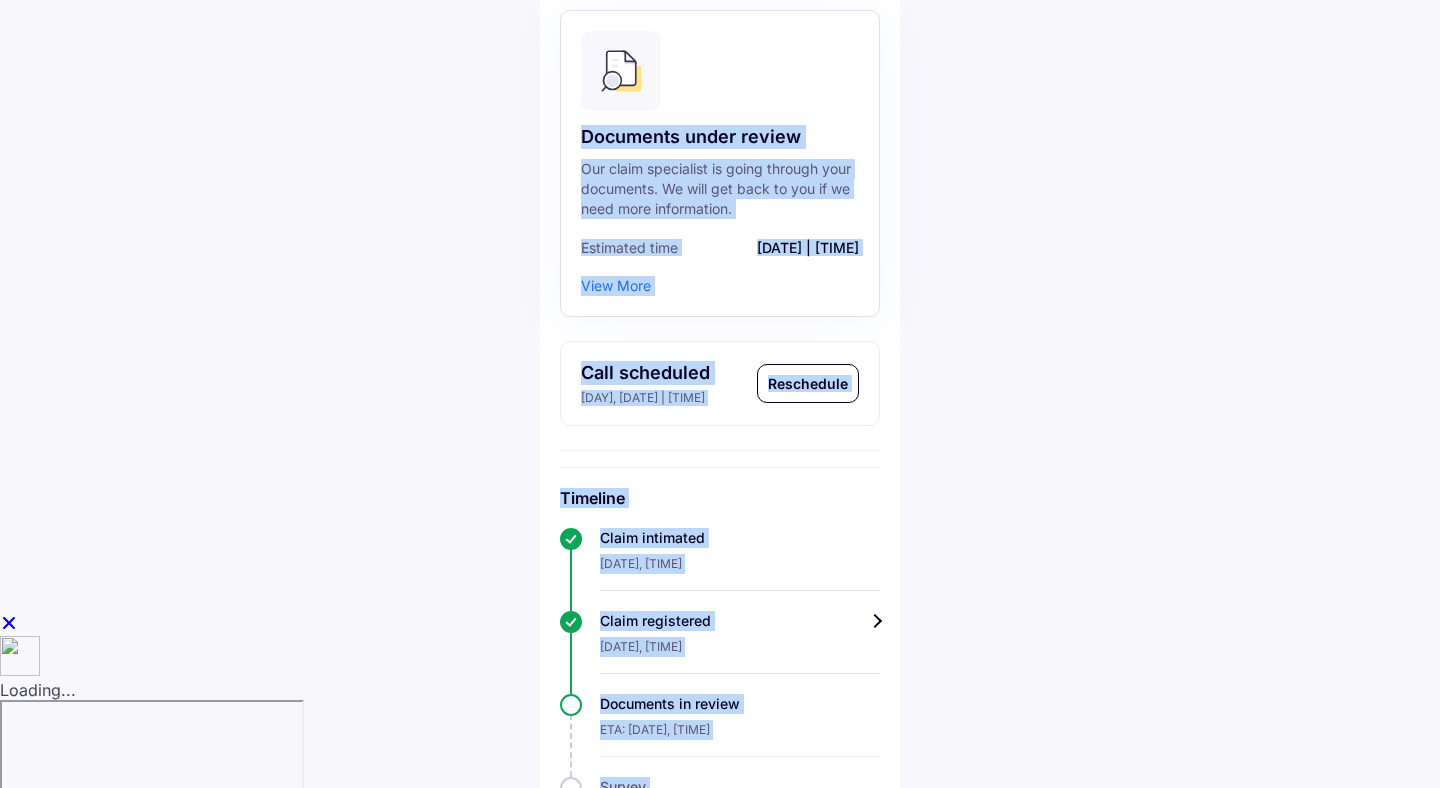 scroll, scrollTop: 0, scrollLeft: 0, axis: both 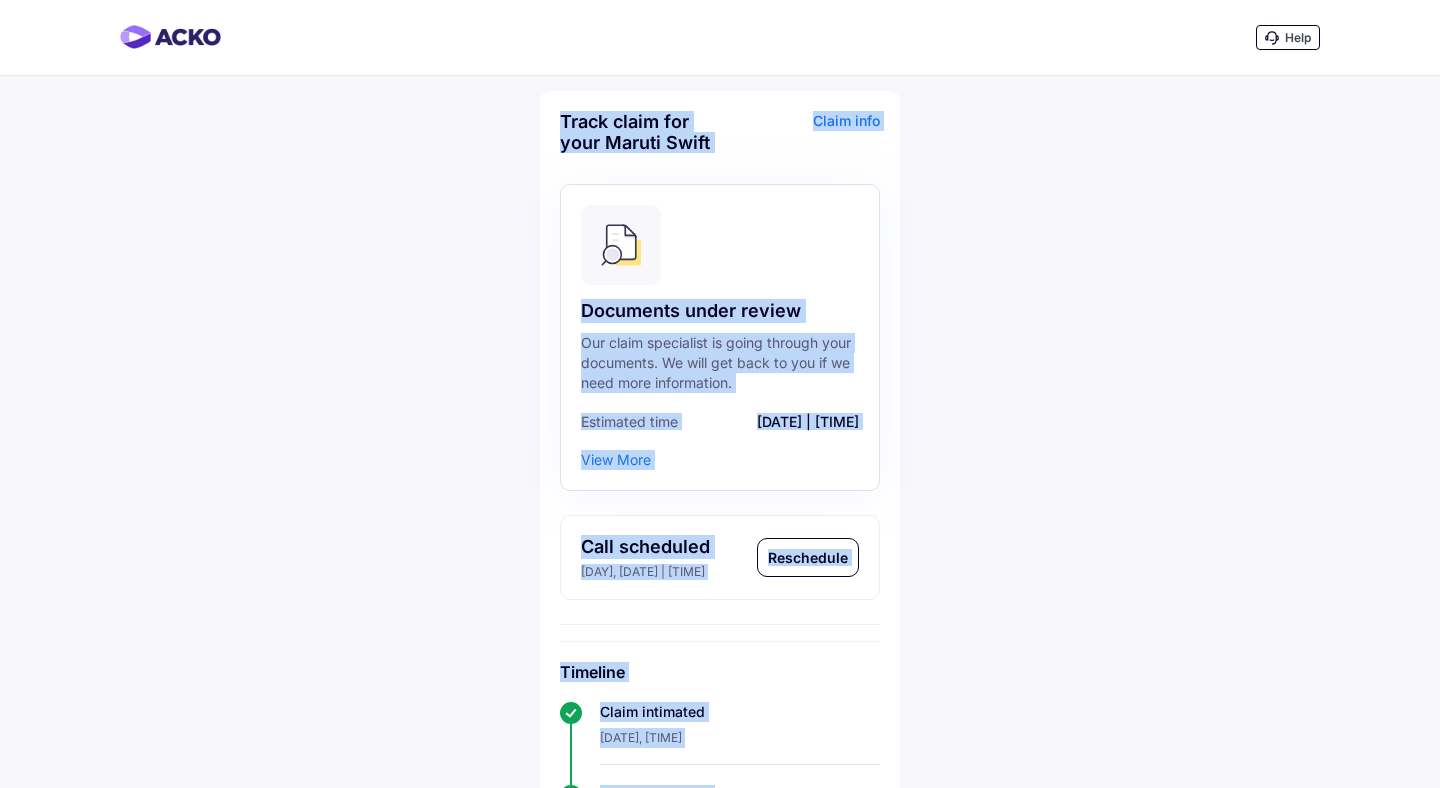 click on "Help Track claim for your Maruti Swift Claim info Documents under review Our claim specialist is going through your documents. We will get back to you if we need more information. Estimated time [DATE] | [TIME] View More Call scheduled [DAY], [DATE] | [TIME] Reschedule Timeline Claim intimated [DATE], [TIME] Claim registered [DATE], [TIME] Documents in review ETA: [DATE], [TIME] Survey Your vehicle inspection will determine the next steps." at bounding box center [720, 547] 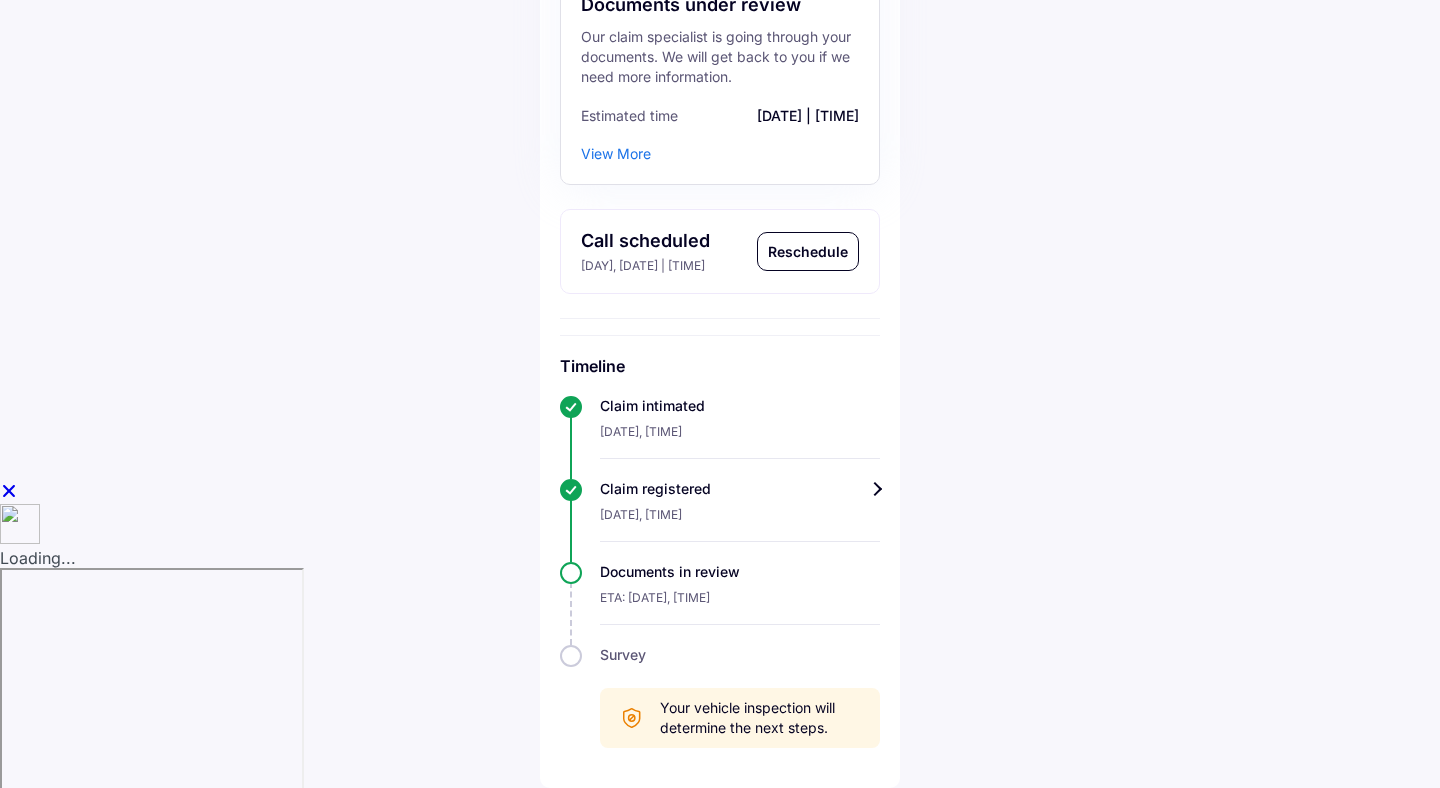 scroll, scrollTop: 0, scrollLeft: 0, axis: both 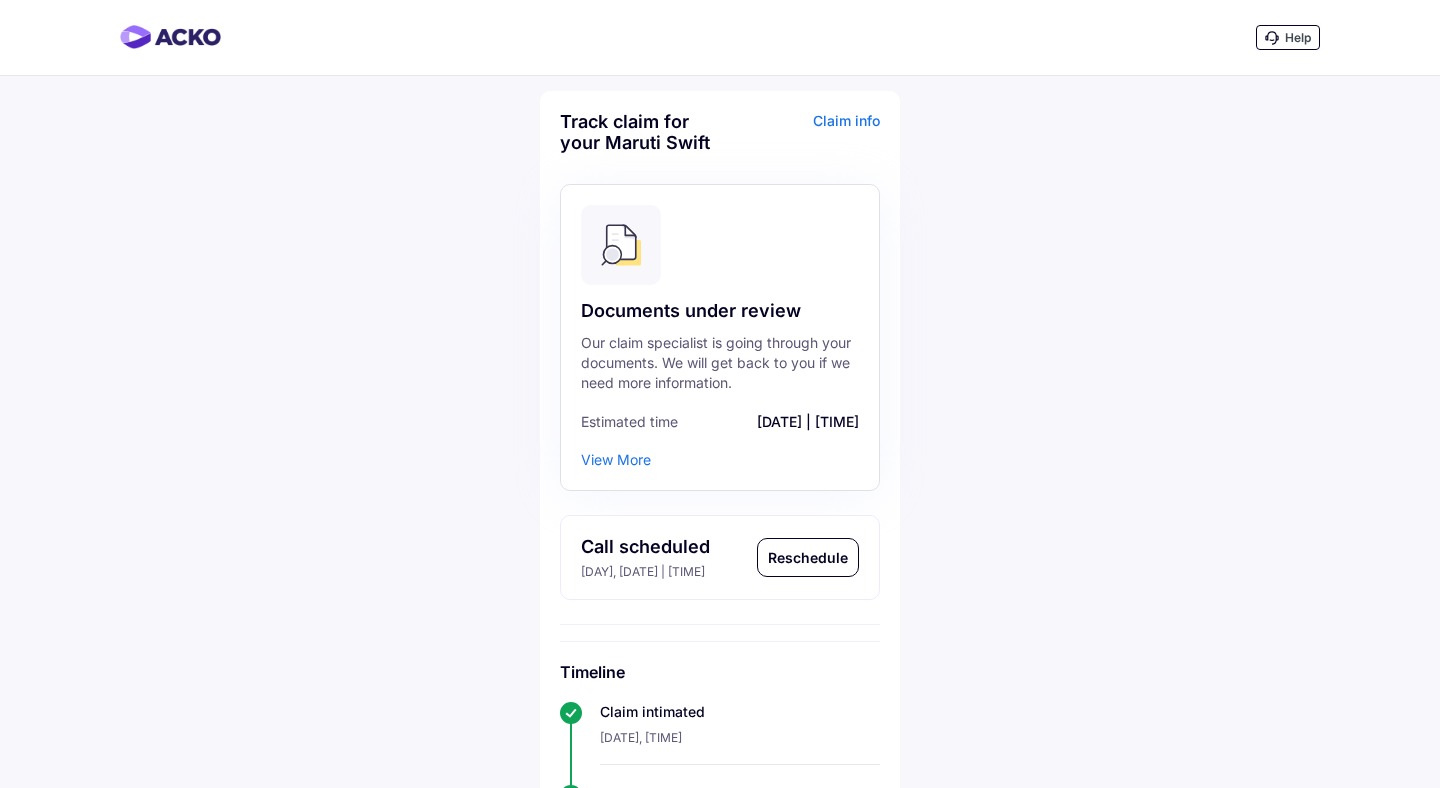click on "View More" at bounding box center [616, 460] 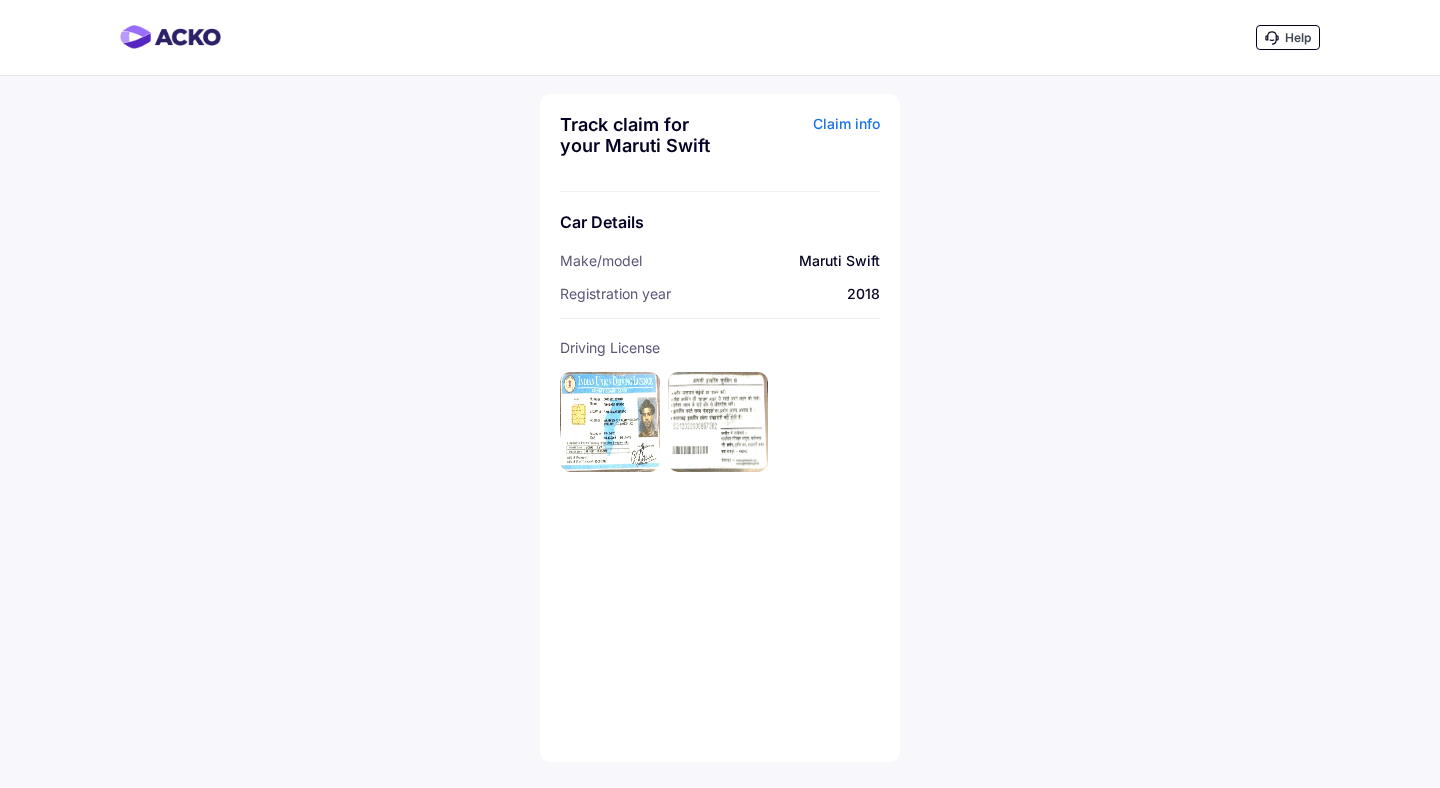 click at bounding box center (720, 422) 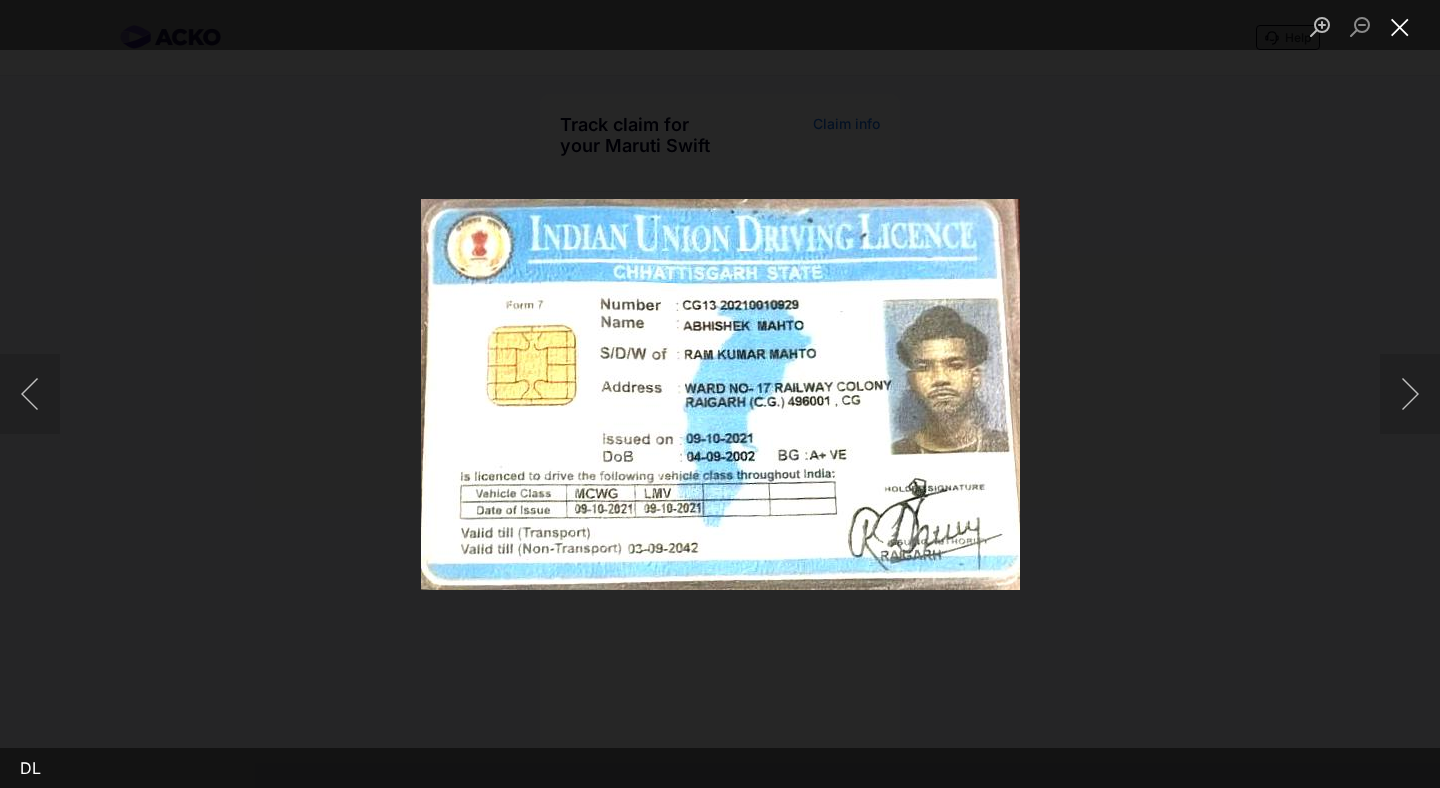 click at bounding box center (1400, 26) 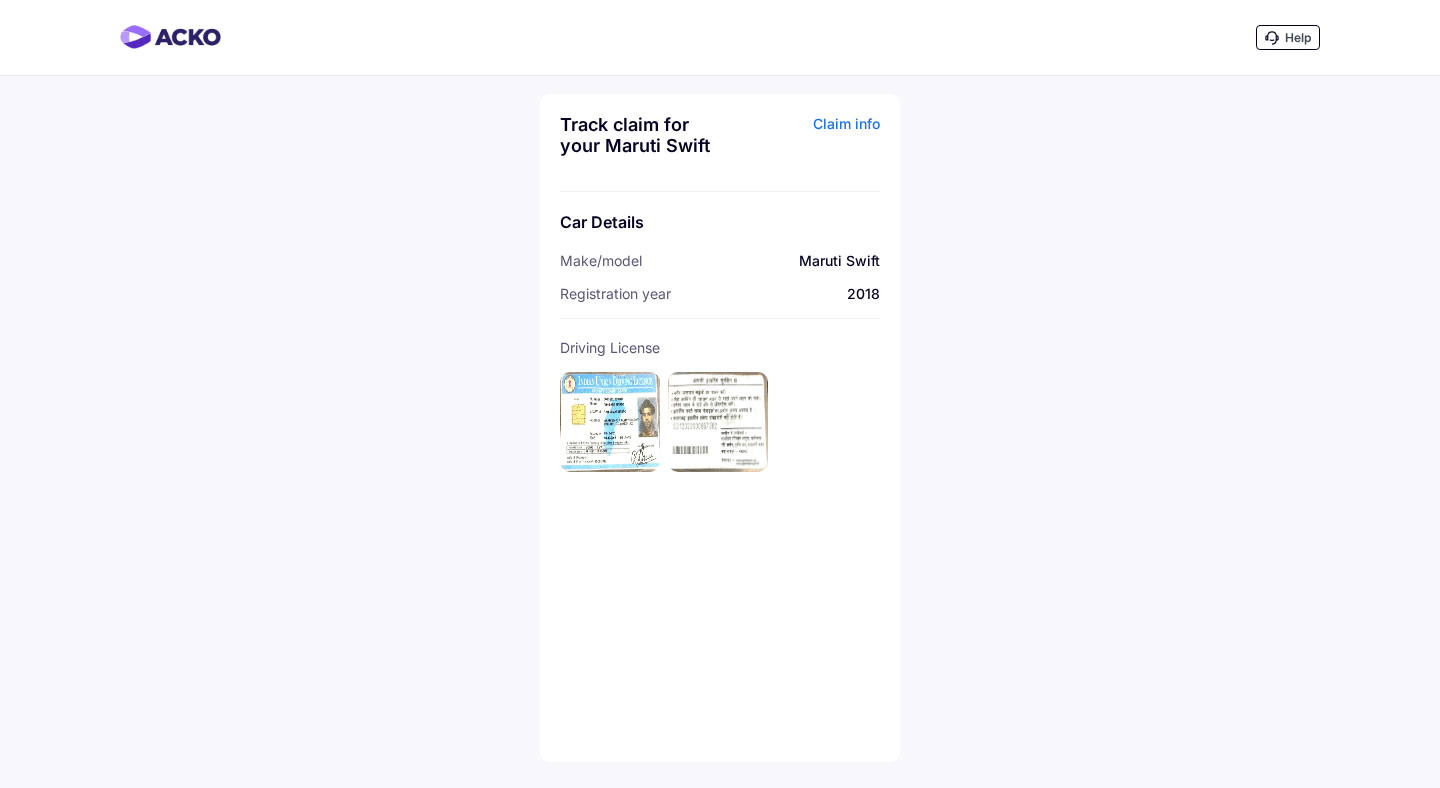 click at bounding box center (170, 37) 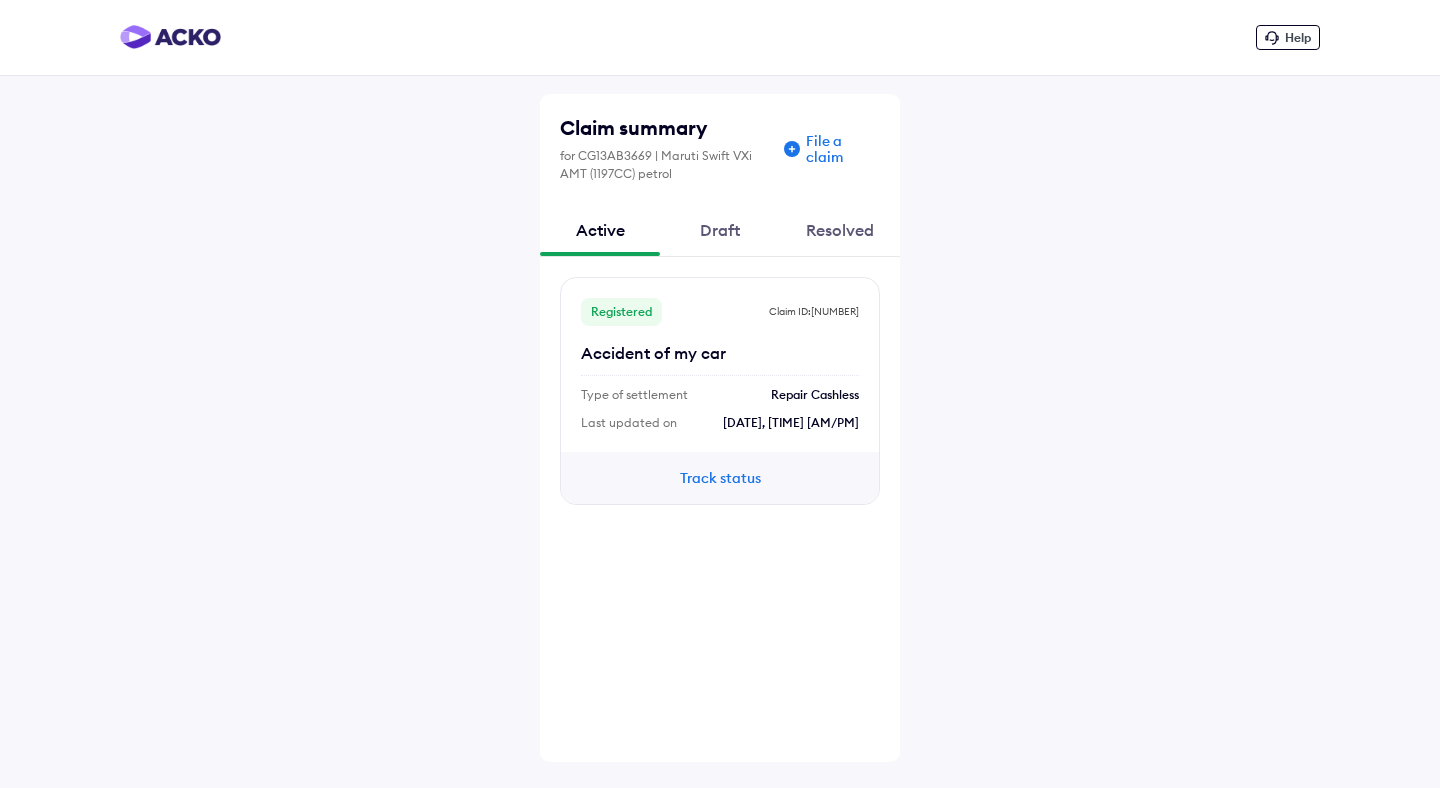 scroll, scrollTop: 0, scrollLeft: 0, axis: both 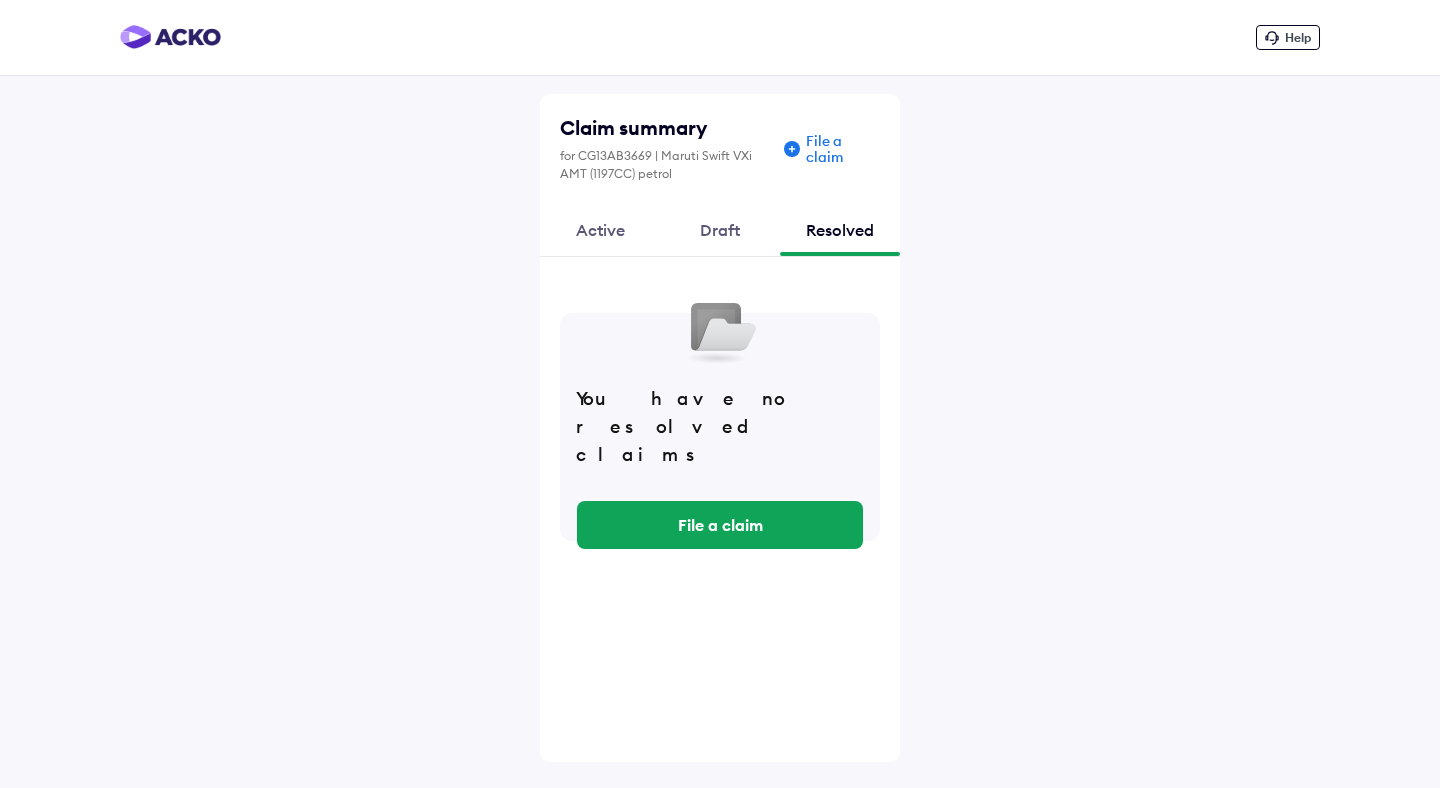 click on "Draft" at bounding box center (720, 230) 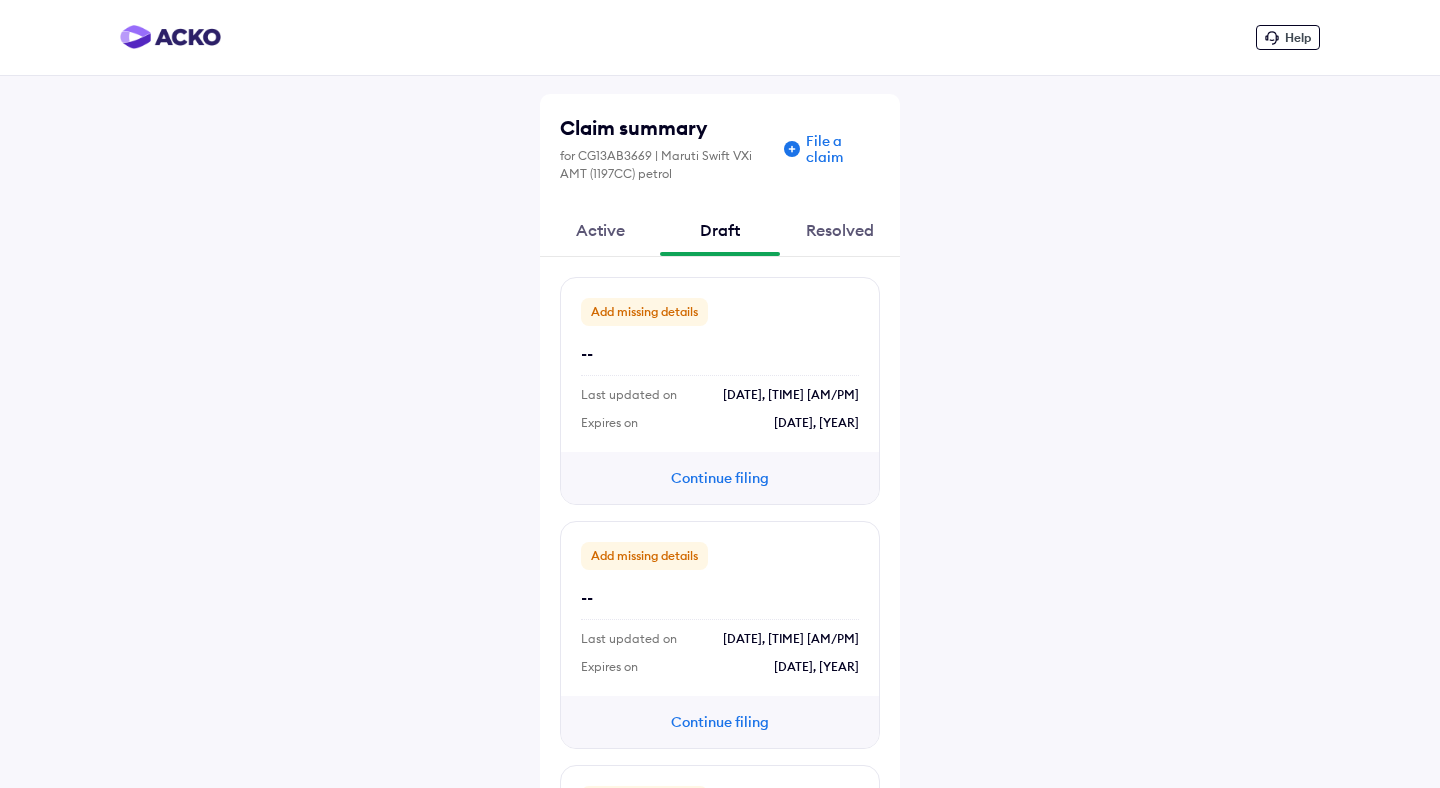 click on "Active" at bounding box center [600, 230] 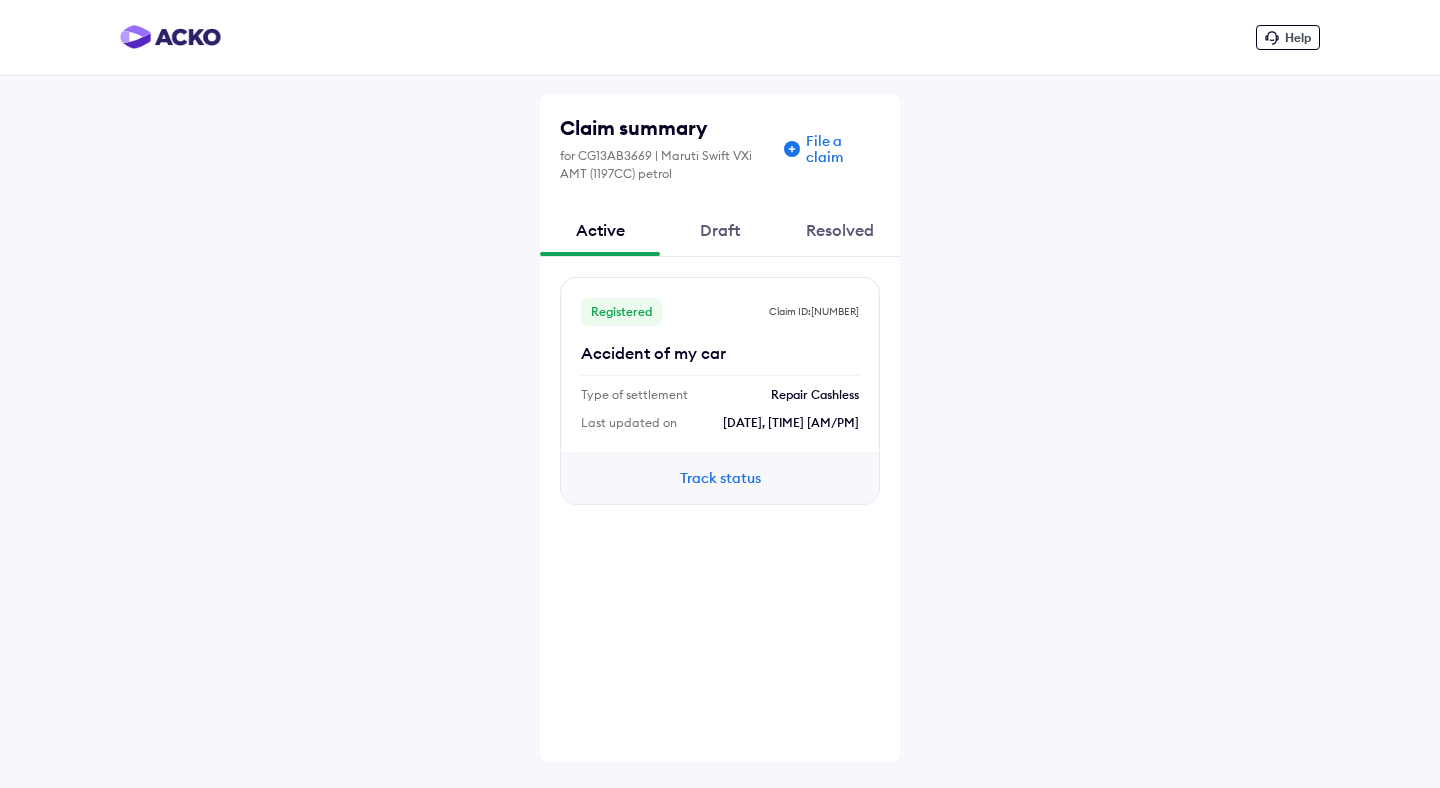 click on "Resolved" at bounding box center [840, 230] 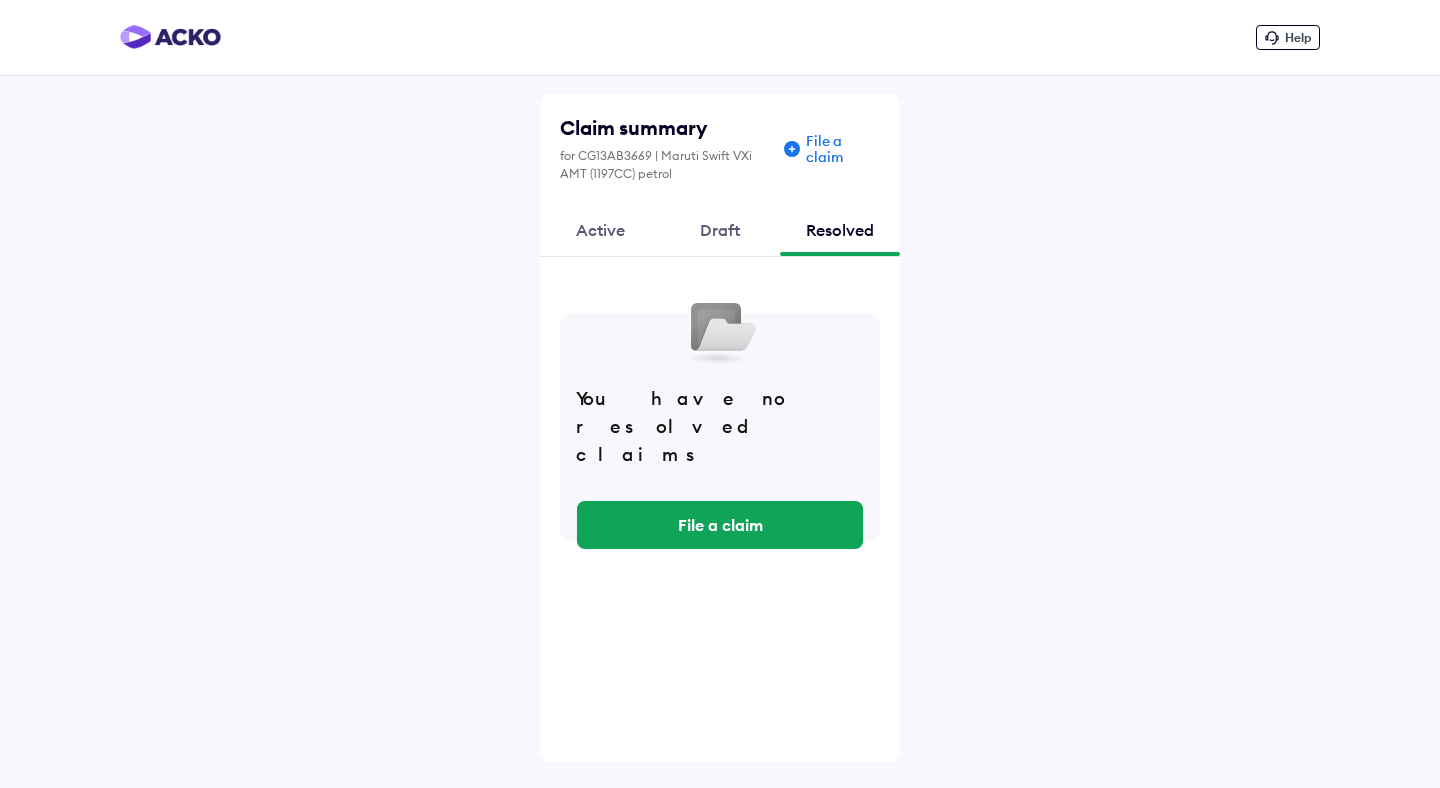 click on "Draft" at bounding box center (720, 230) 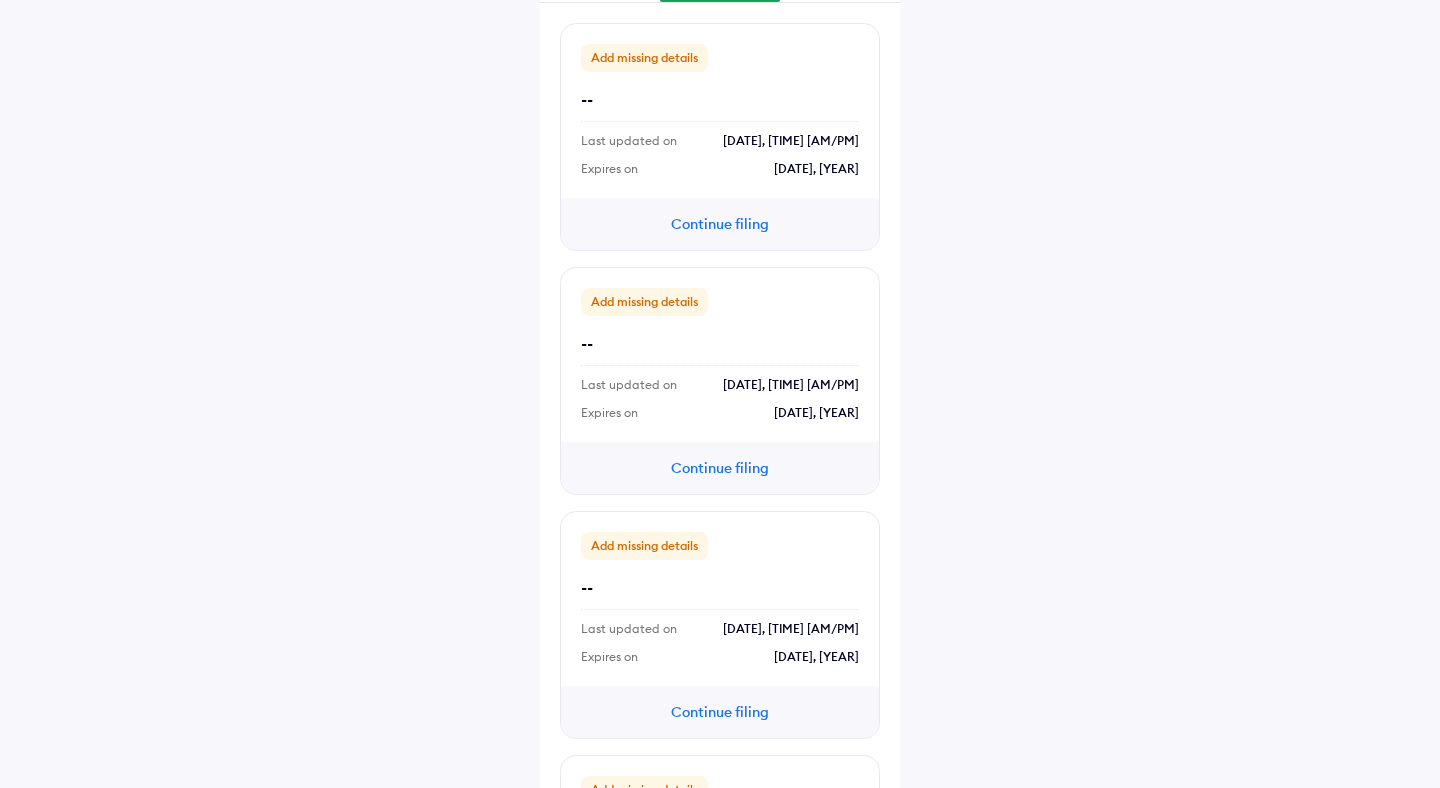 scroll, scrollTop: 0, scrollLeft: 0, axis: both 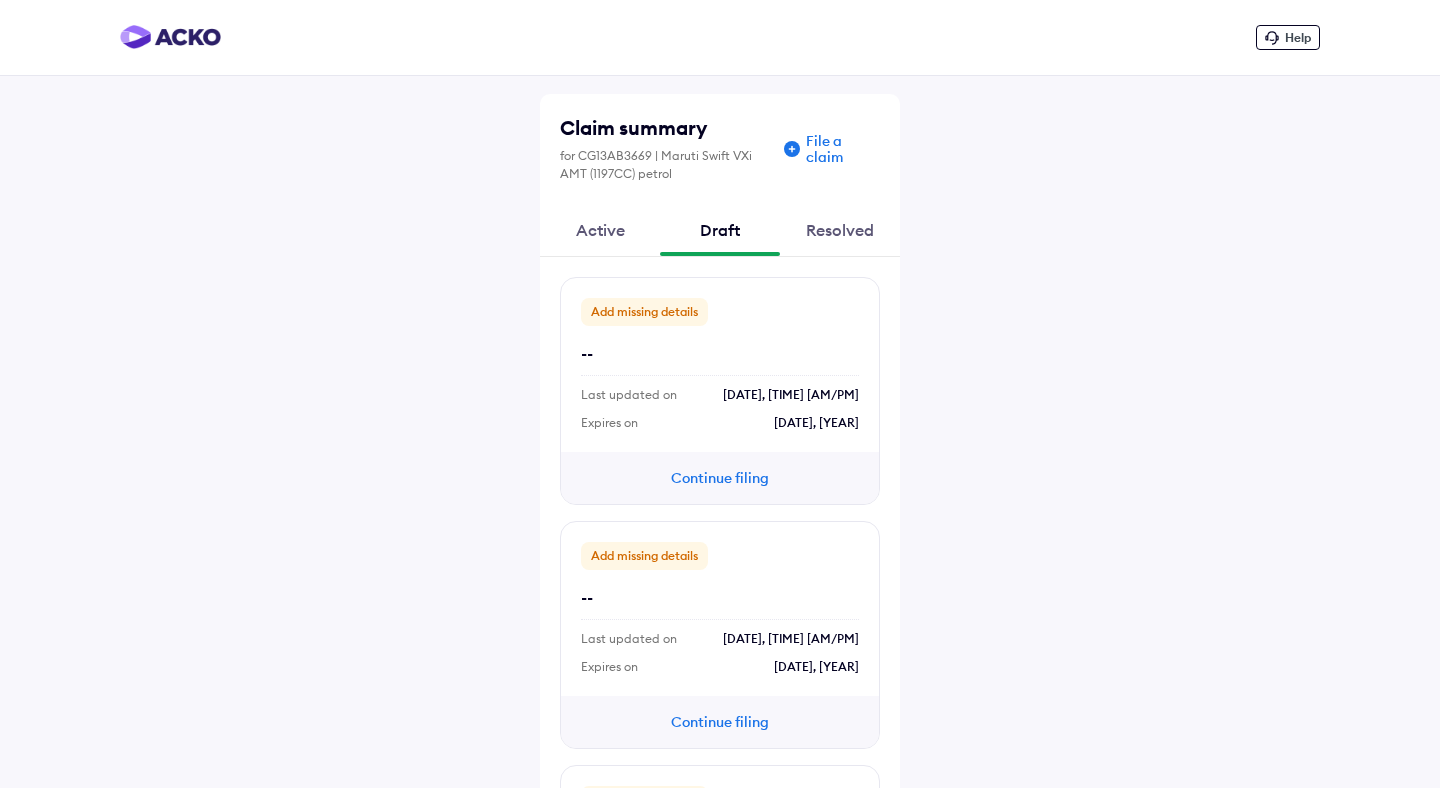 click on "Active" at bounding box center (600, 230) 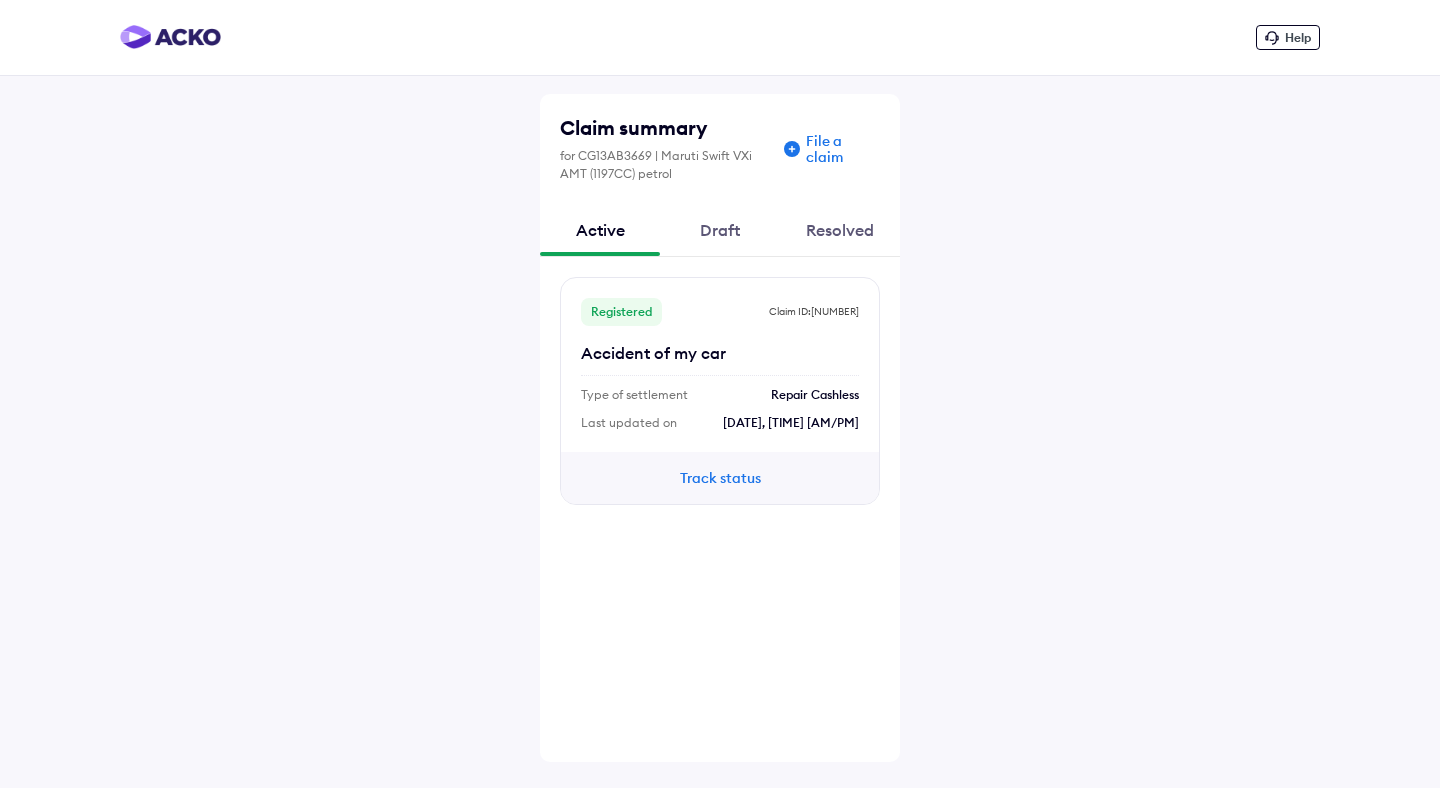 click on "Track status" at bounding box center (720, 478) 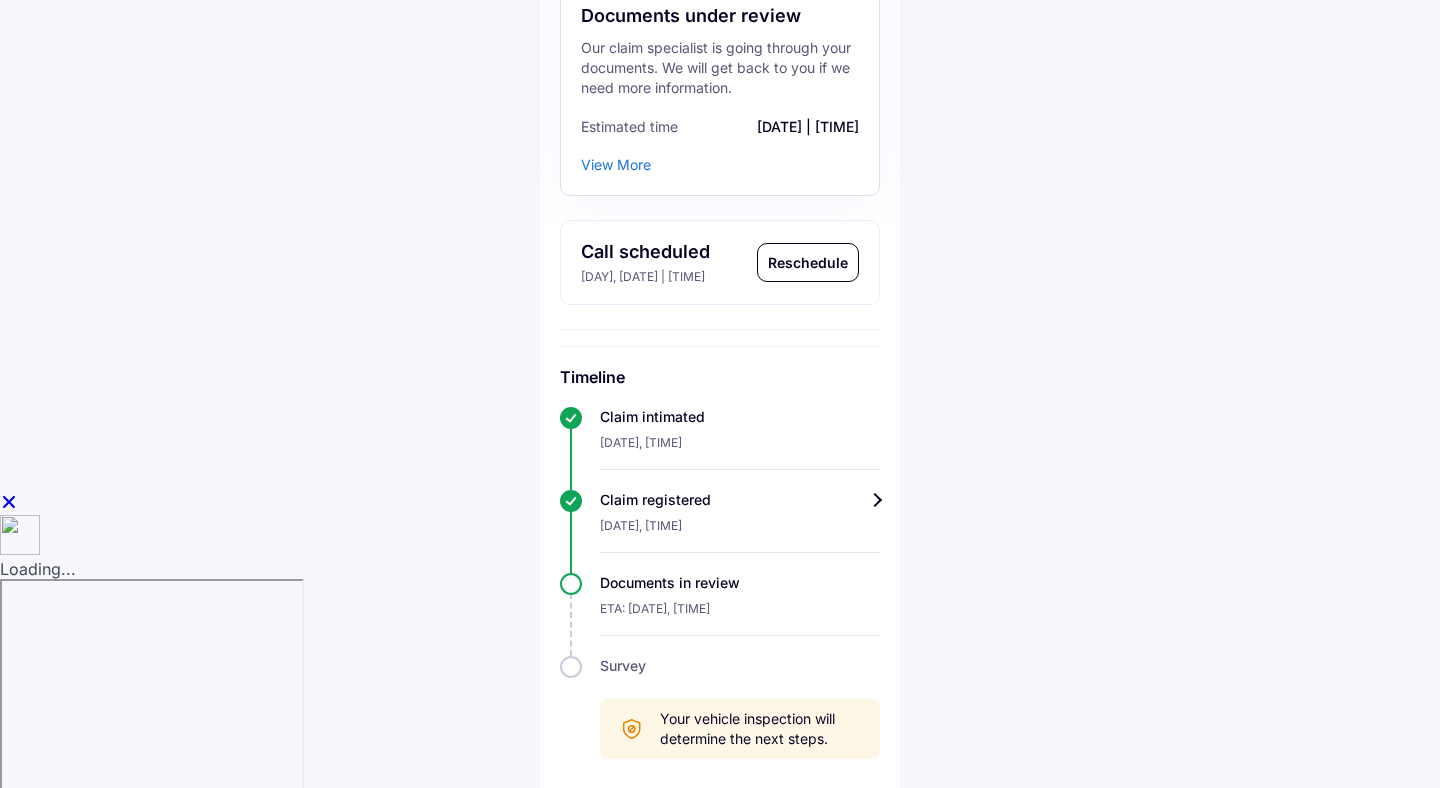 scroll, scrollTop: 306, scrollLeft: 0, axis: vertical 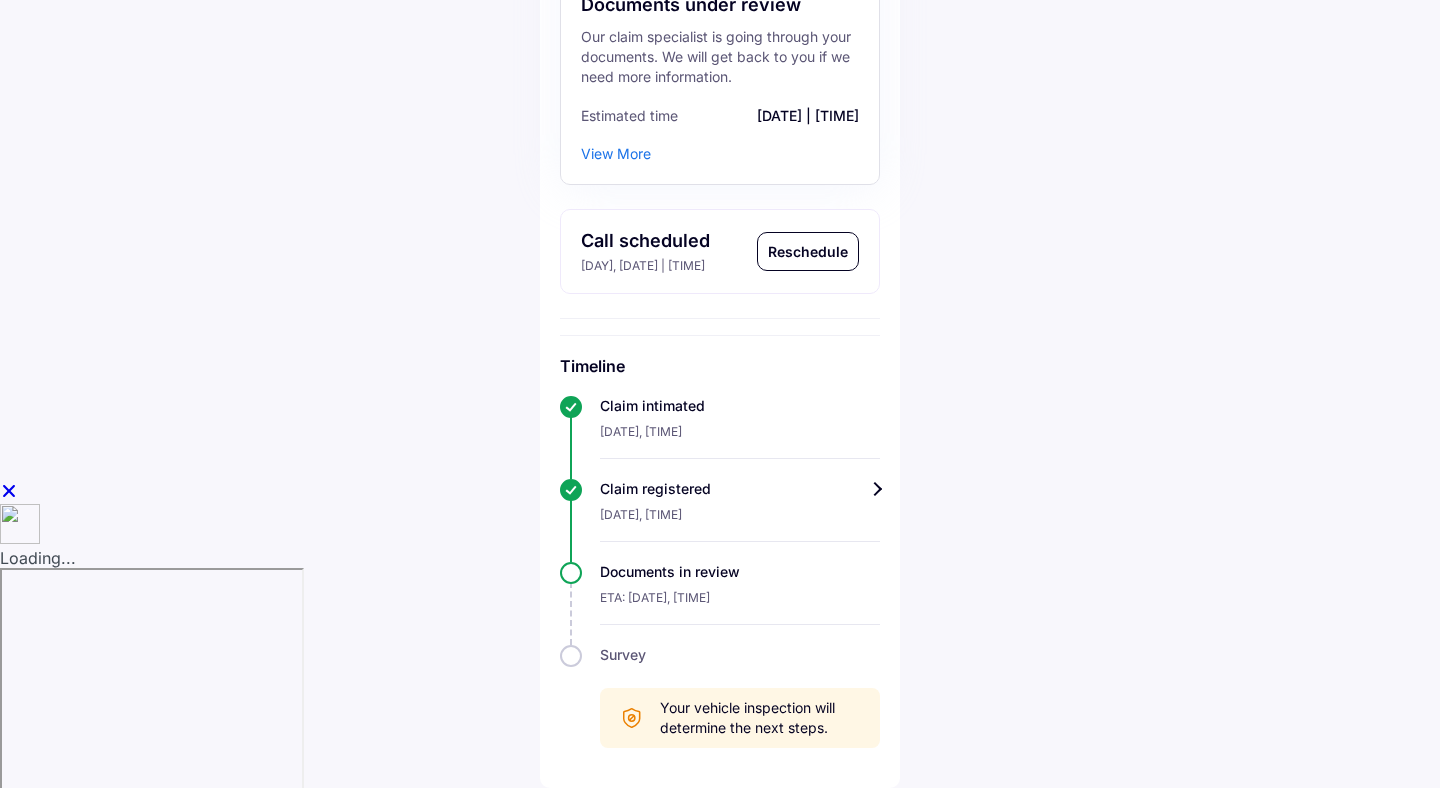 click on "Reschedule" at bounding box center (808, 251) 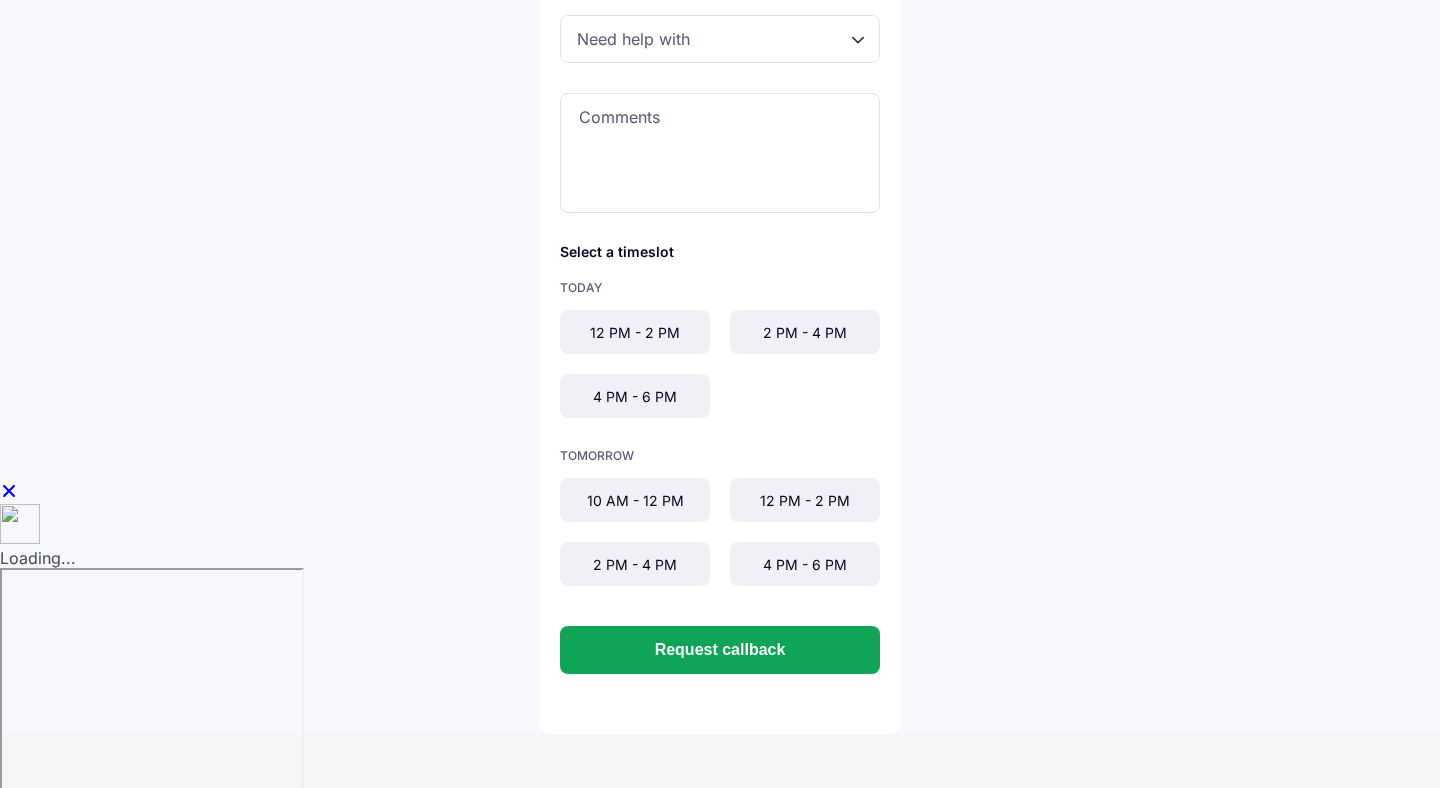 scroll, scrollTop: 0, scrollLeft: 0, axis: both 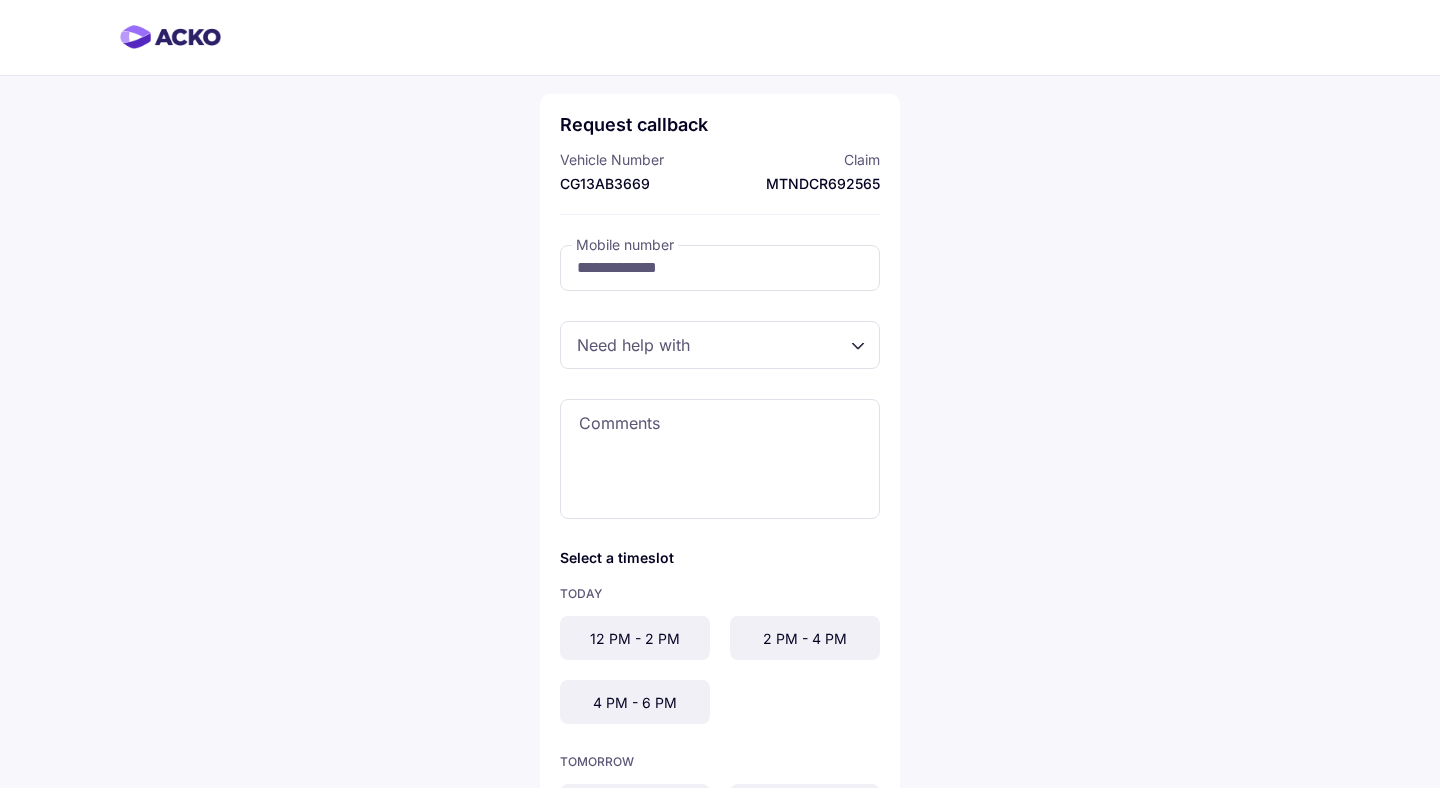 click at bounding box center (720, 345) 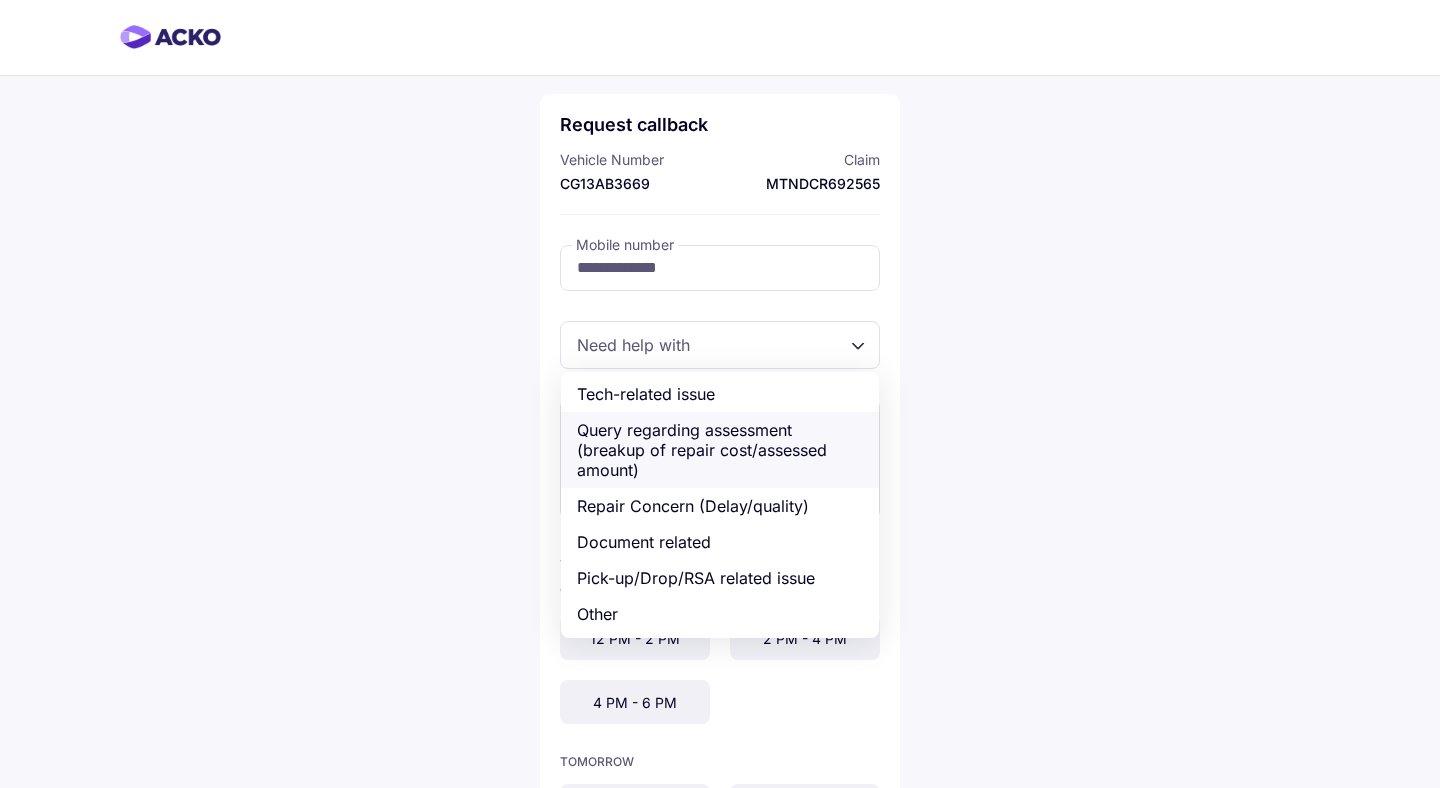 scroll, scrollTop: 78, scrollLeft: 0, axis: vertical 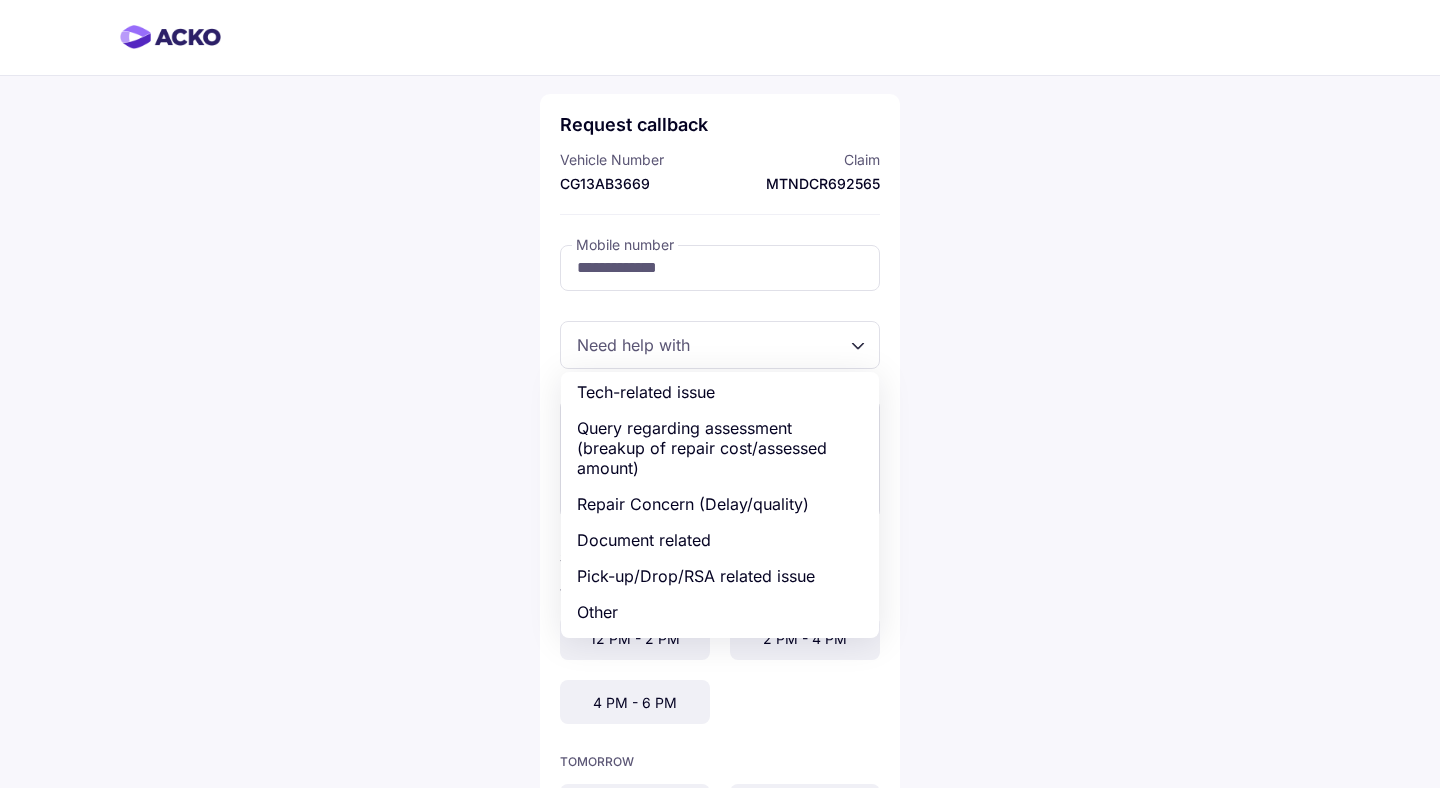 click on "**********" at bounding box center [720, 520] 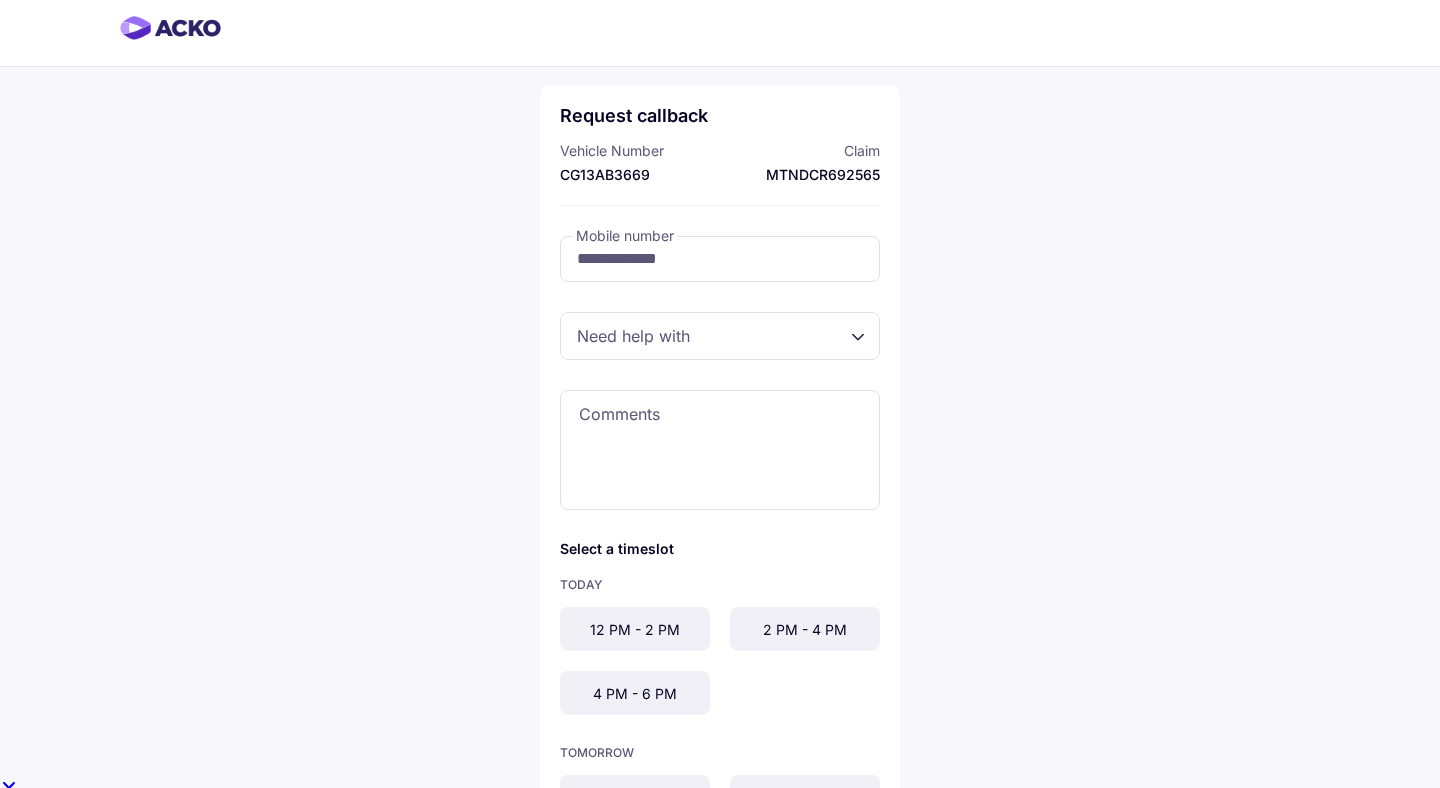 scroll, scrollTop: 0, scrollLeft: 0, axis: both 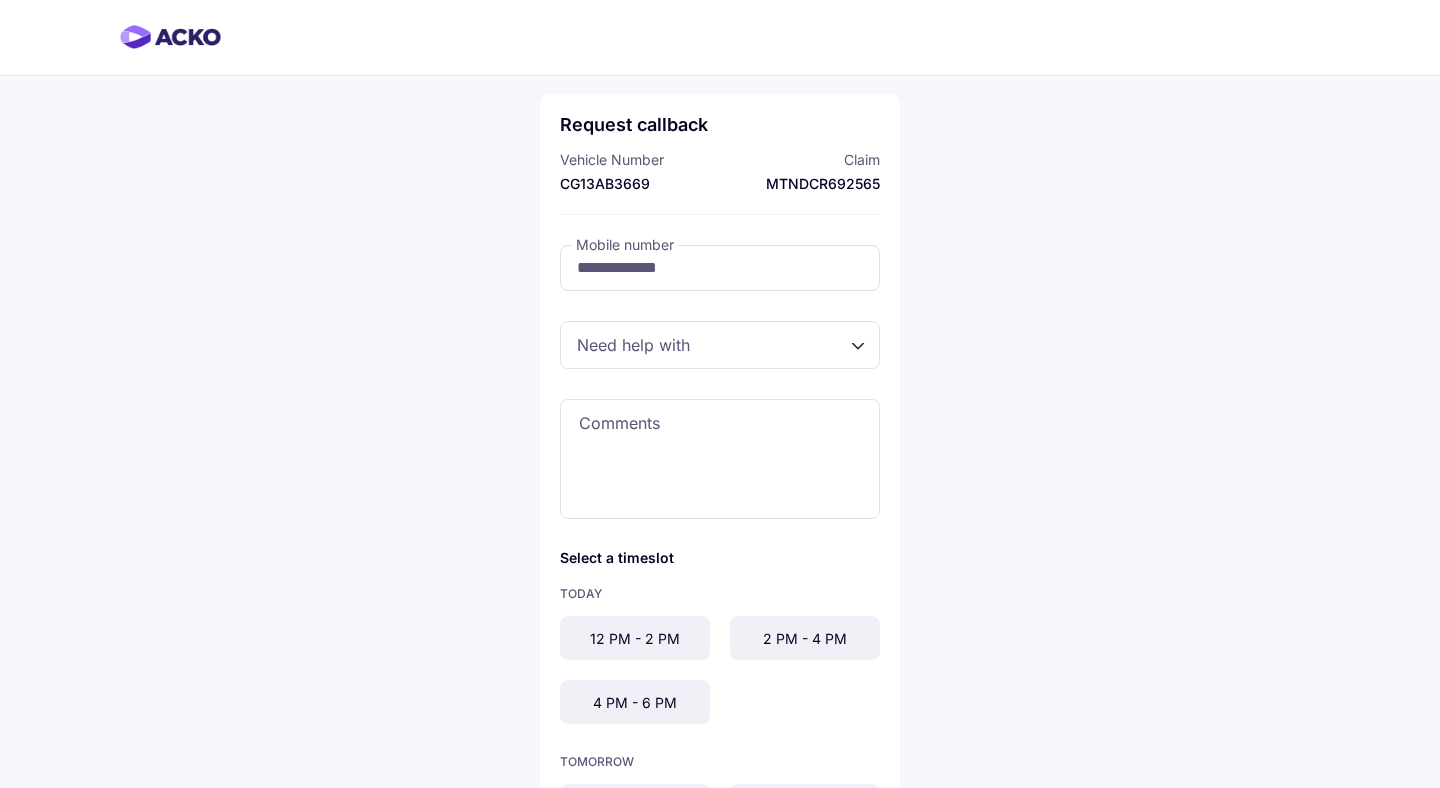 click at bounding box center [170, 37] 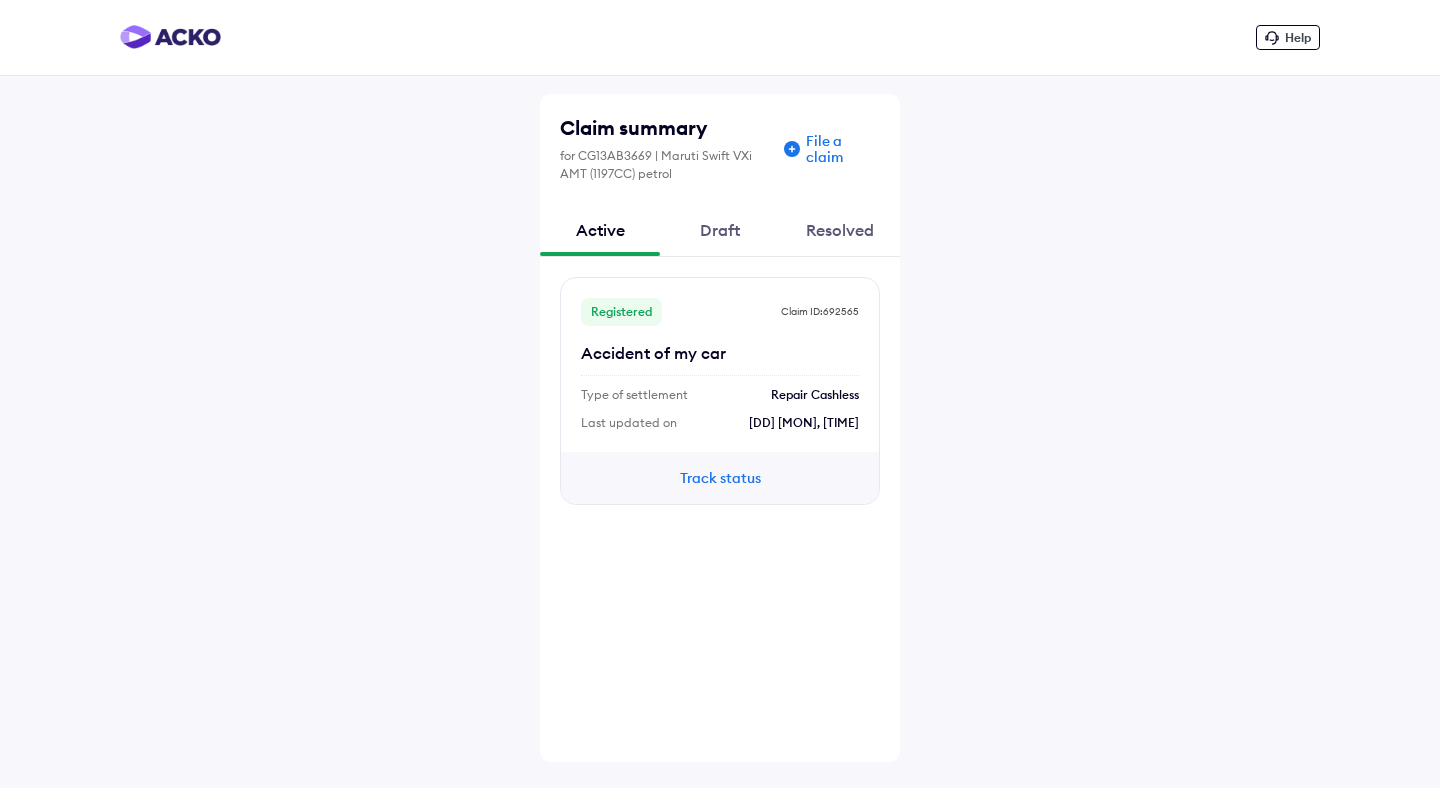 scroll, scrollTop: 0, scrollLeft: 0, axis: both 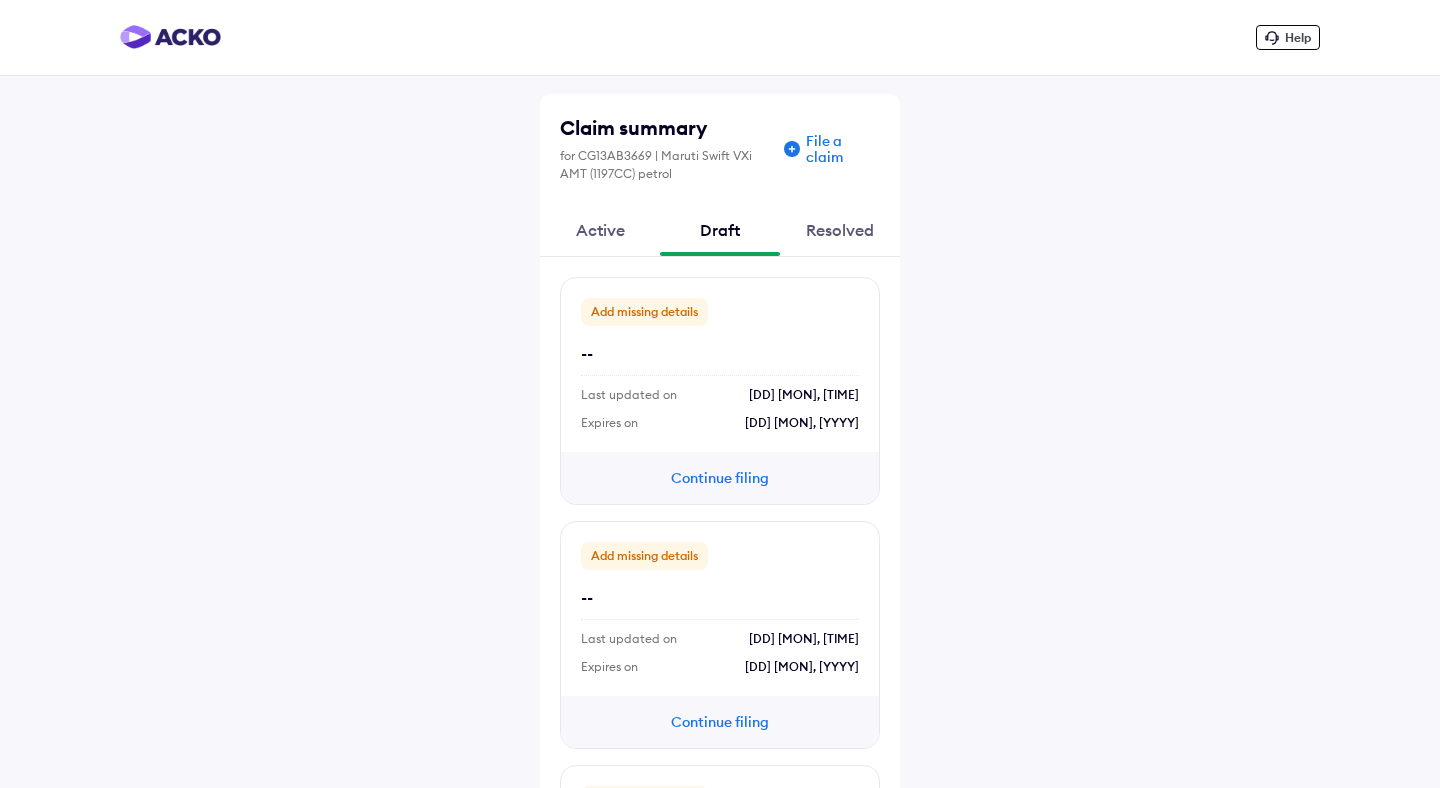 click on "Active" at bounding box center (600, 230) 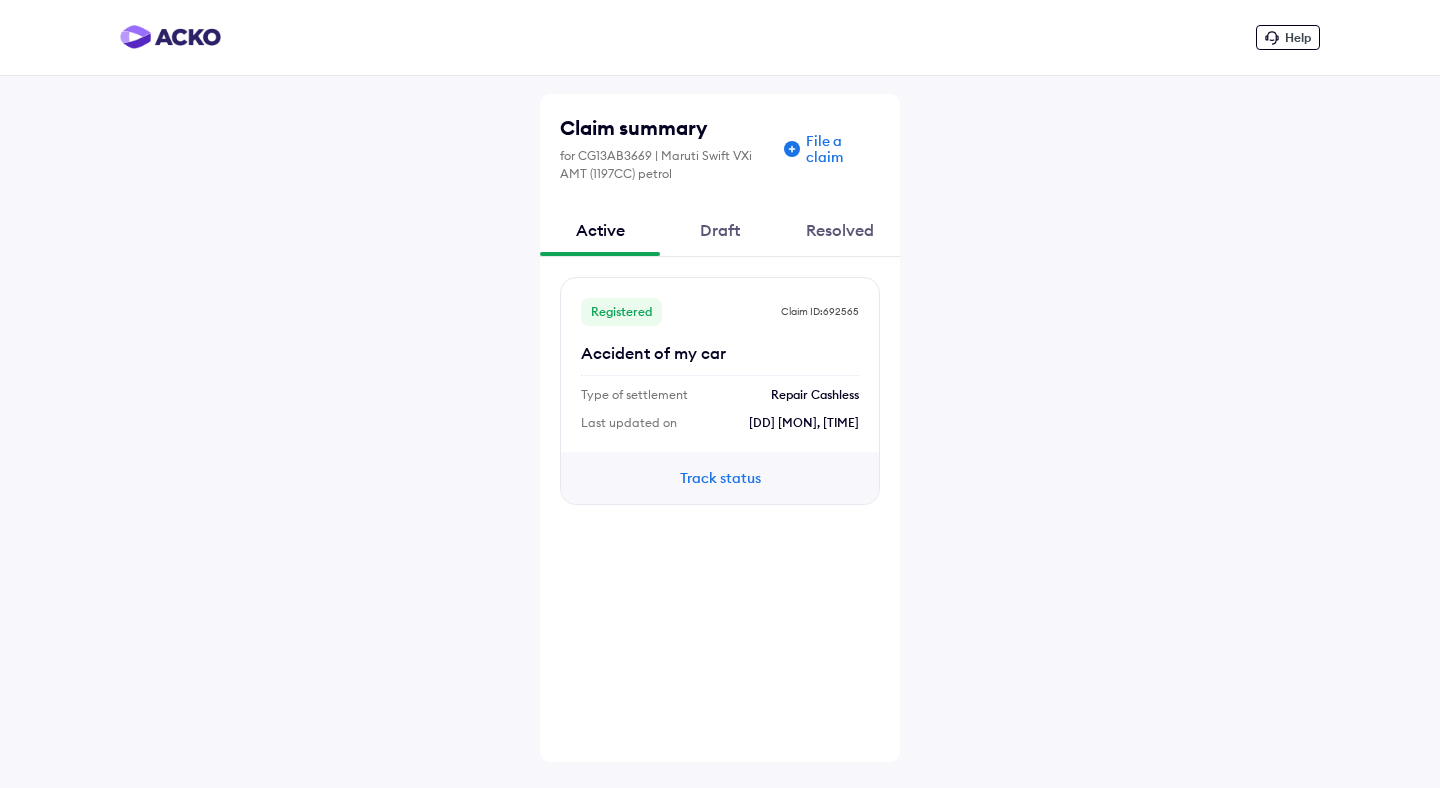 click on "Draft" at bounding box center [720, 230] 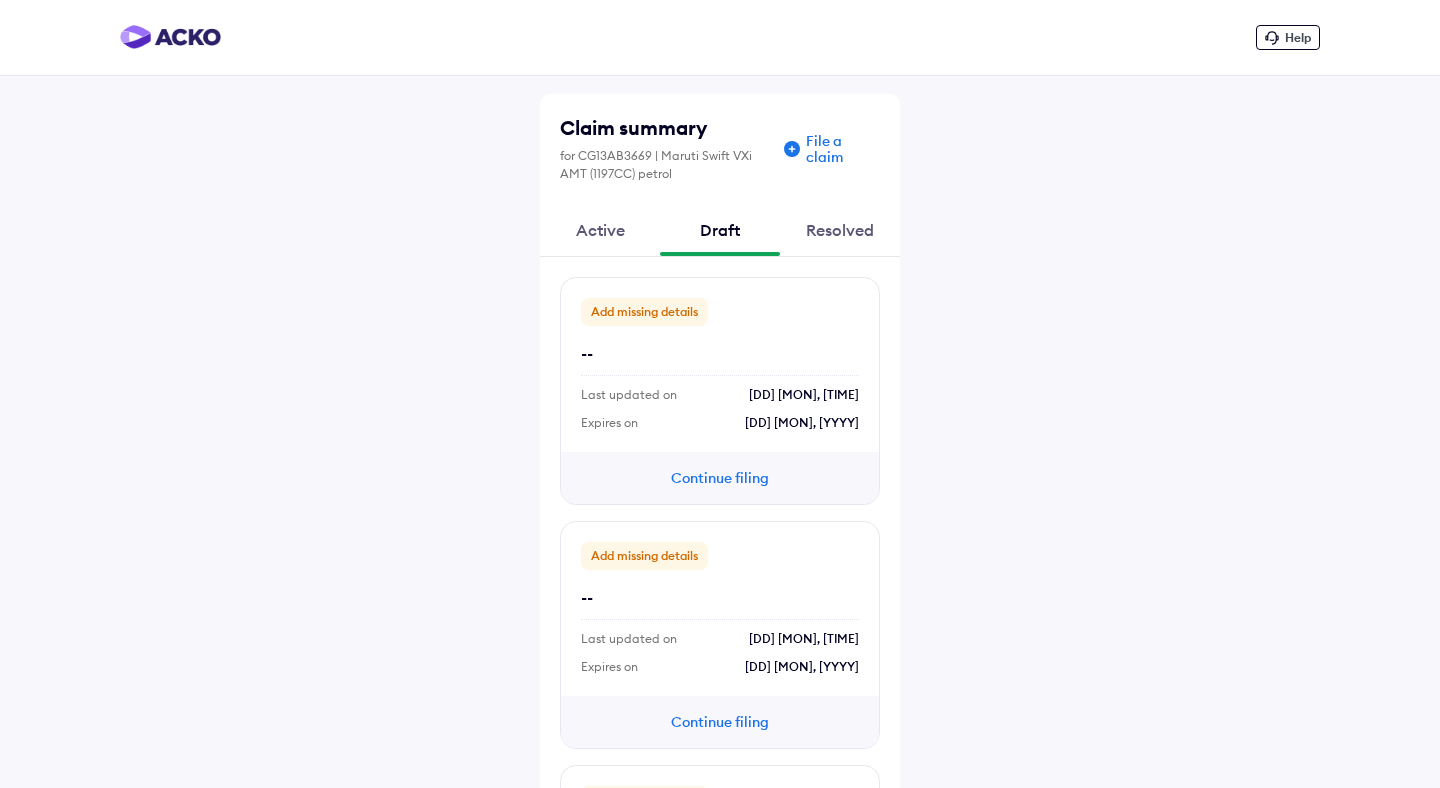 click on "Active" at bounding box center [600, 230] 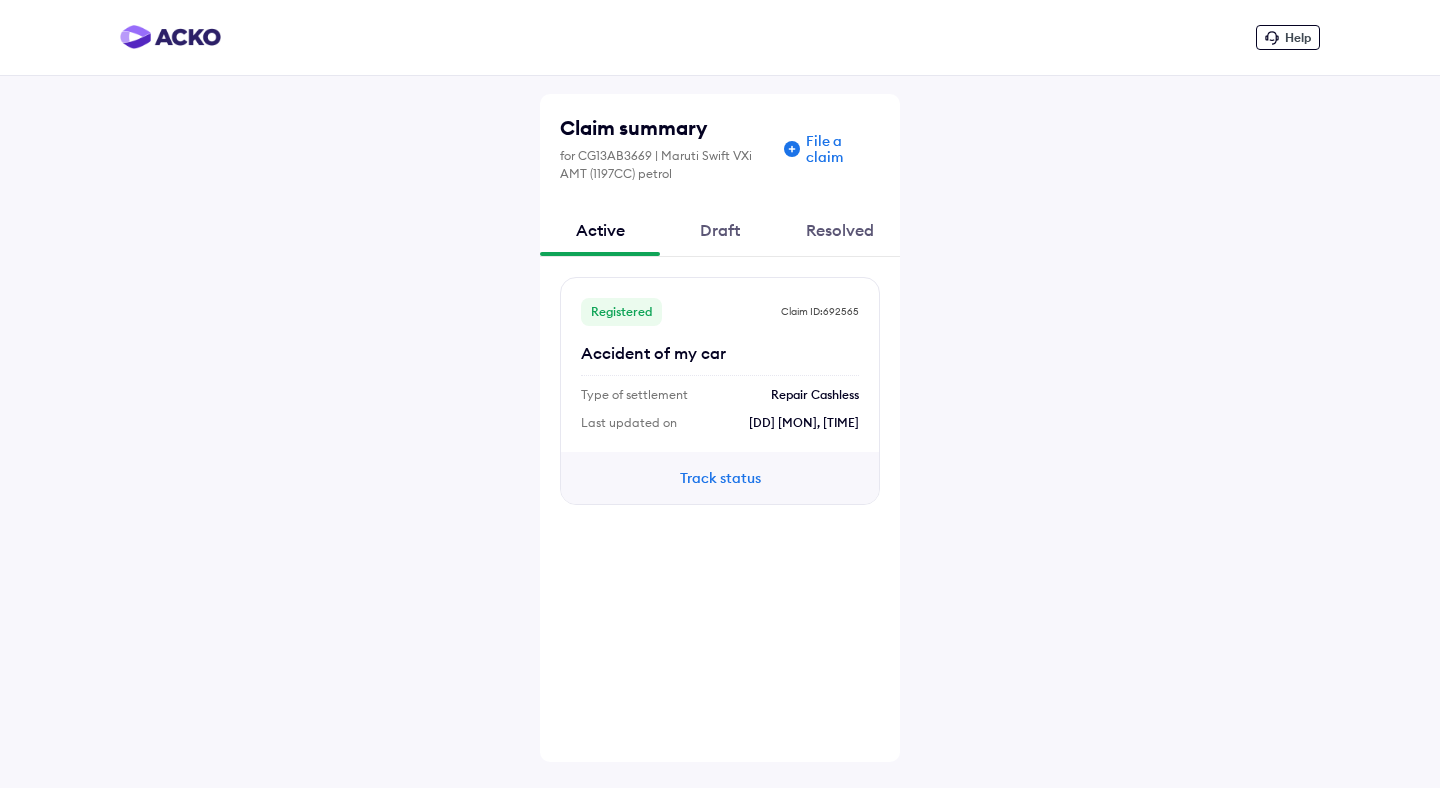 click on "Draft" at bounding box center (720, 230) 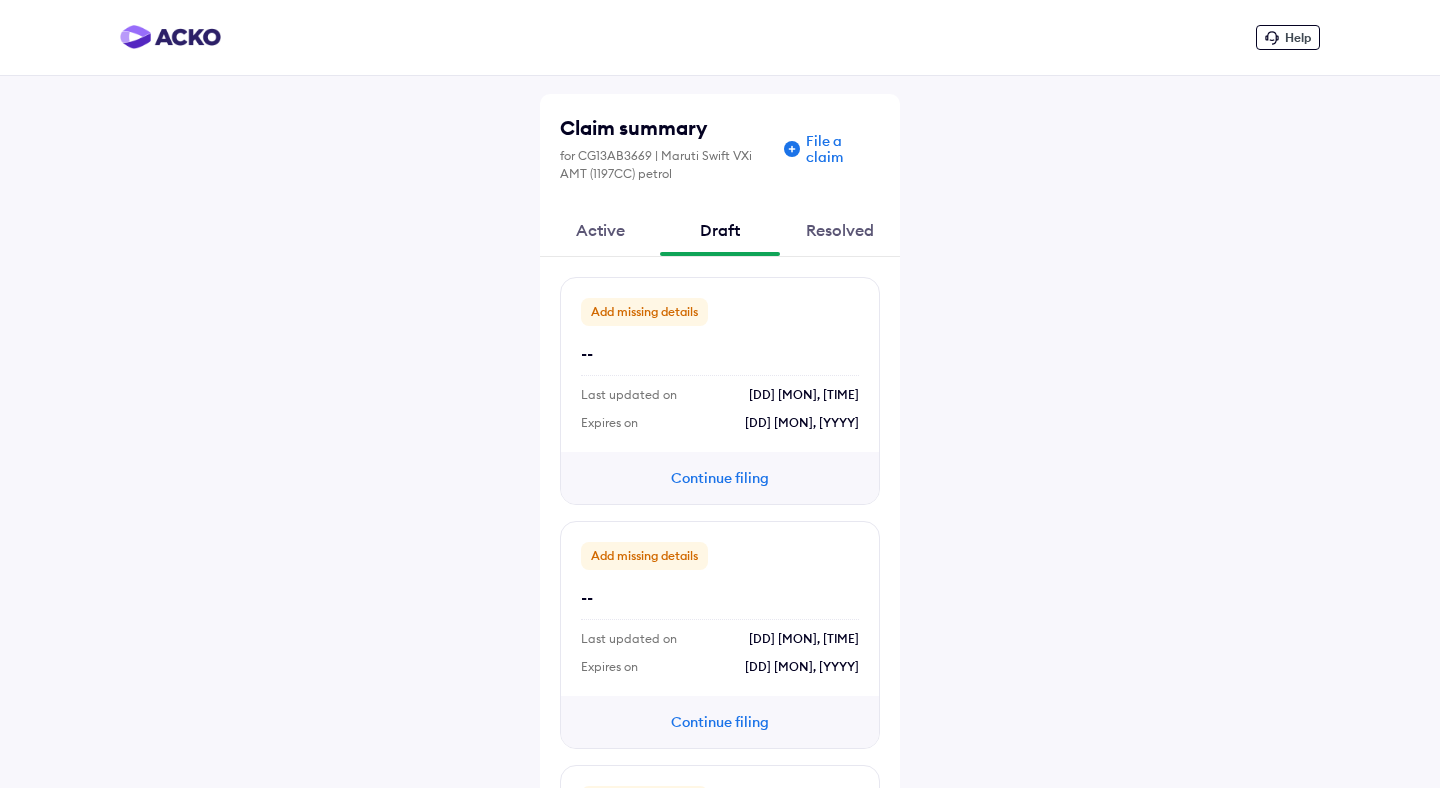 click on "Active" at bounding box center [600, 230] 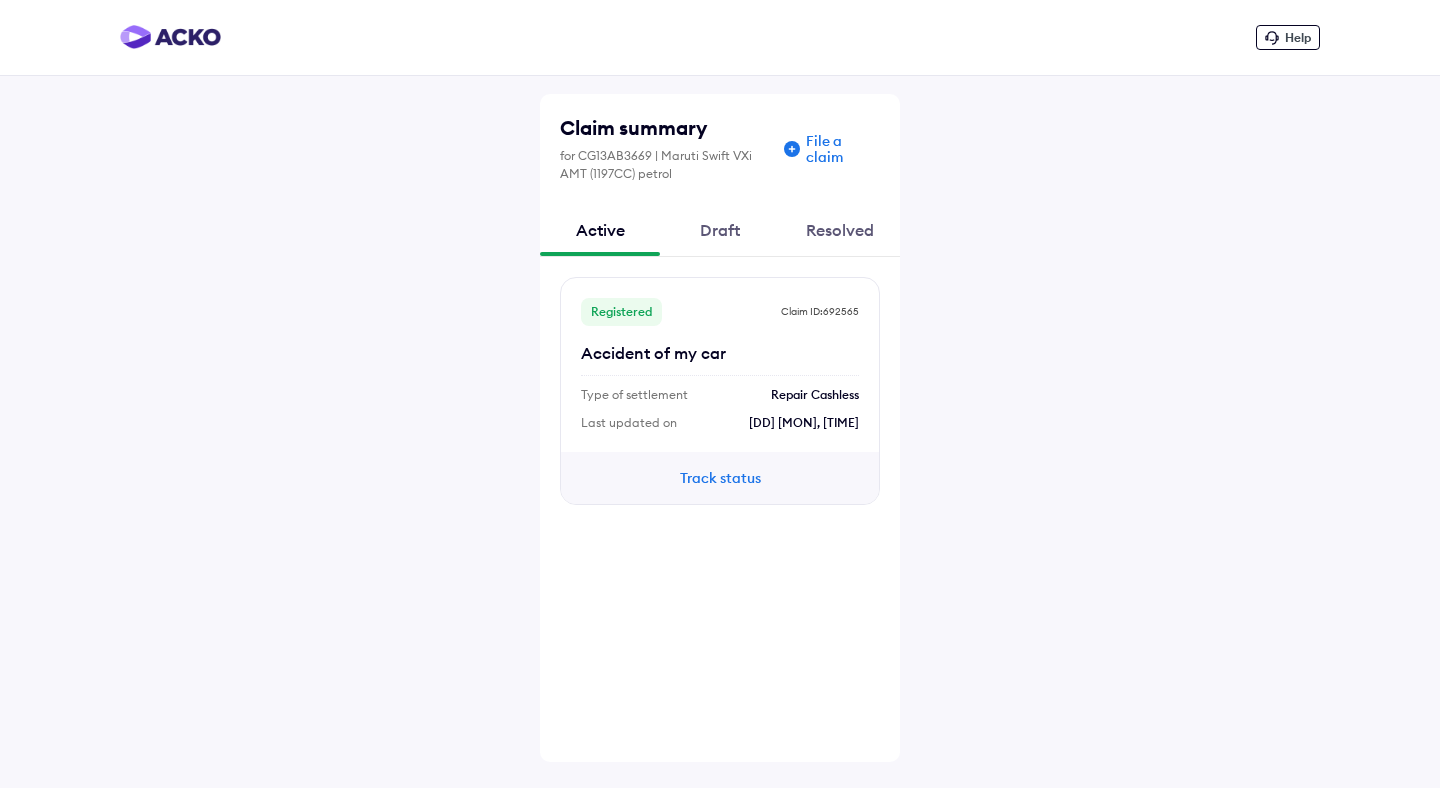 click on "Draft" at bounding box center (720, 230) 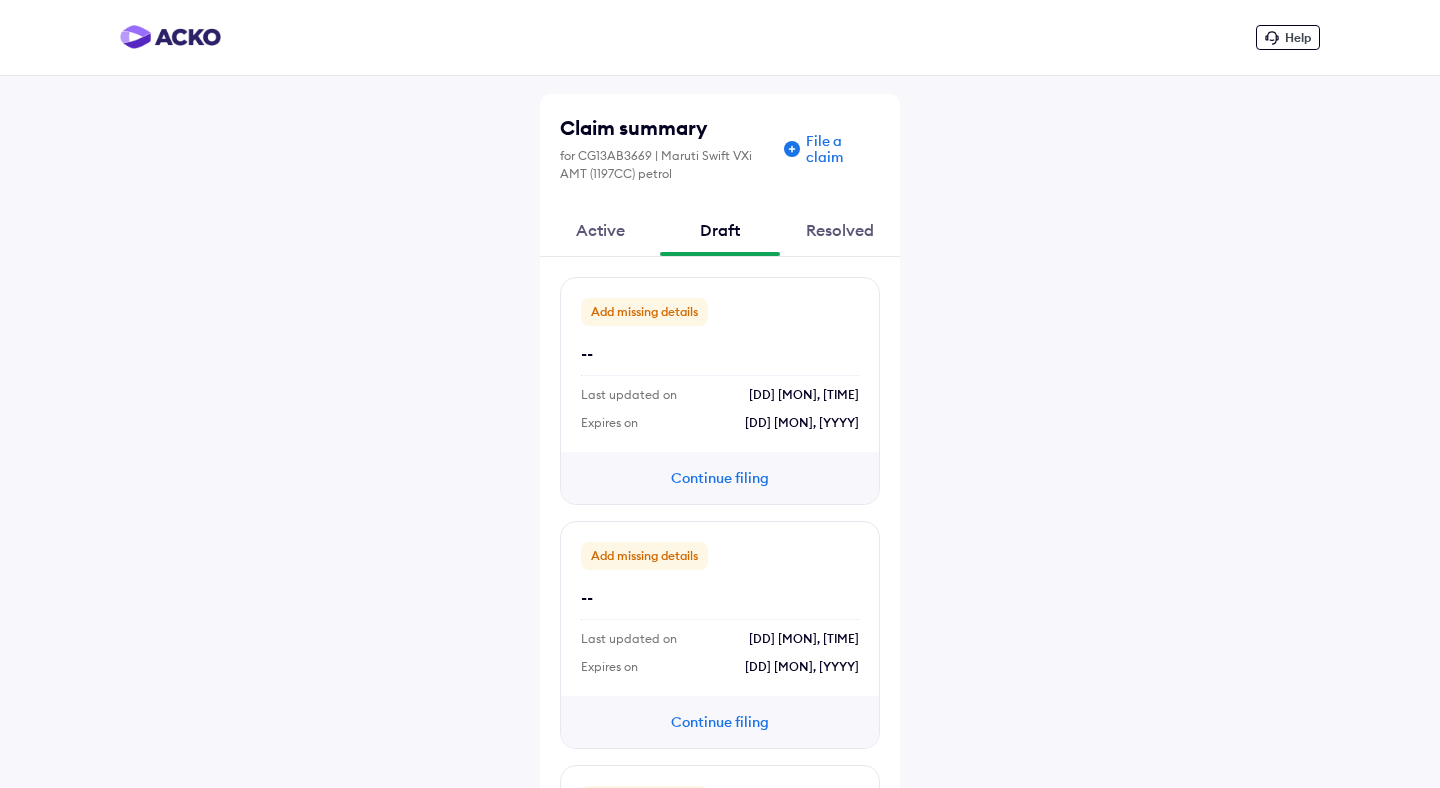 click on "Active" at bounding box center (600, 230) 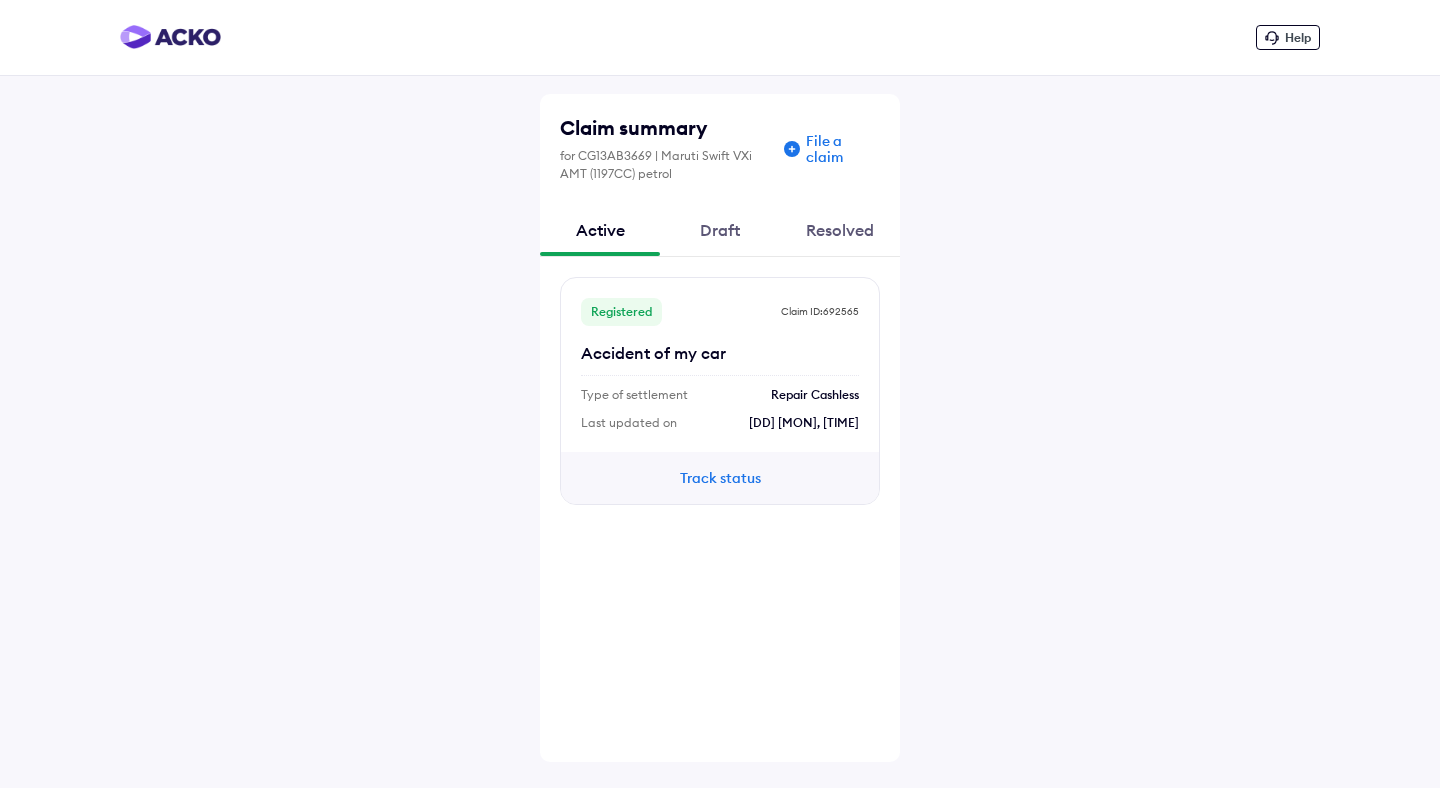 click on "Active" at bounding box center [600, 230] 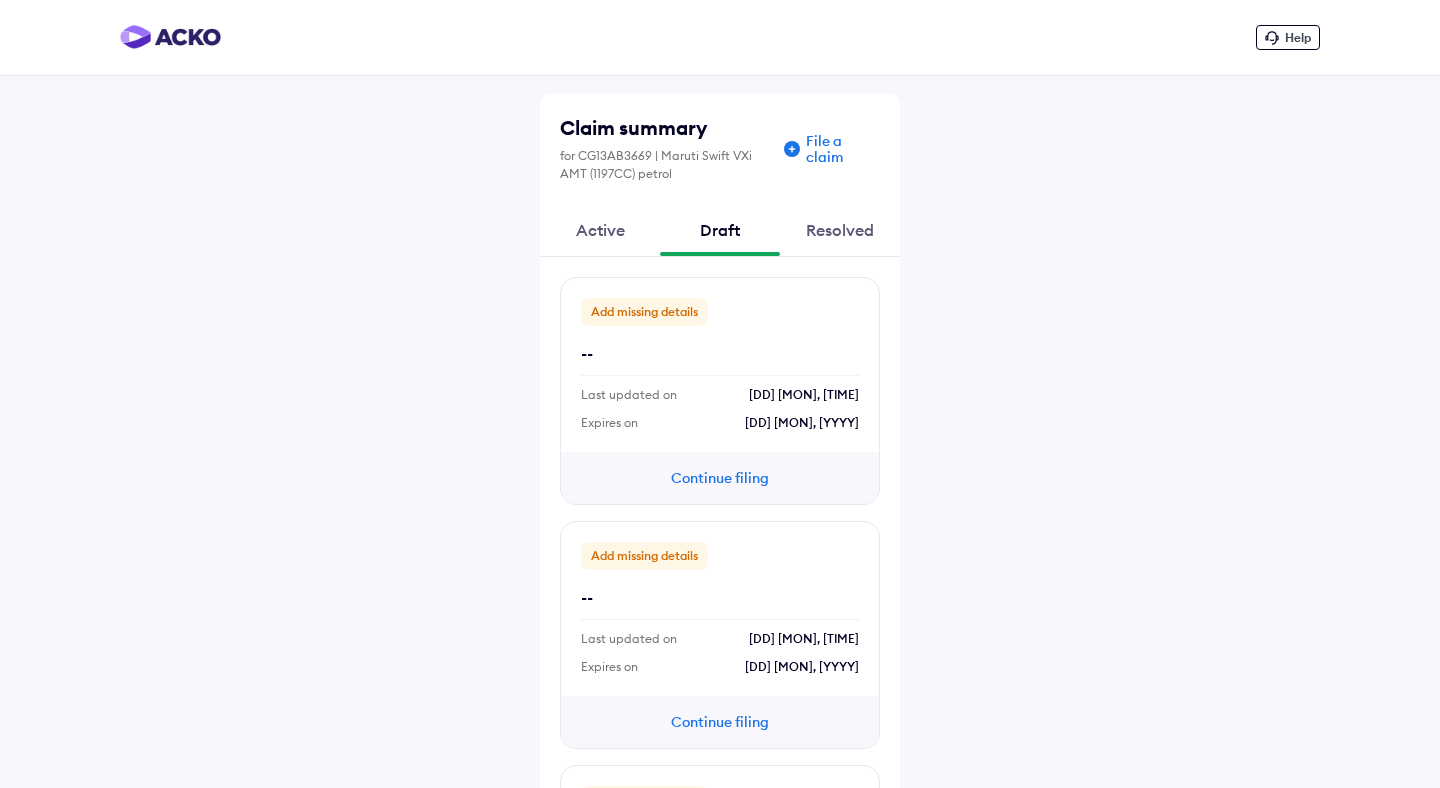 click on "Resolved" at bounding box center [840, 230] 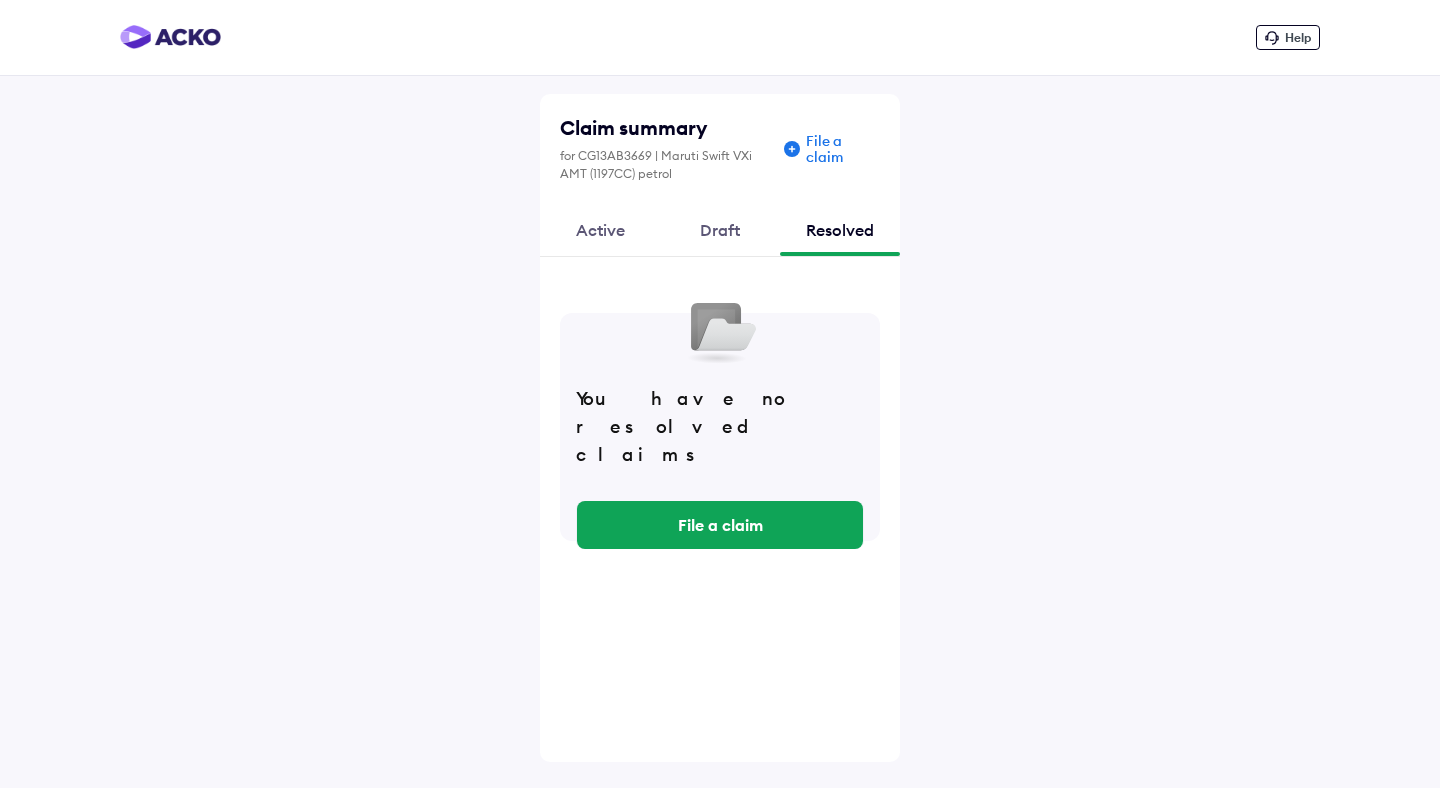 click on "Draft" at bounding box center (720, 230) 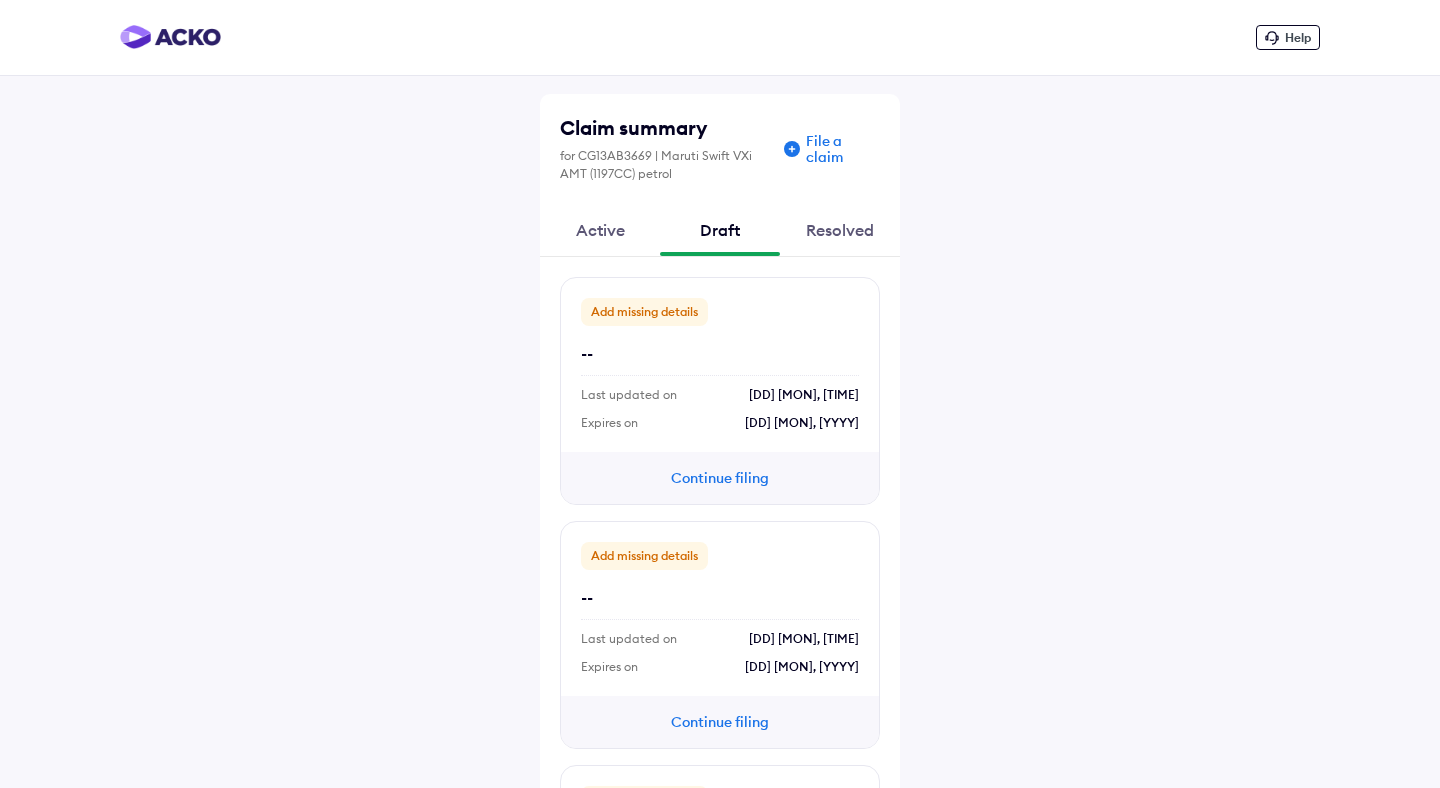 click on "Active" at bounding box center (600, 230) 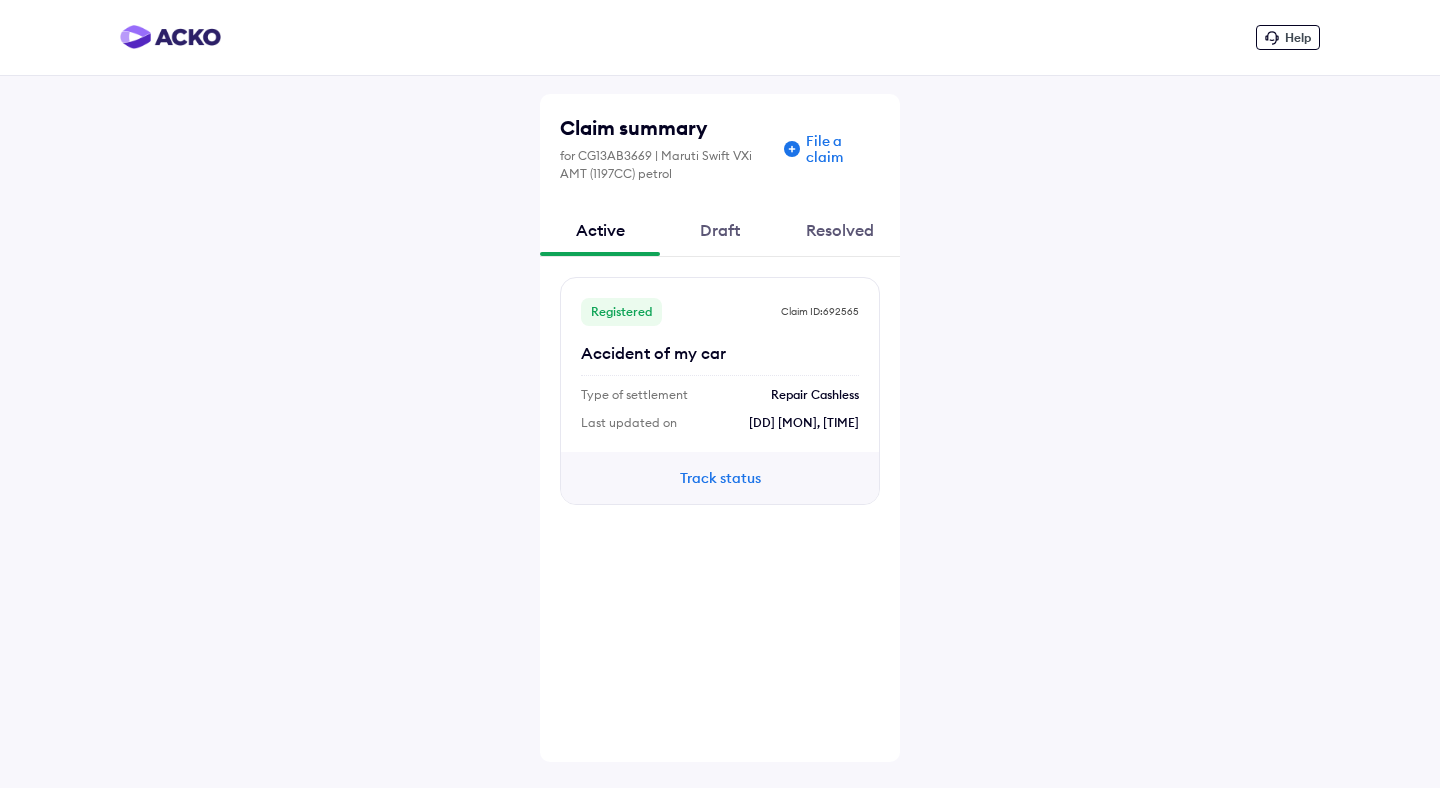 click on "Draft" at bounding box center [720, 230] 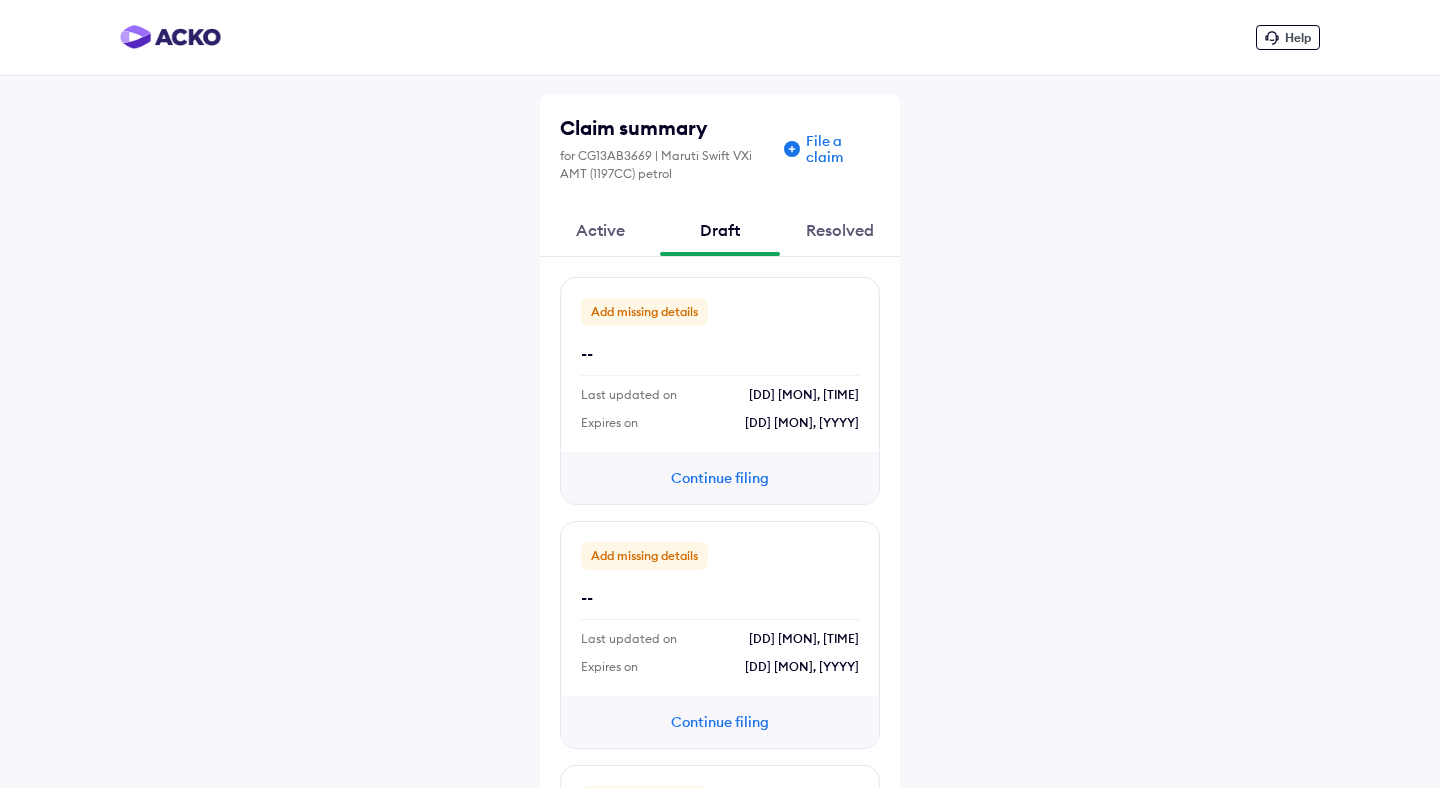 click on "Resolved" at bounding box center (840, 230) 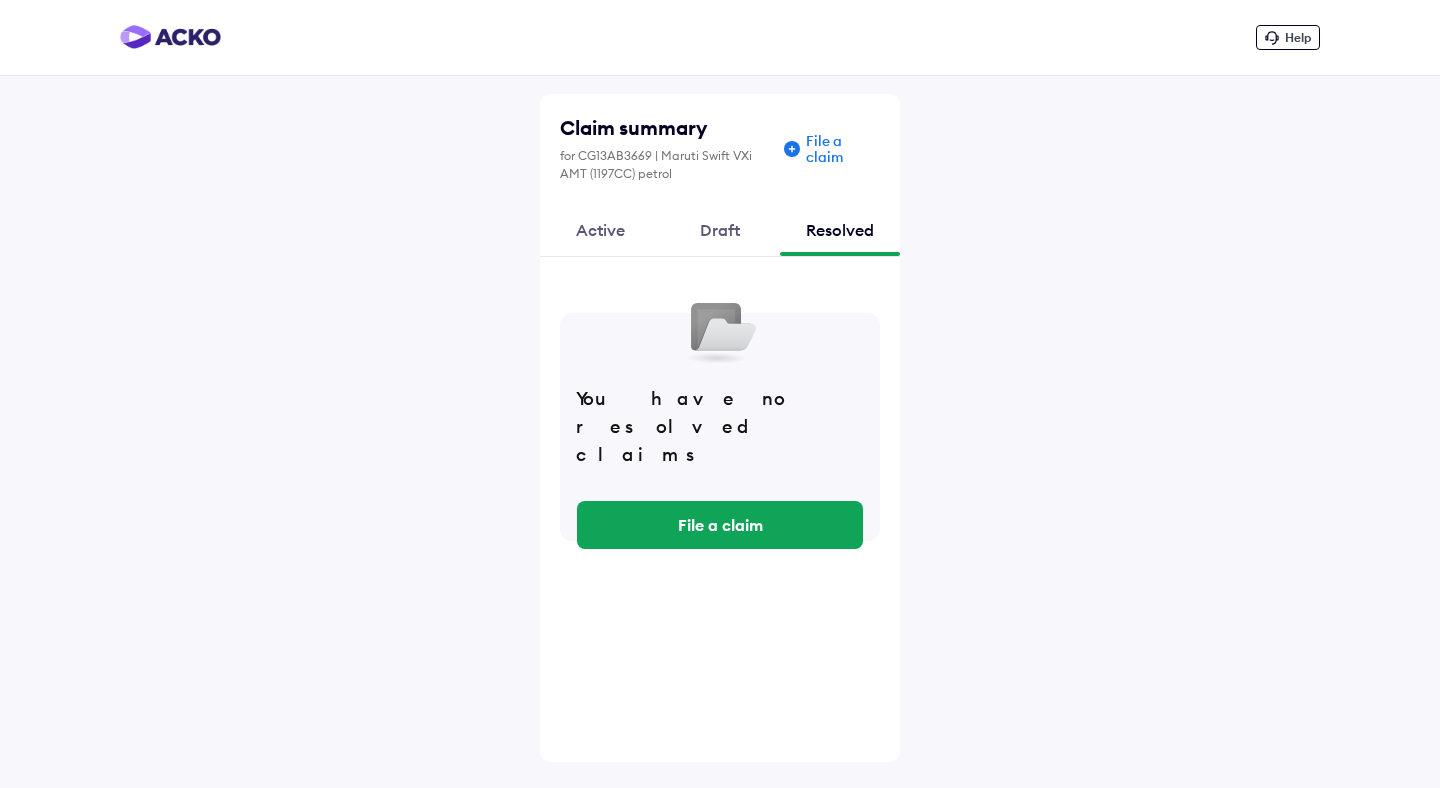 click on "Active" at bounding box center [600, 230] 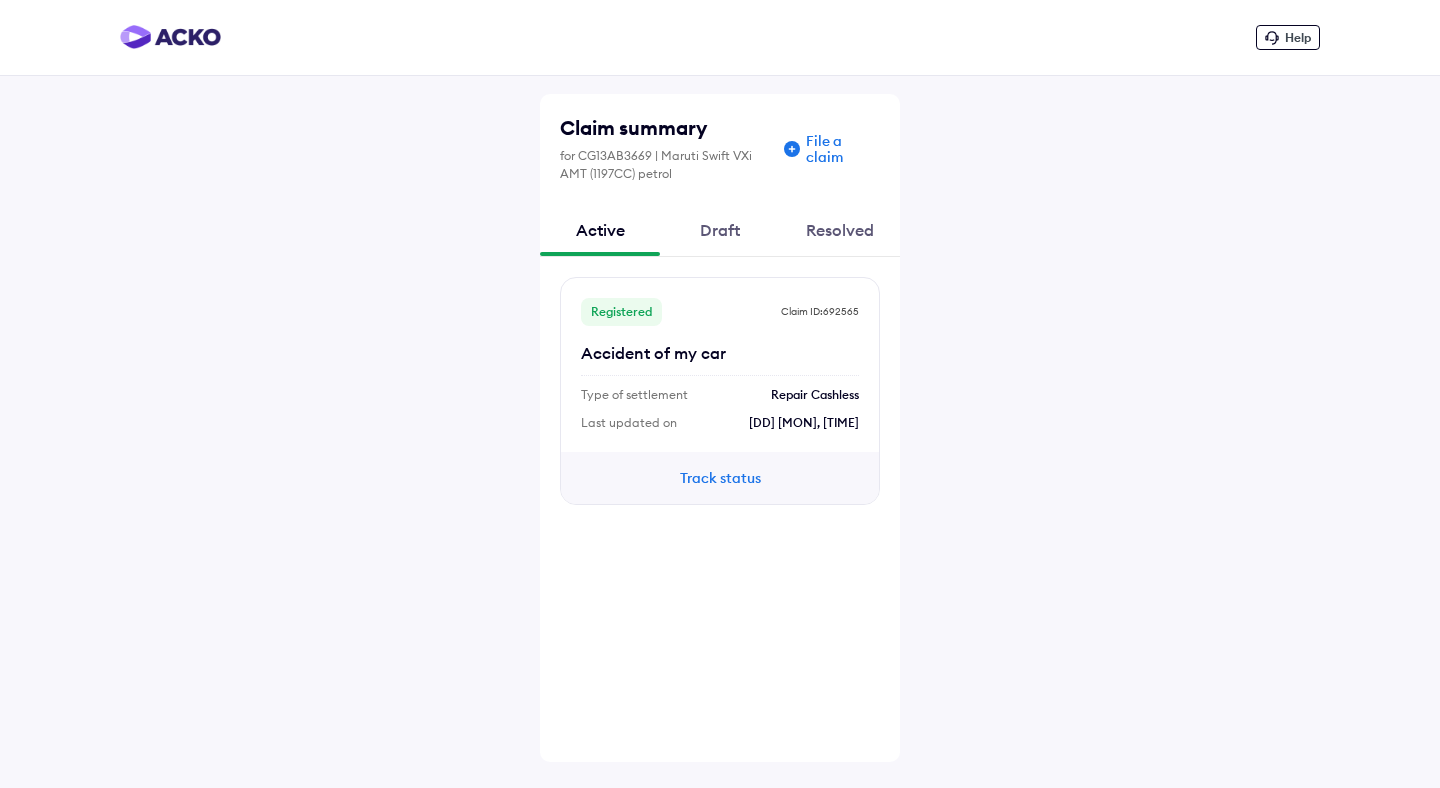click on "Draft" at bounding box center [720, 230] 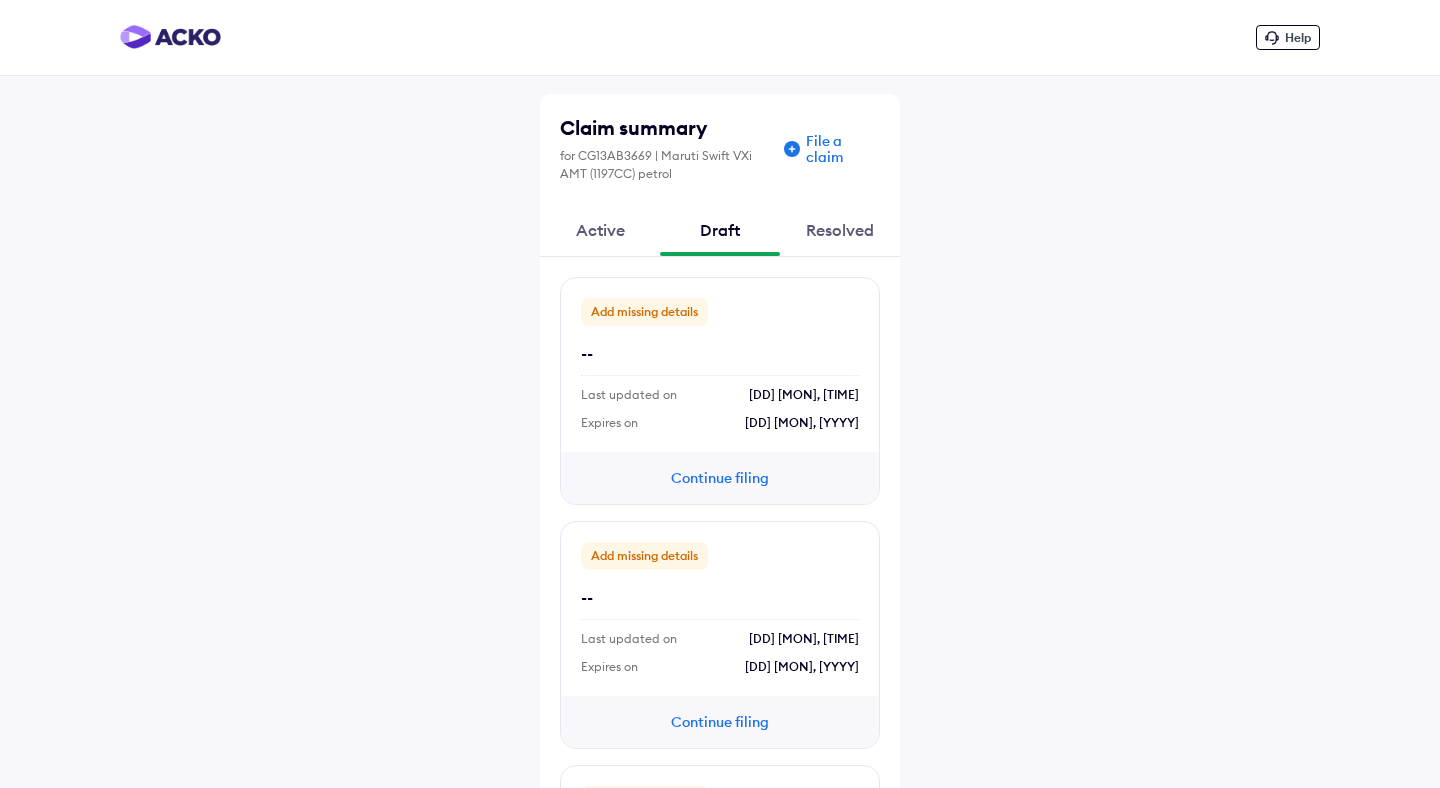 click on "Active" at bounding box center (600, 230) 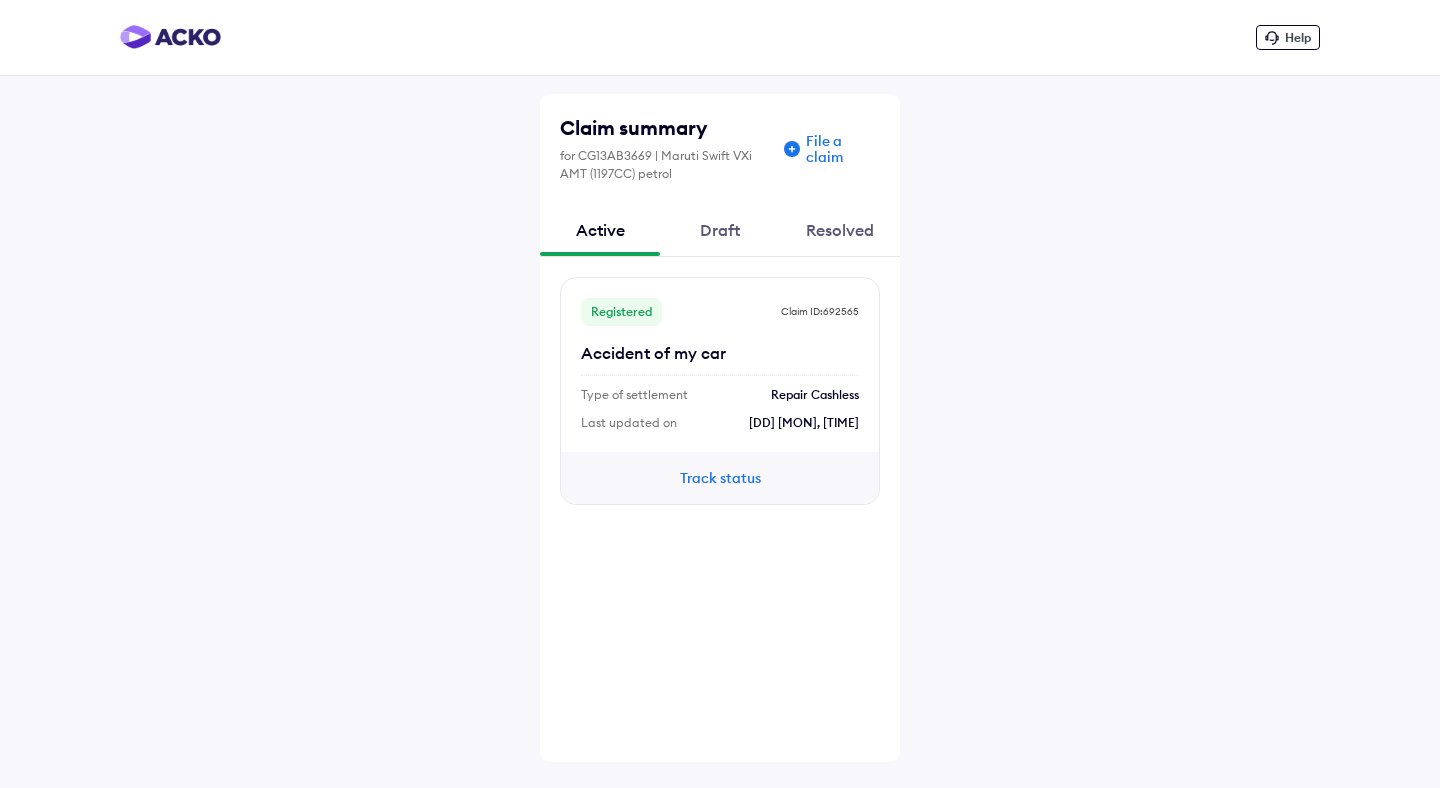 click on "Draft" at bounding box center (720, 230) 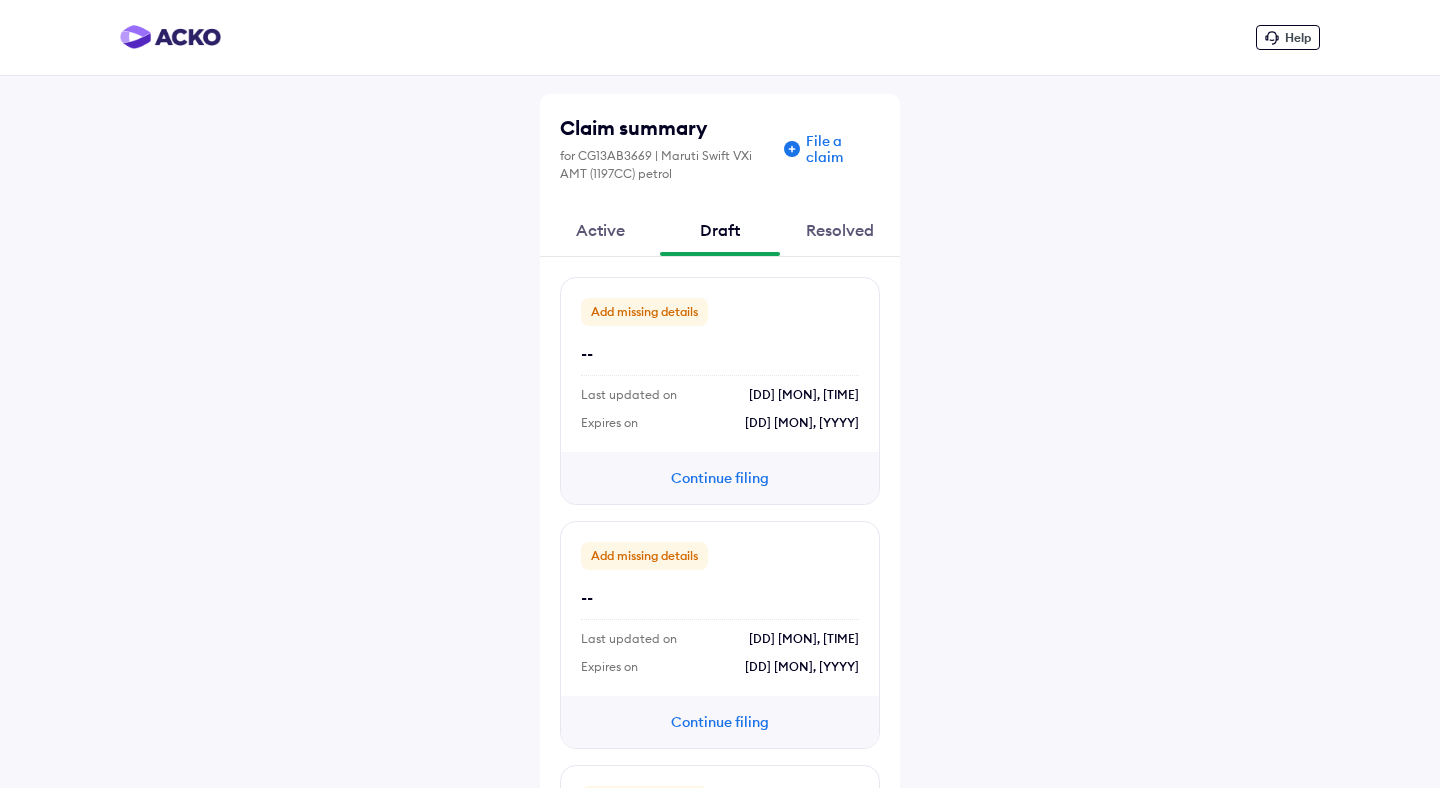 click on "Resolved" at bounding box center [840, 230] 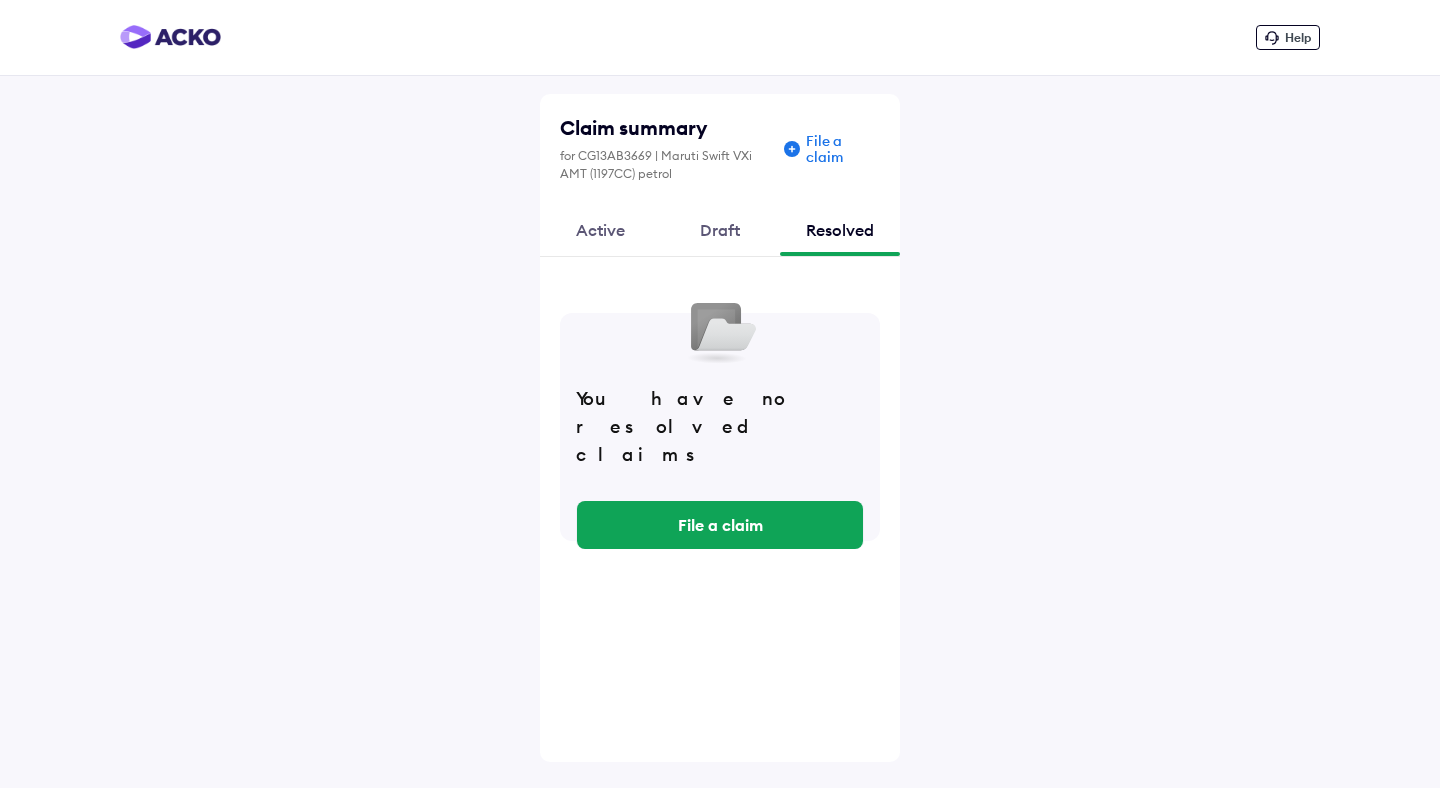 click on "Active" at bounding box center [600, 230] 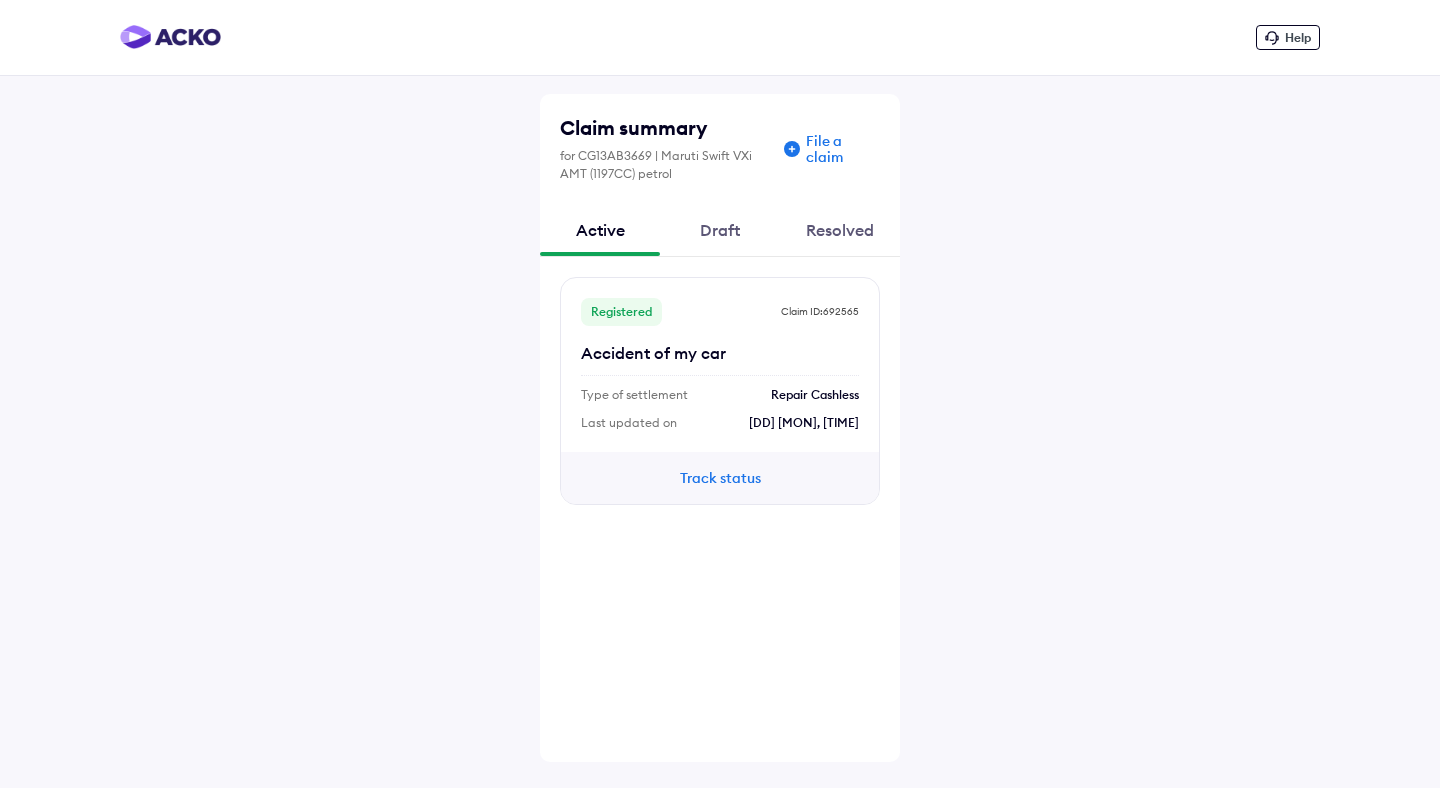 click on "Active" at bounding box center (600, 230) 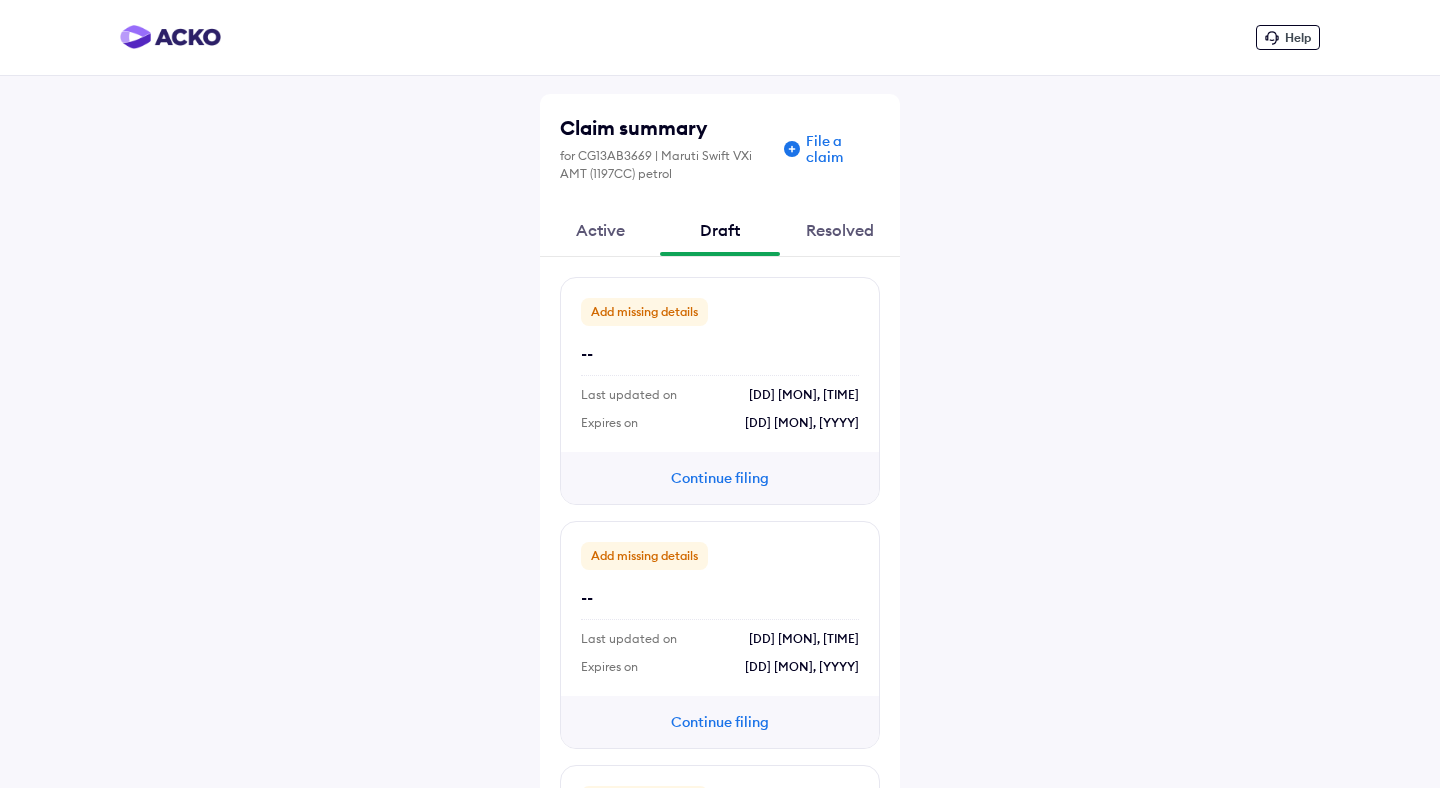 click on "Active" at bounding box center (600, 230) 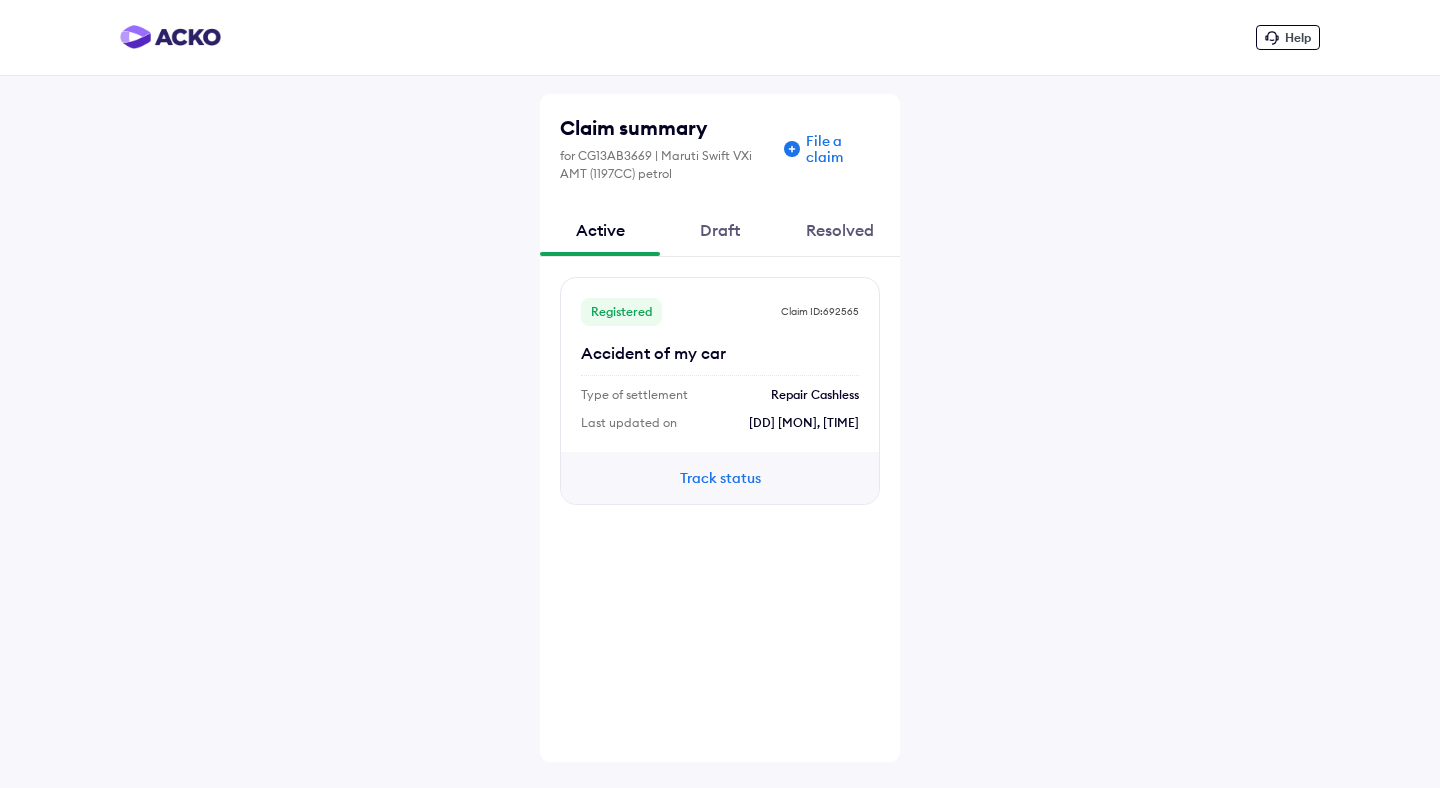 click on "Resolved" at bounding box center (840, 230) 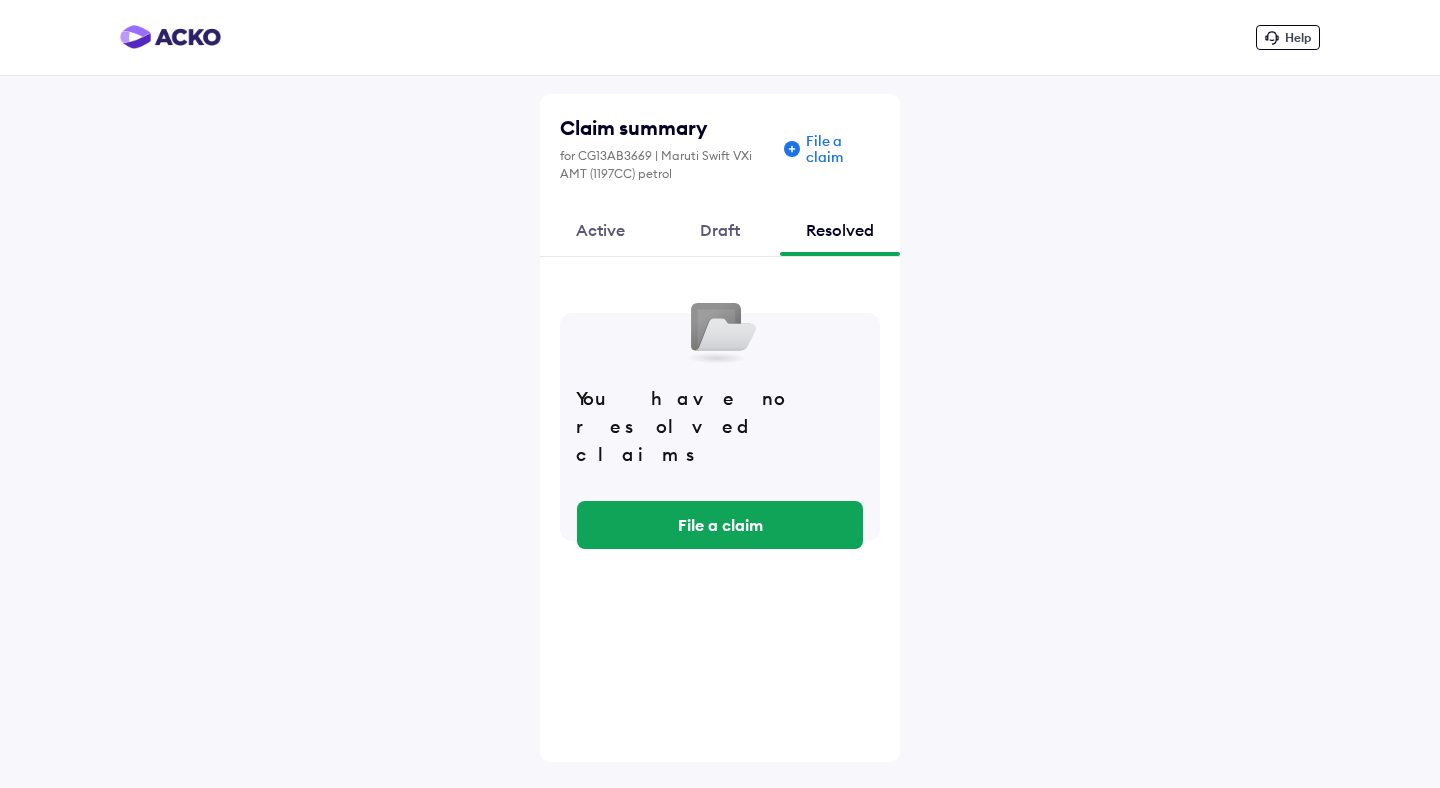 click on "Draft" at bounding box center (720, 230) 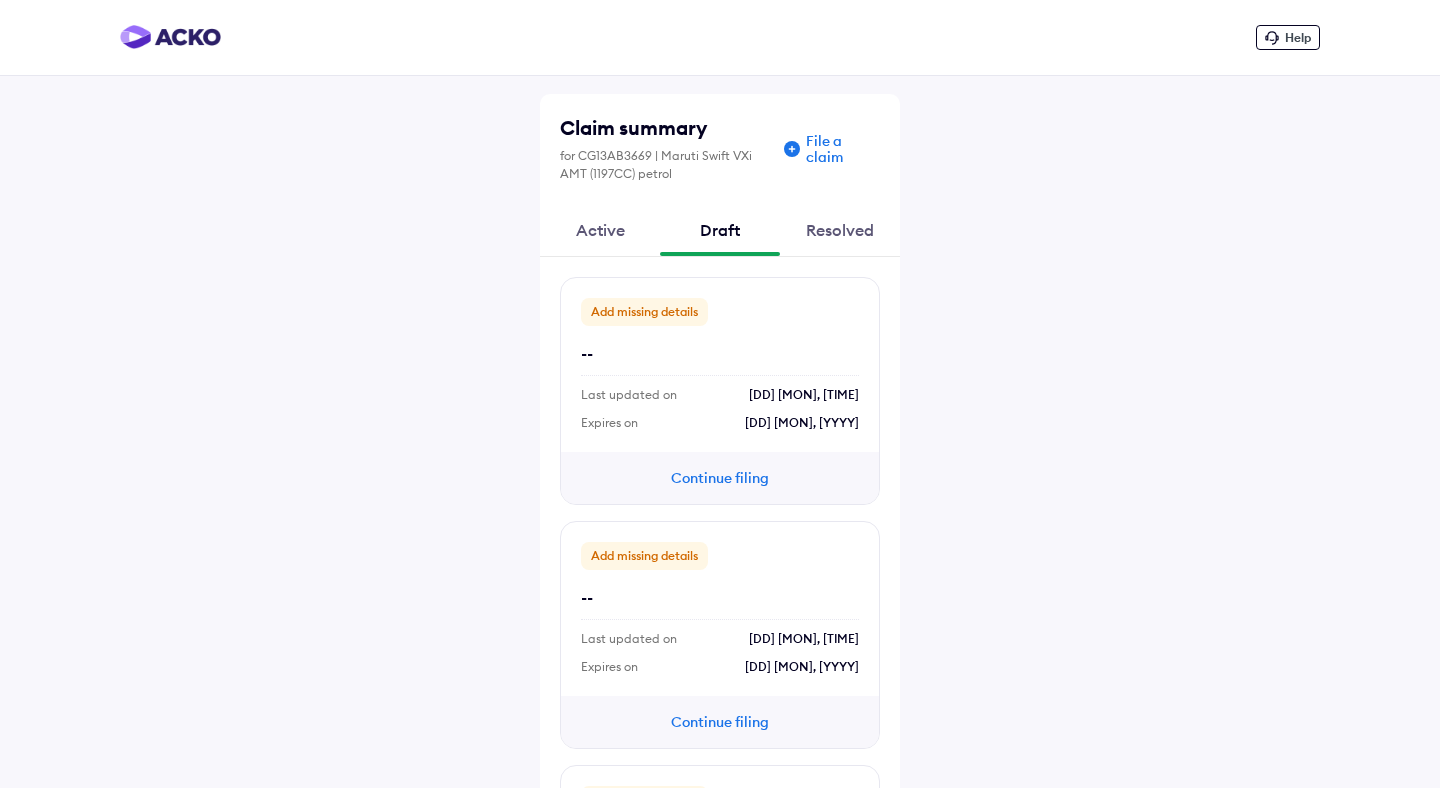 click on "Active" at bounding box center (600, 230) 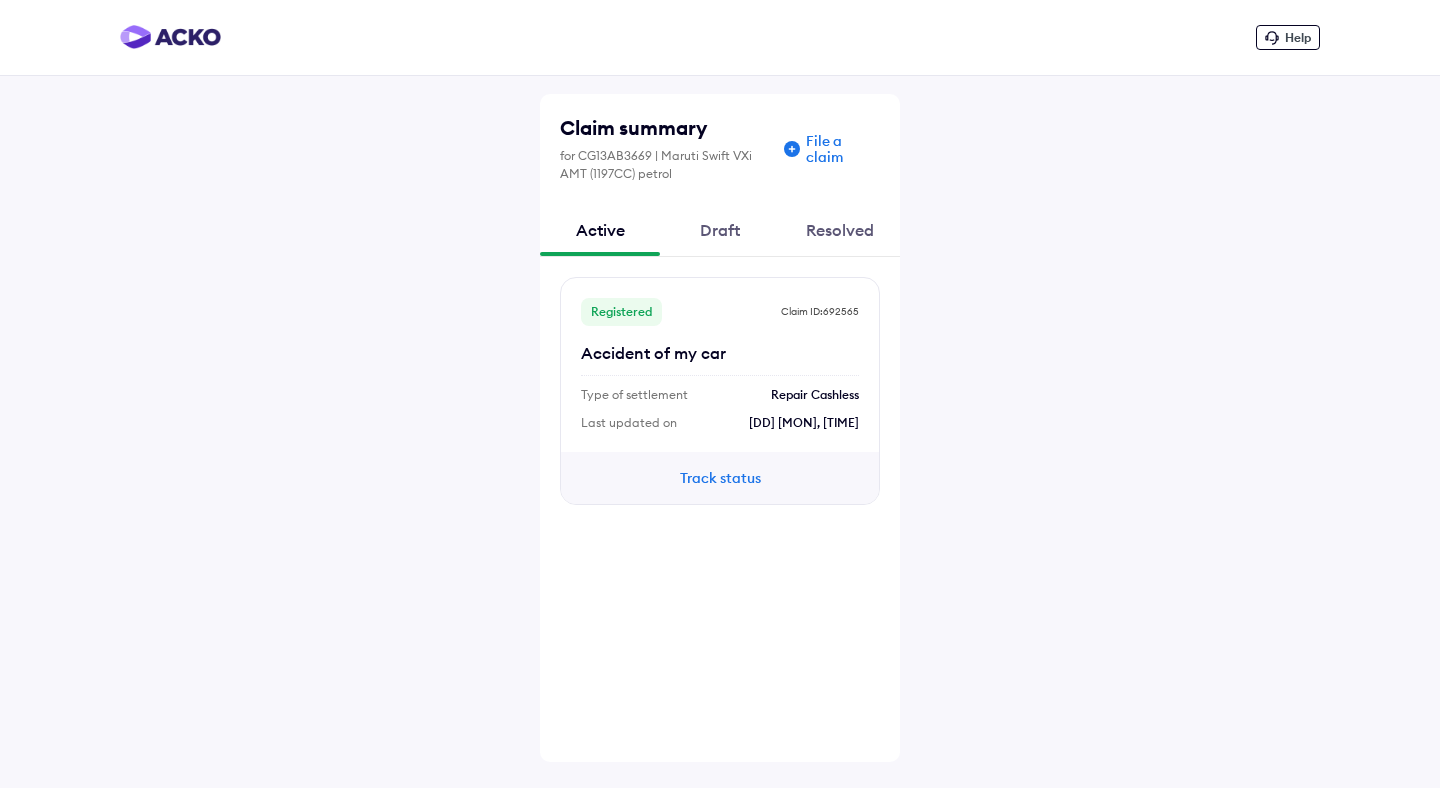 click on "Draft" at bounding box center (720, 230) 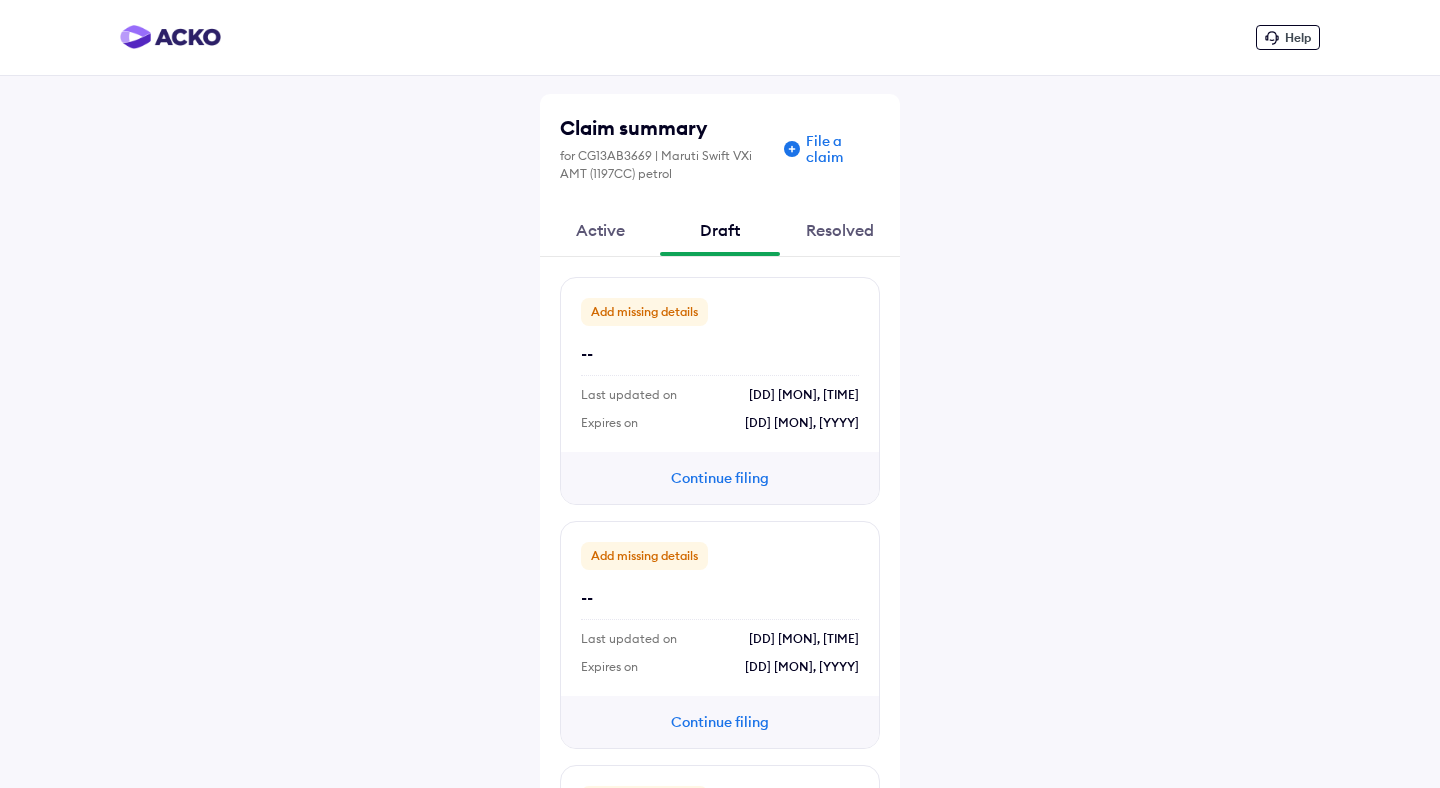 click on "Resolved" at bounding box center [840, 230] 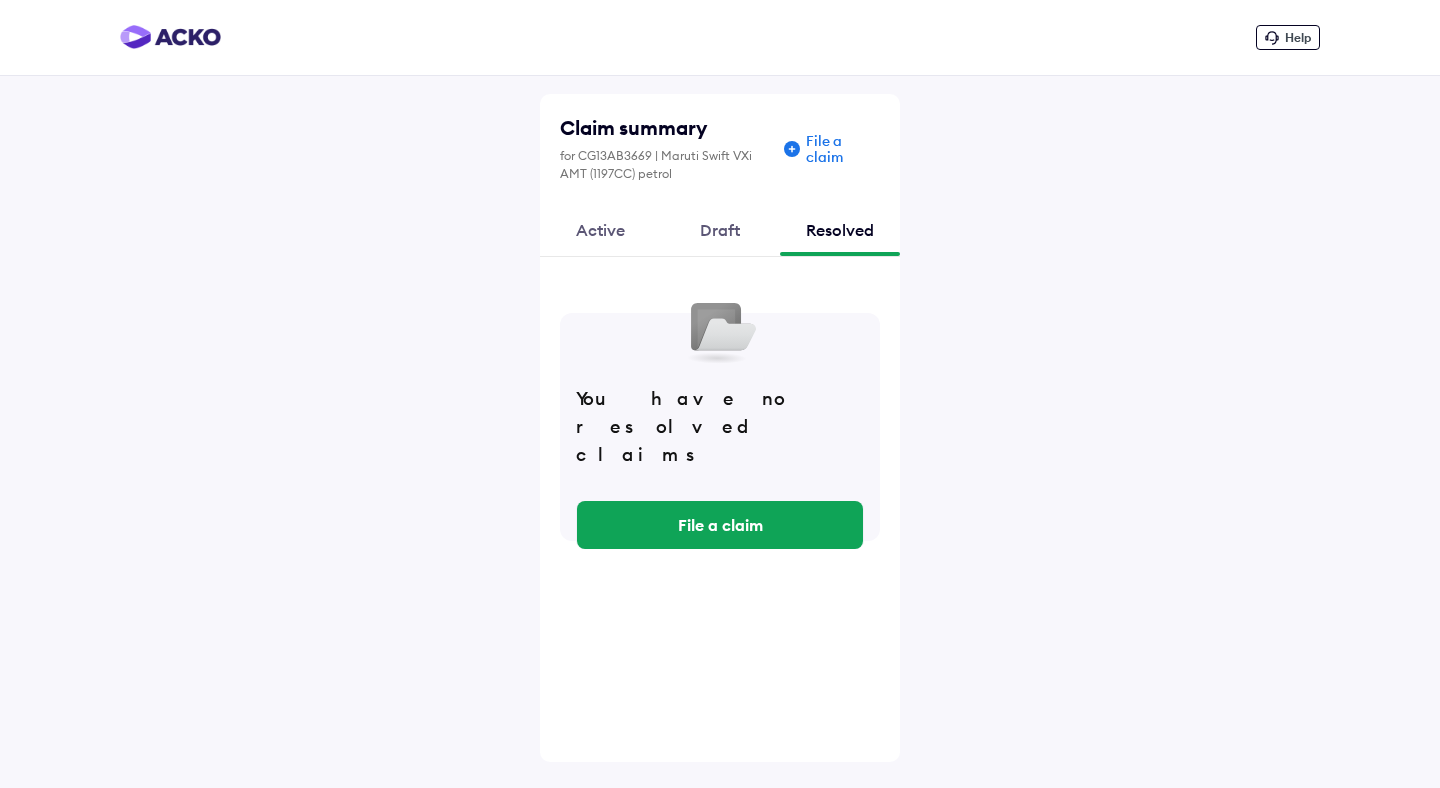 click on "Active" at bounding box center [600, 230] 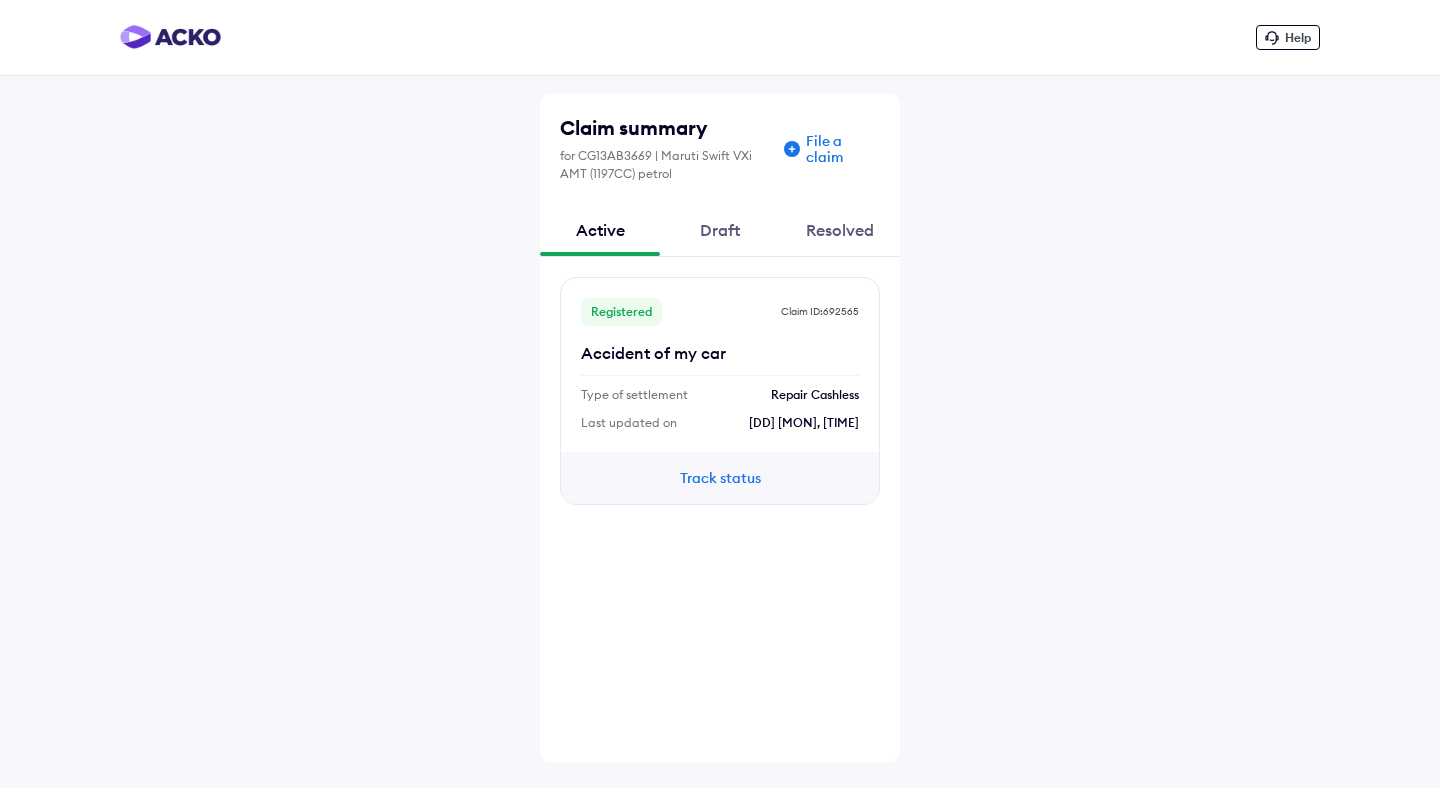 click on "Draft" at bounding box center [720, 230] 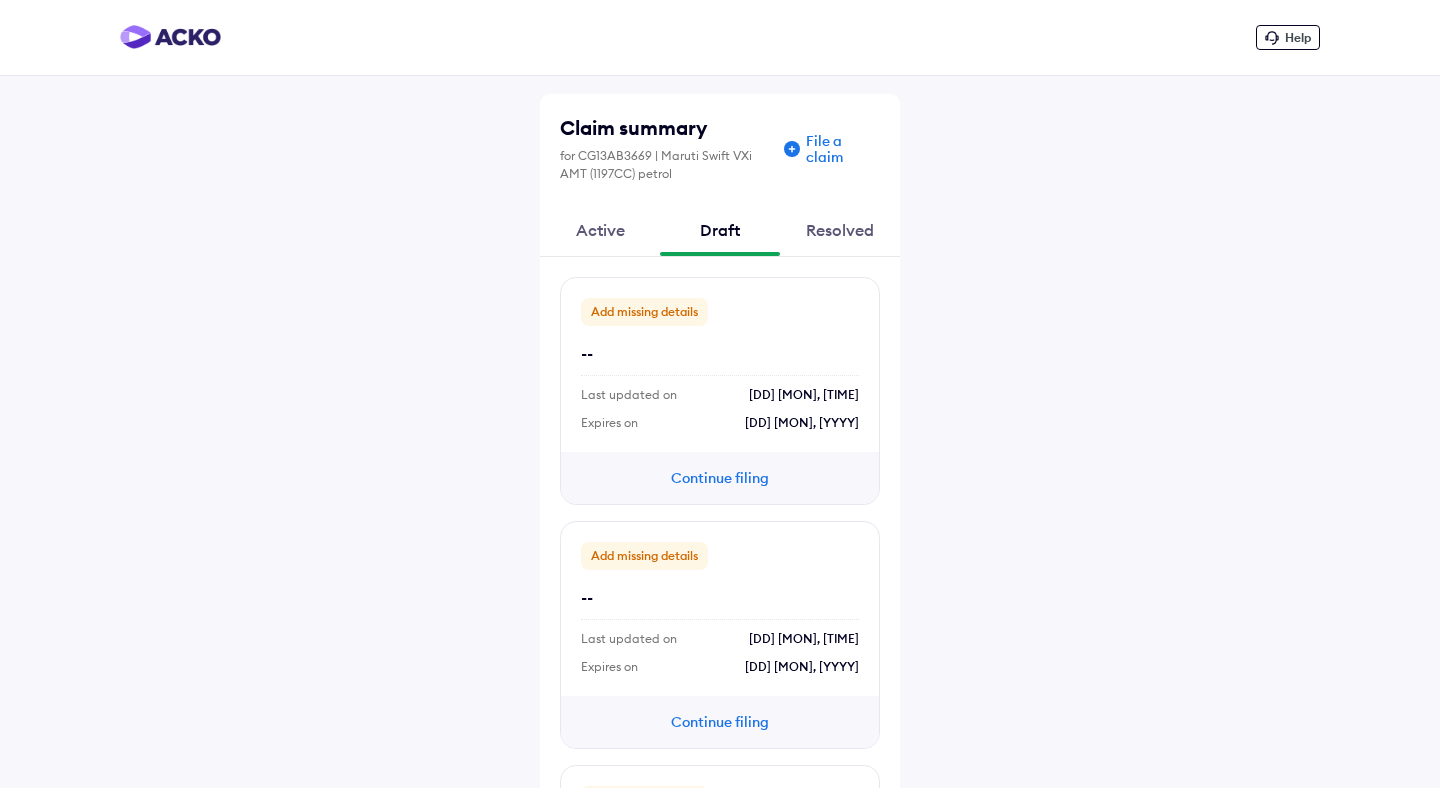 click on "Resolved" at bounding box center [840, 230] 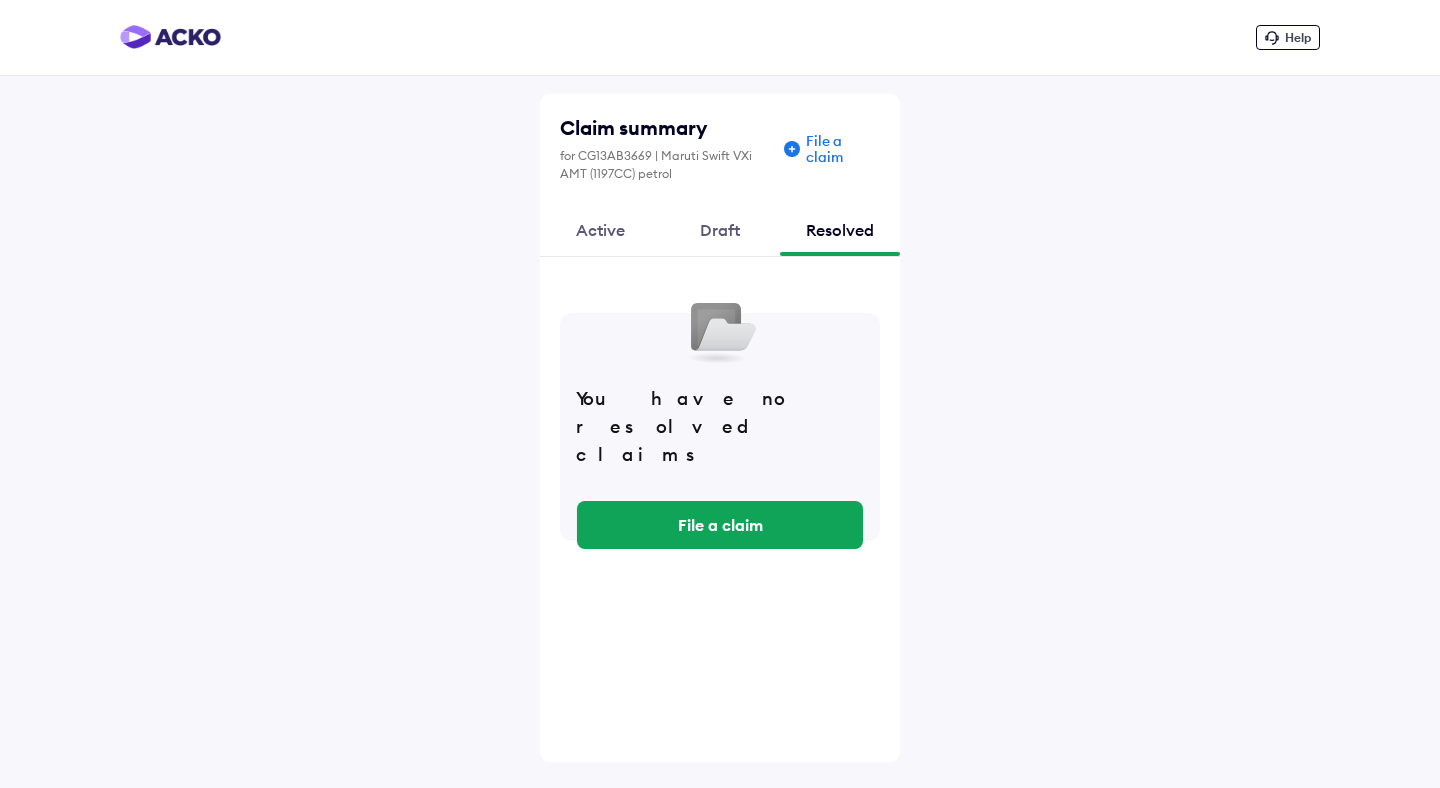 click on "Active" at bounding box center [600, 230] 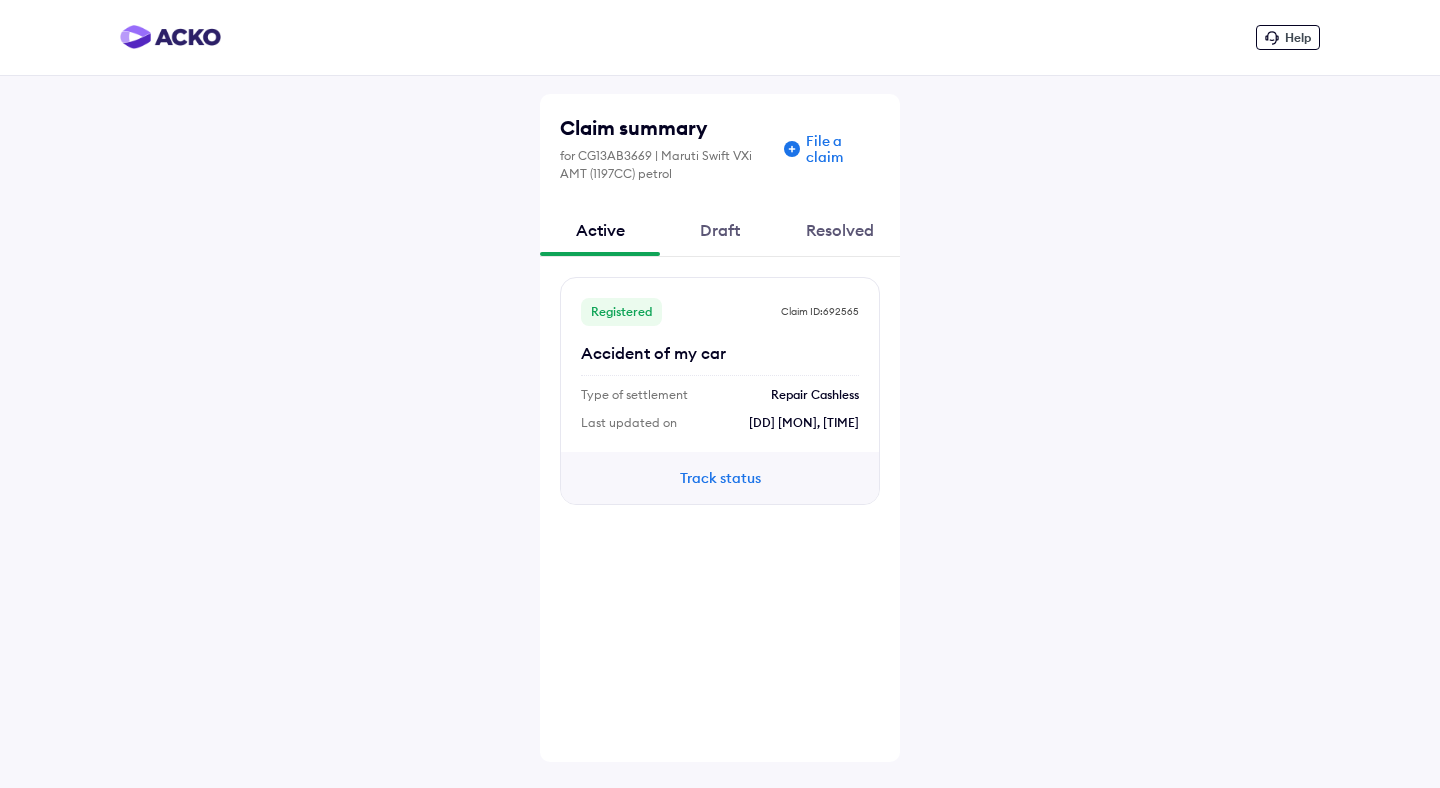 click on "Draft" at bounding box center (720, 230) 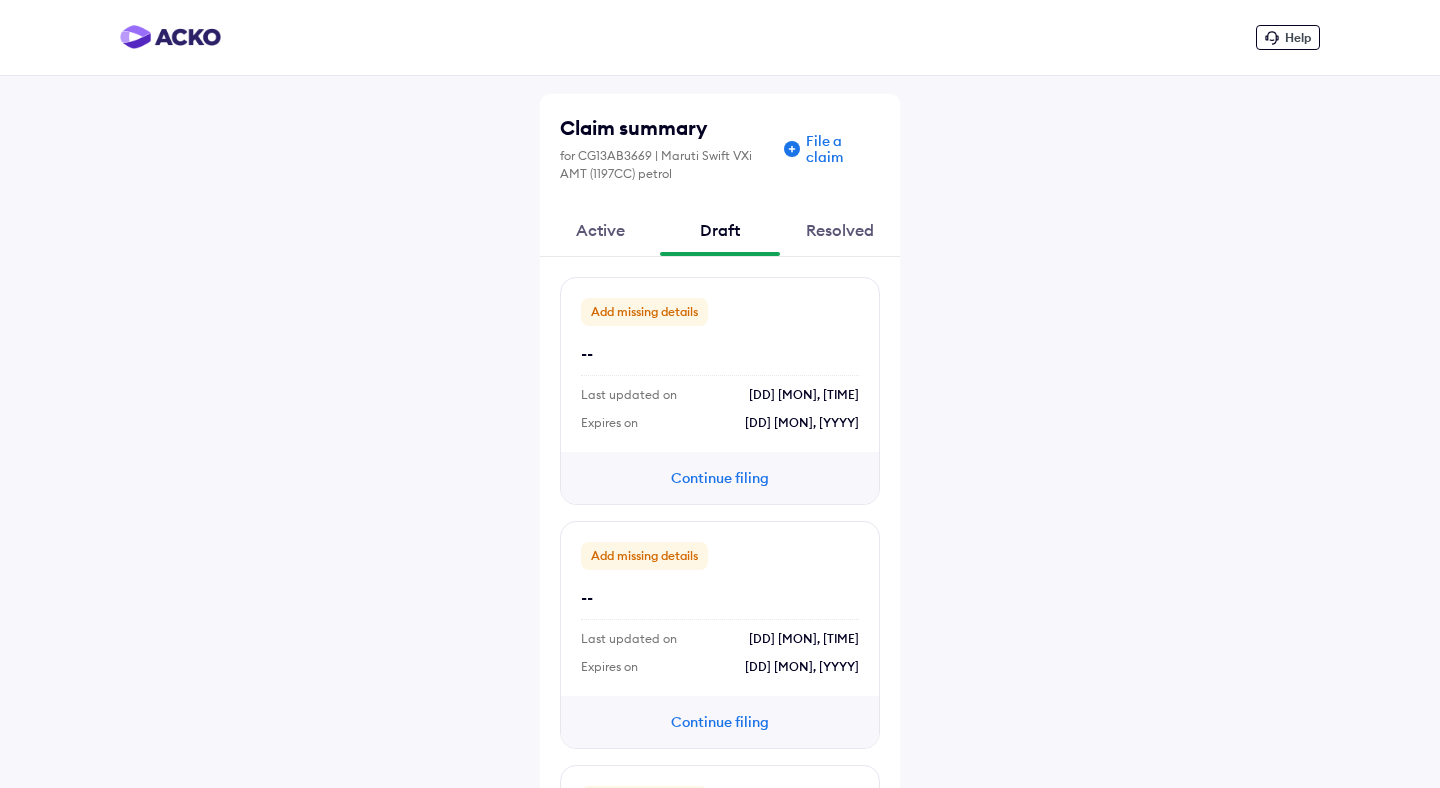 click on "Resolved" at bounding box center [840, 230] 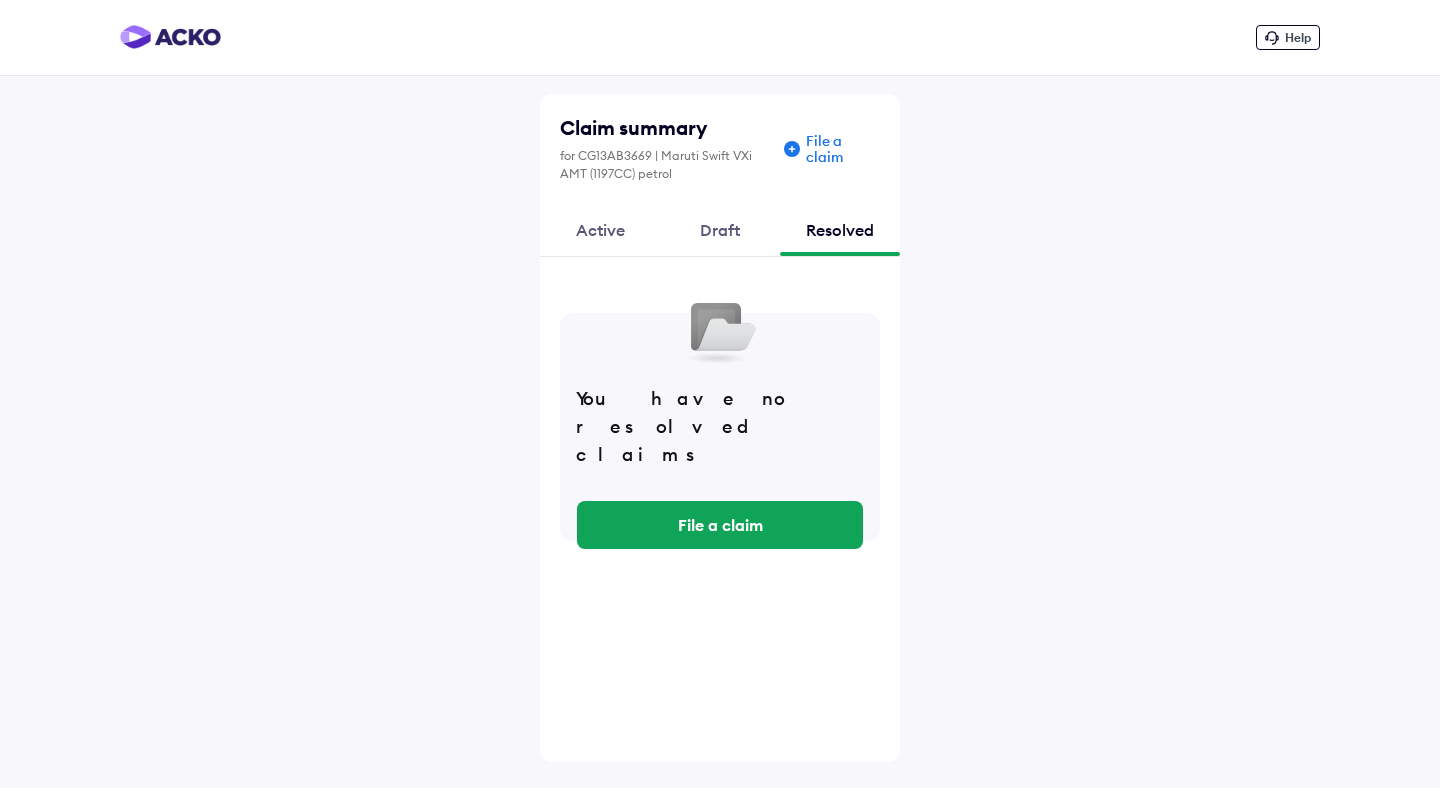 click on "Active" at bounding box center (600, 230) 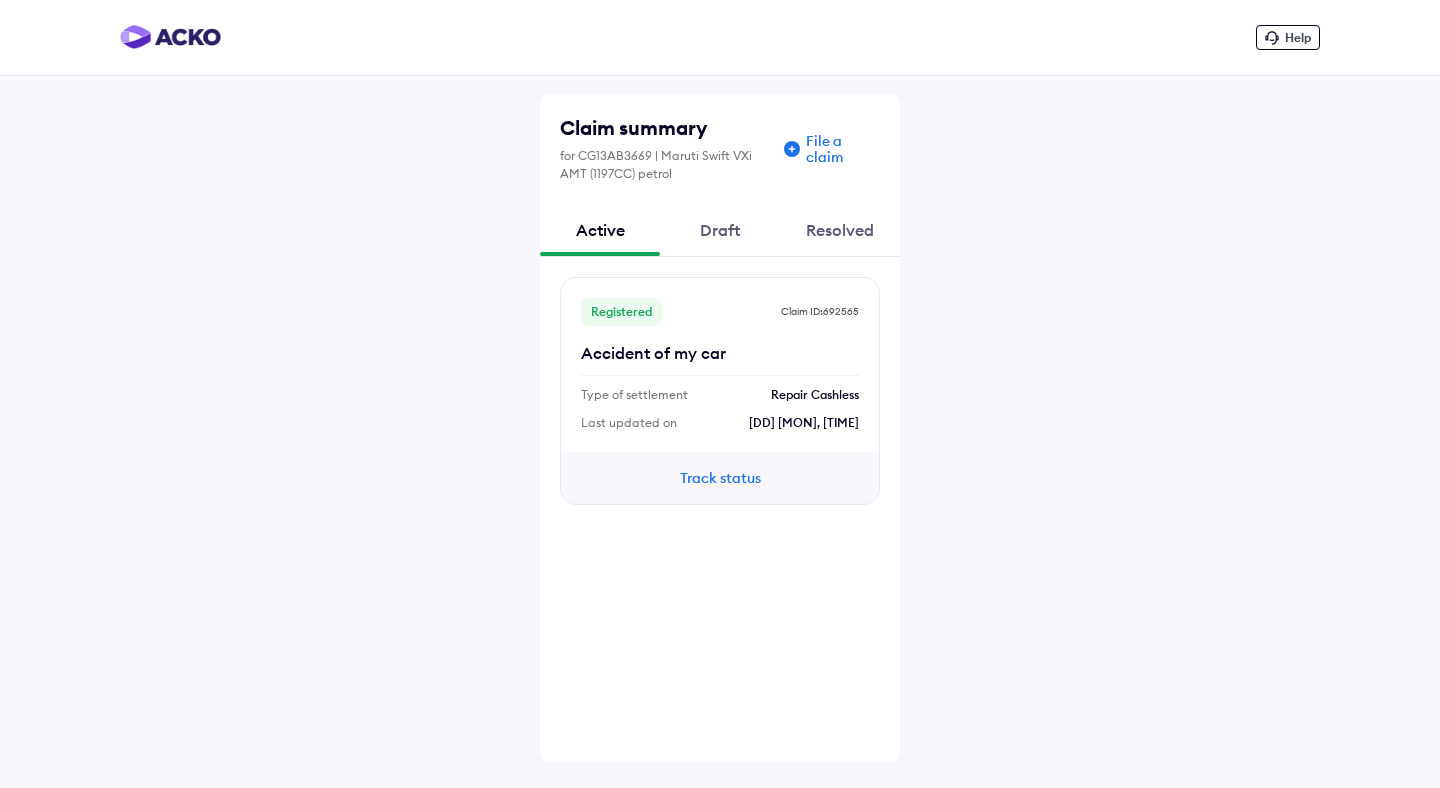 click on "Track status" at bounding box center [720, 478] 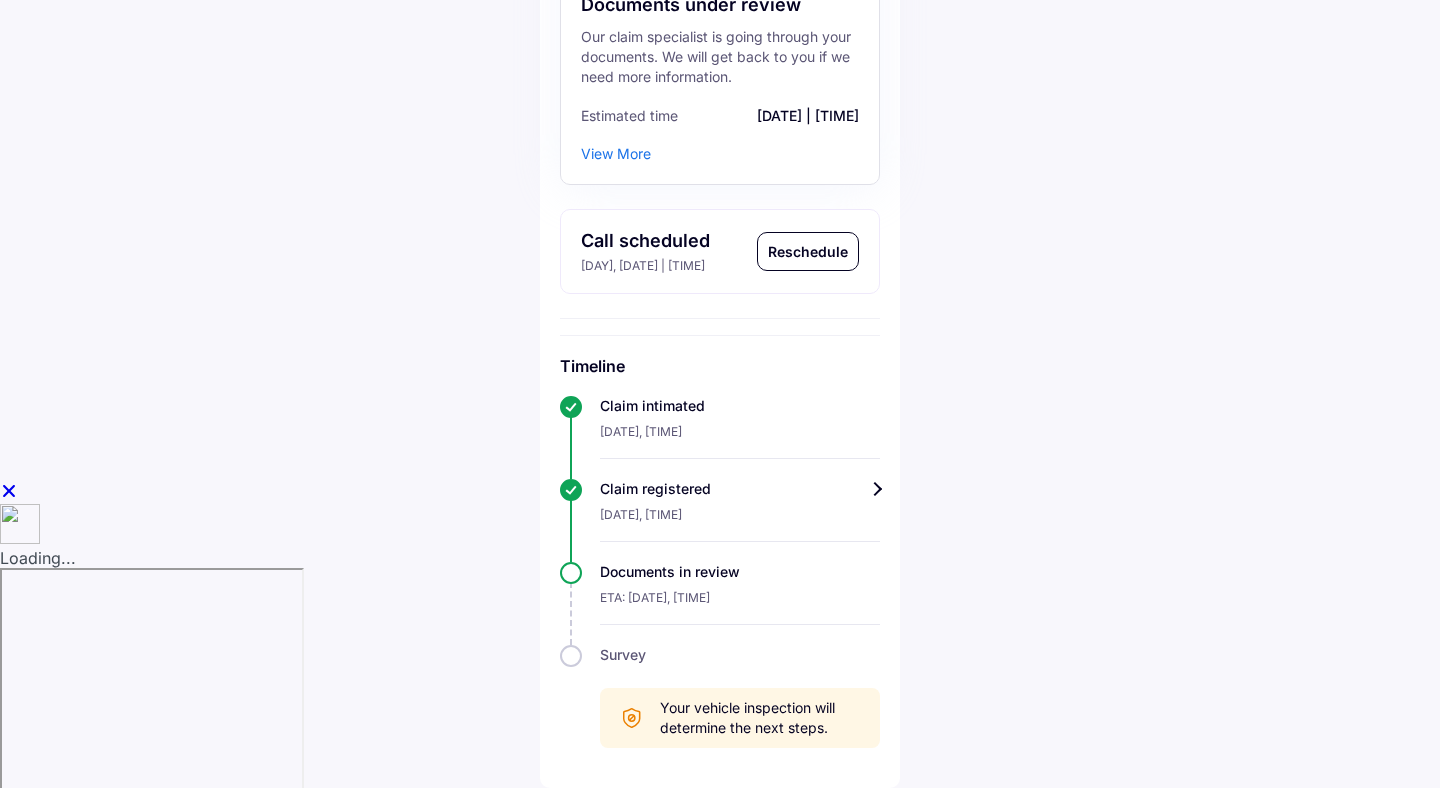 scroll, scrollTop: 0, scrollLeft: 0, axis: both 